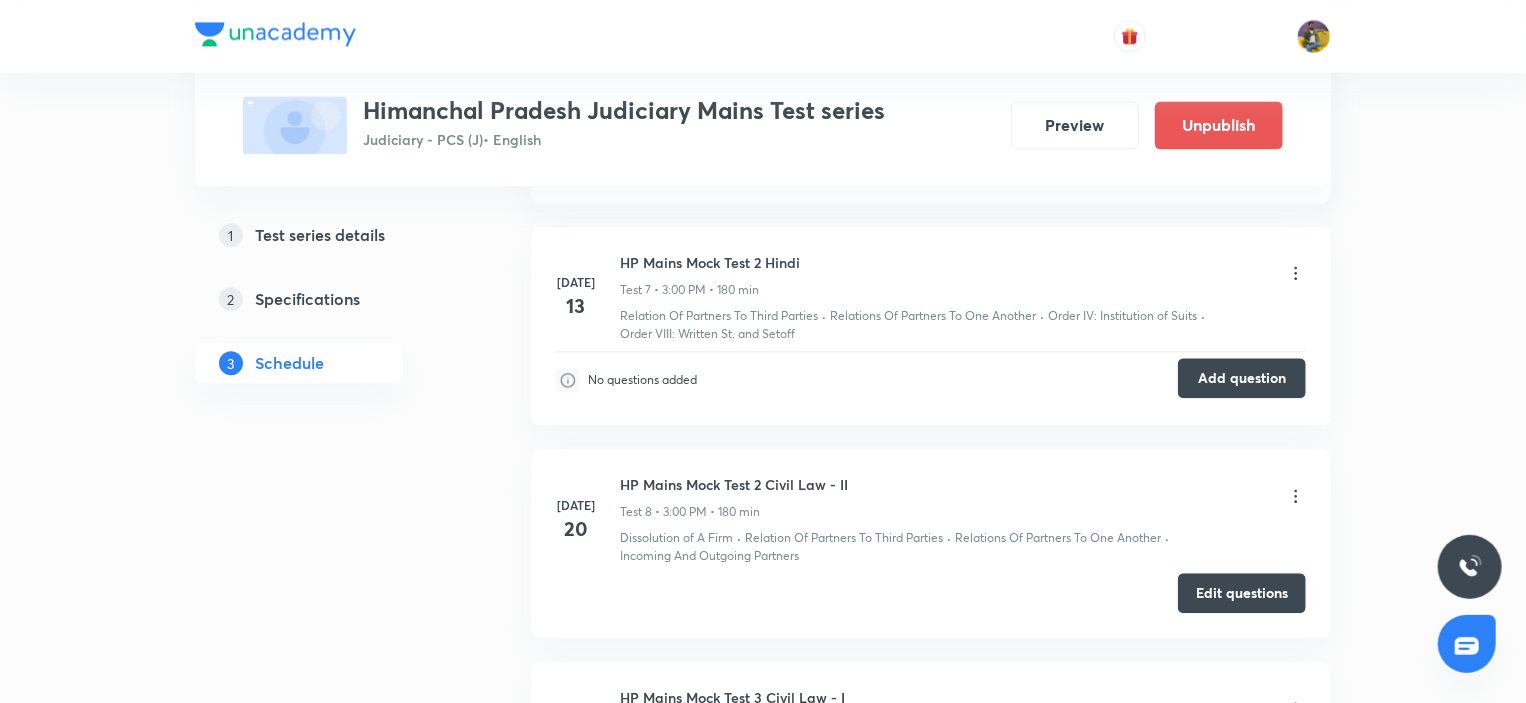scroll, scrollTop: 2200, scrollLeft: 0, axis: vertical 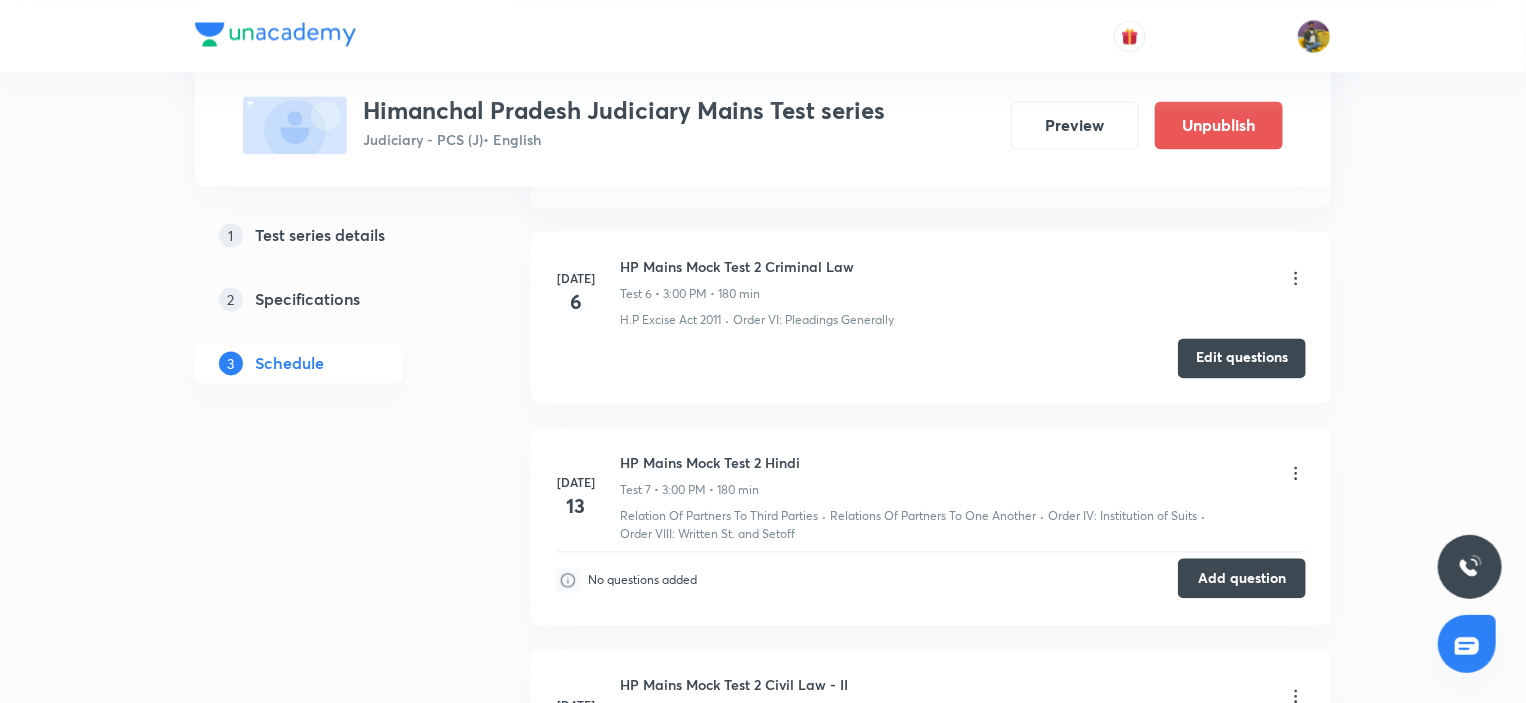 click on "Add question" at bounding box center (1242, 578) 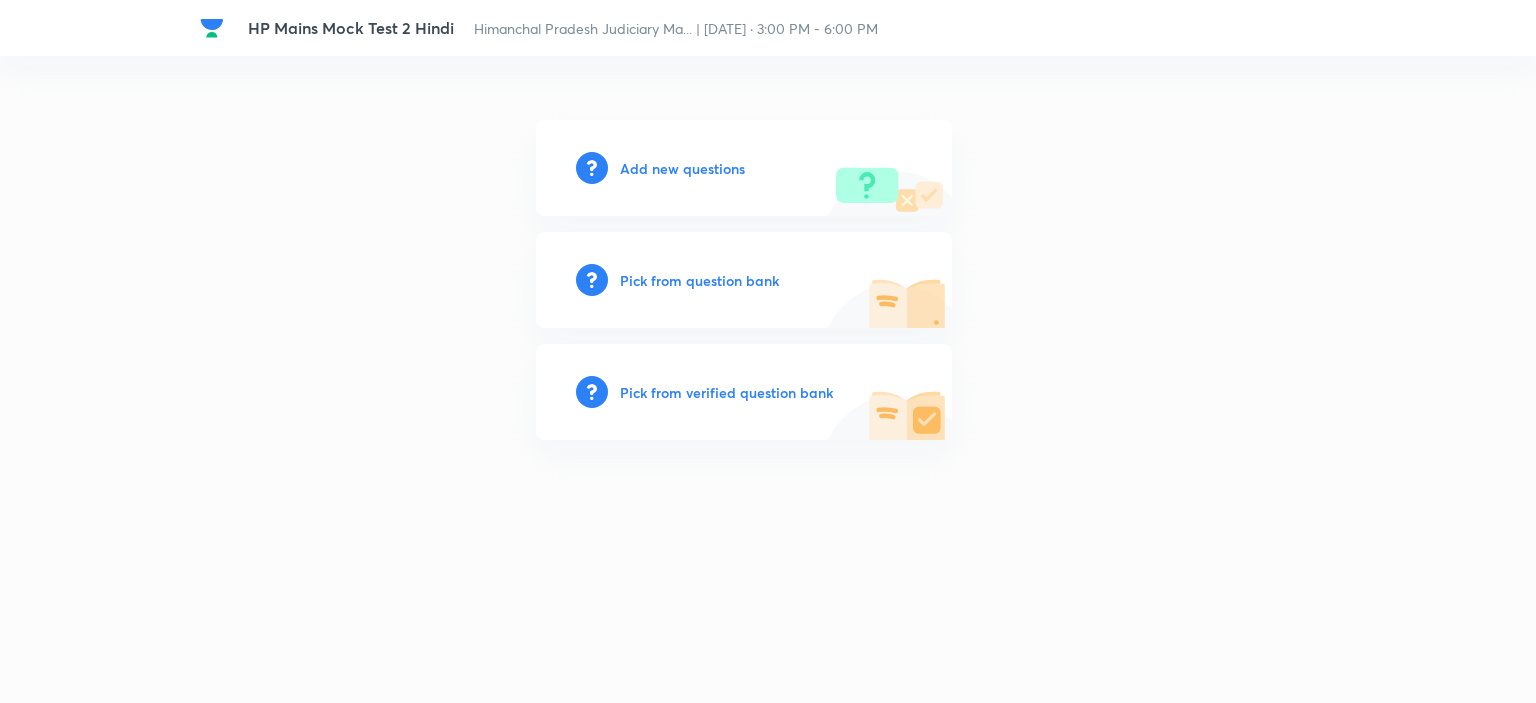 scroll, scrollTop: 0, scrollLeft: 0, axis: both 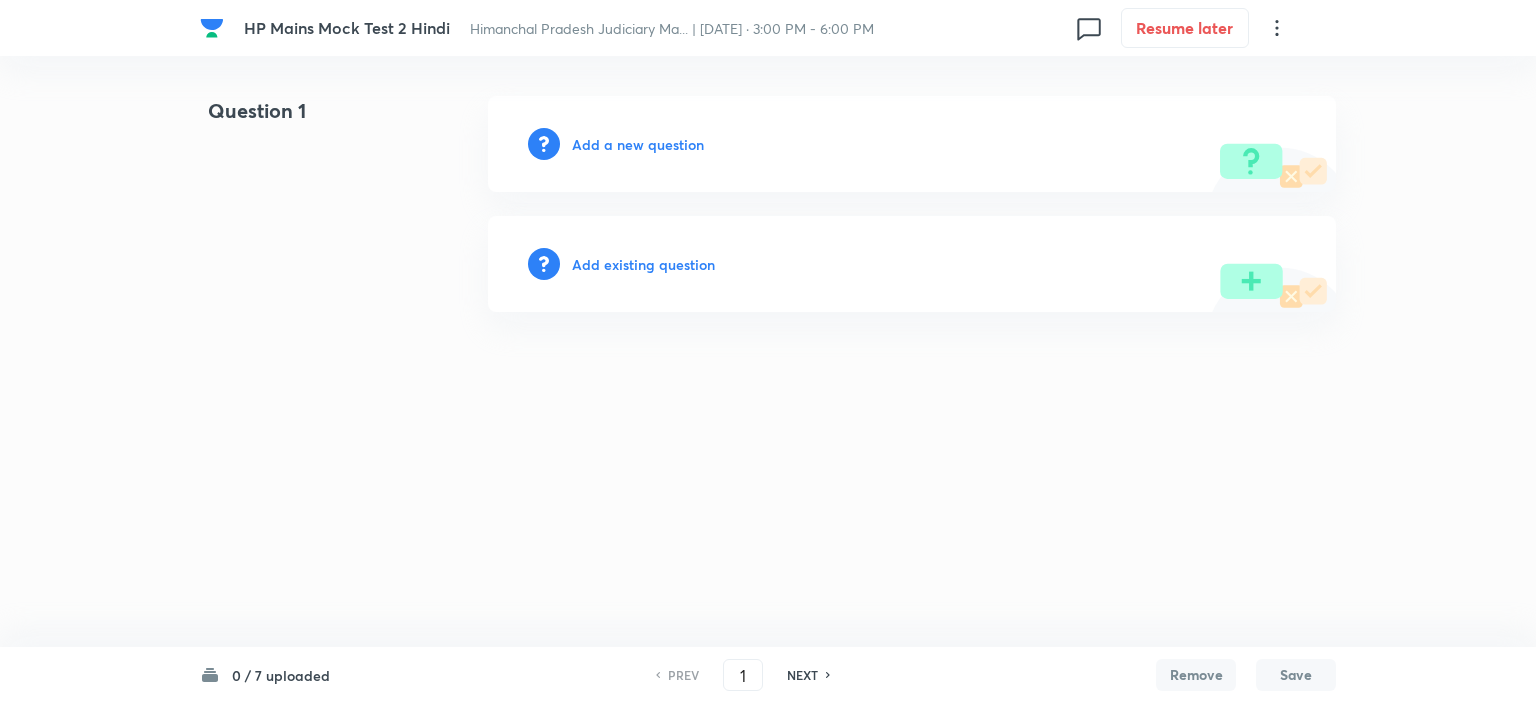 click on "HP Mains Mock Test 2 Hindi Himanchal Pradesh Judiciary Ma... | Jul 13, 2025 · 3:00 PM - 6:00 PM 0 Resume later" at bounding box center (768, 28) 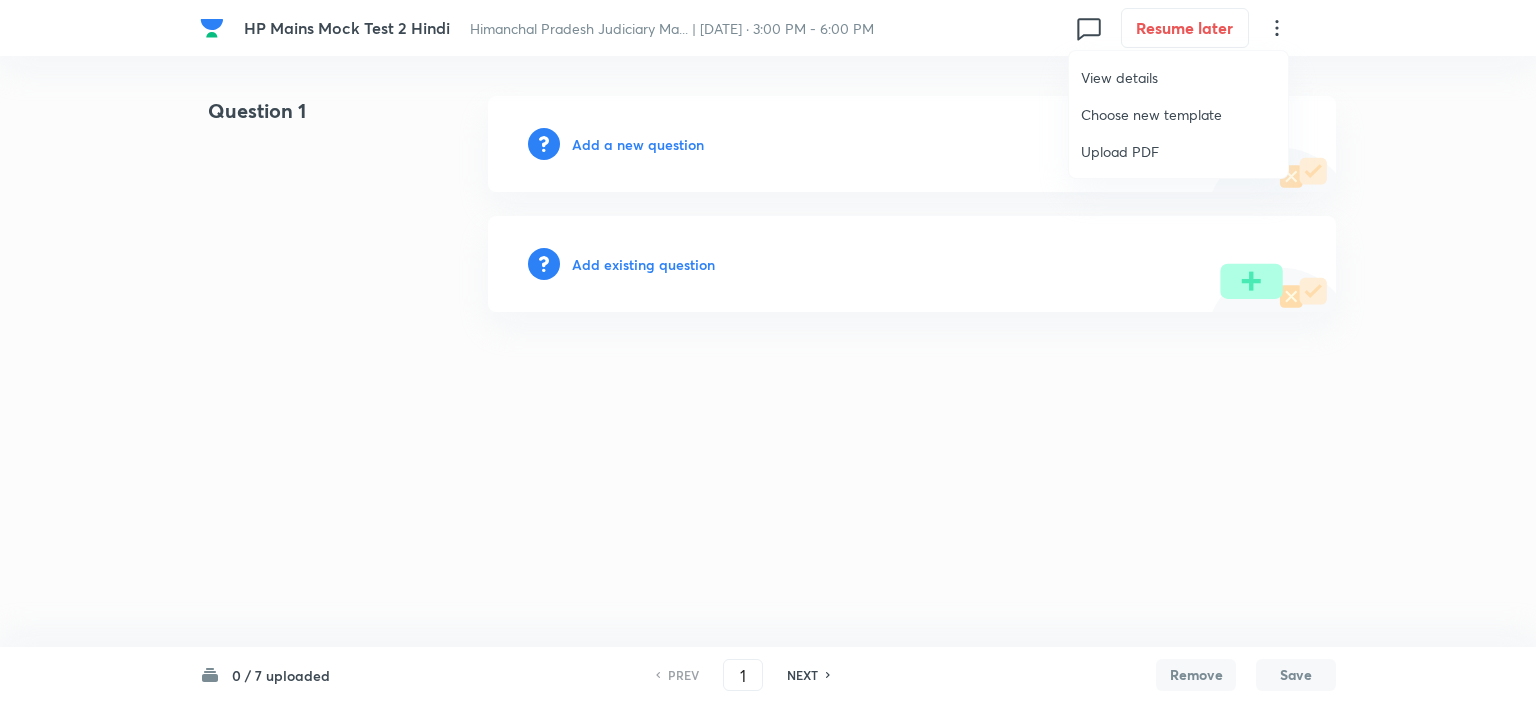 click on "Choose new template" at bounding box center [1178, 114] 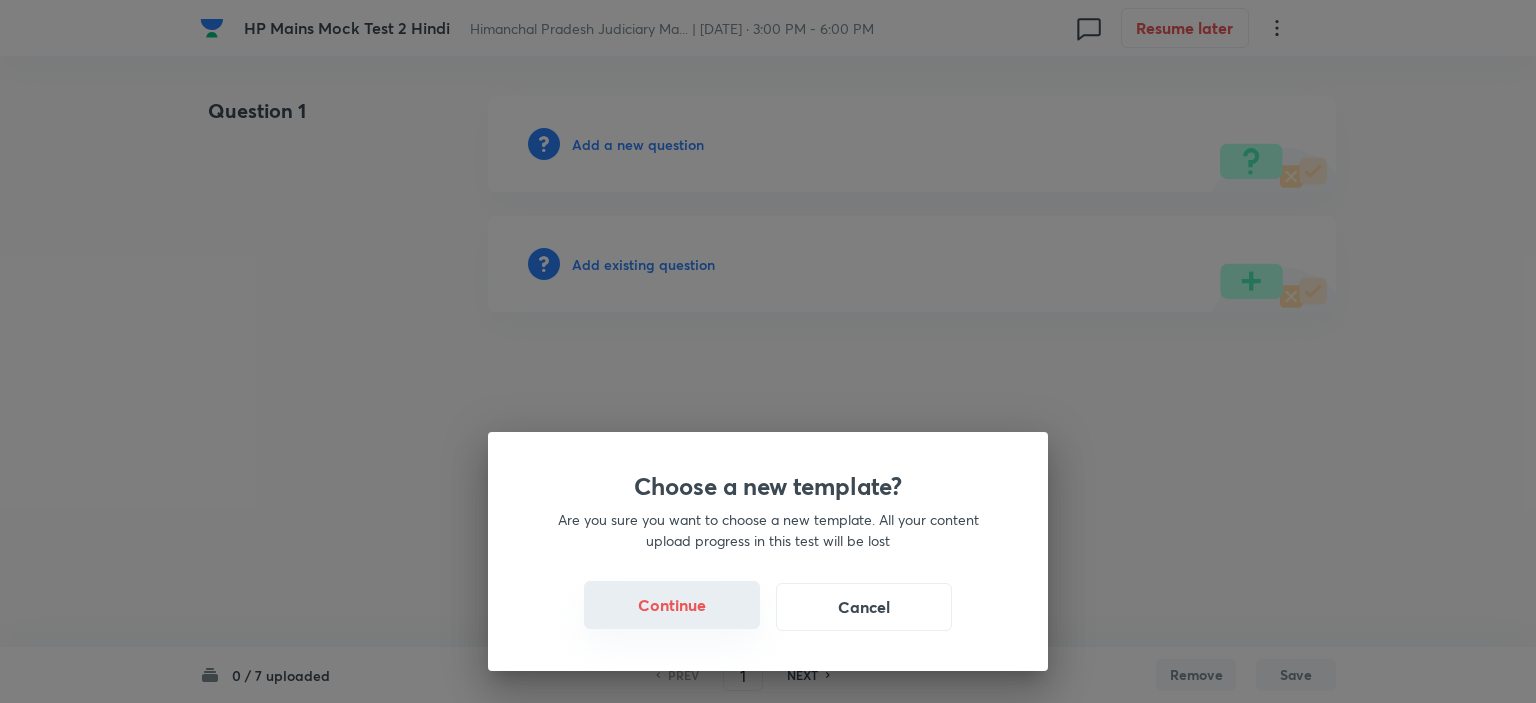 click on "Continue" at bounding box center (672, 605) 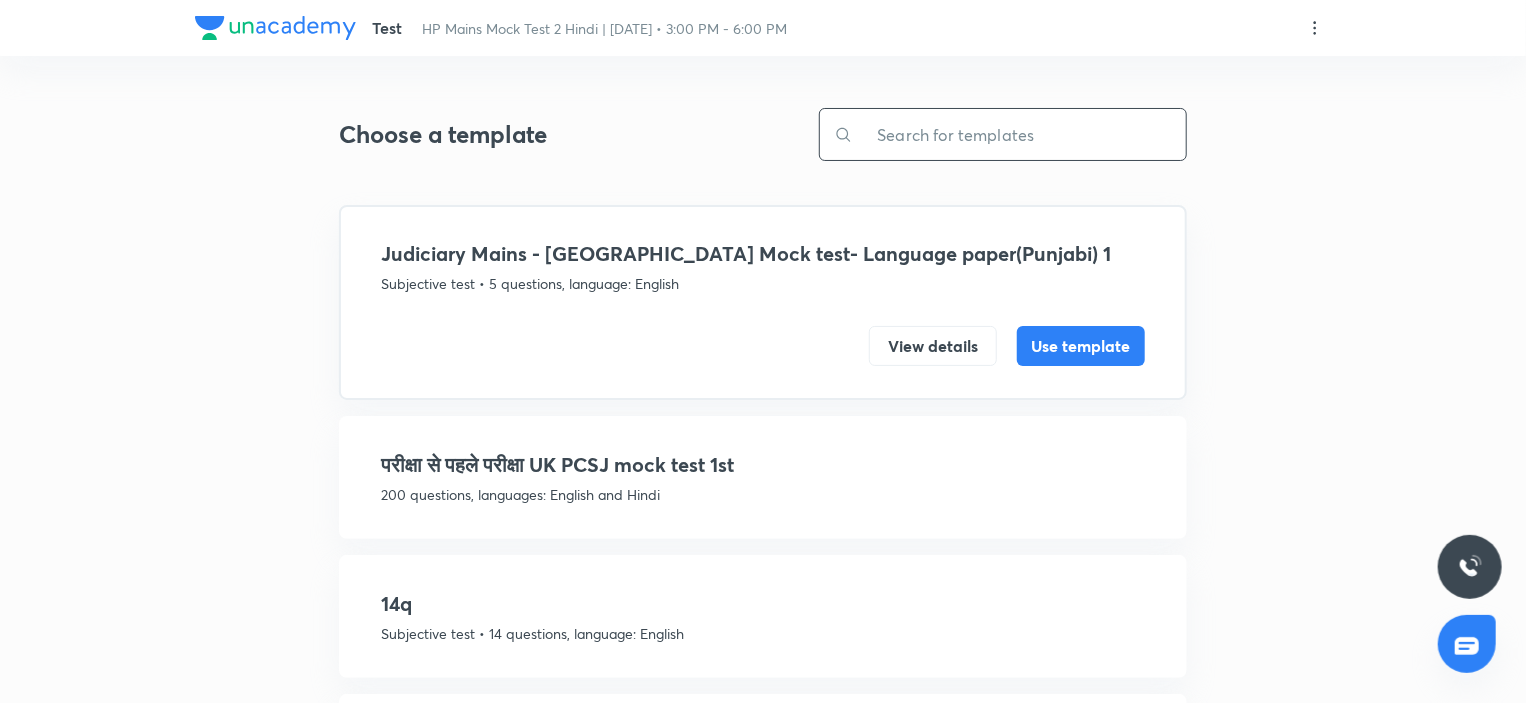 click at bounding box center (1019, 134) 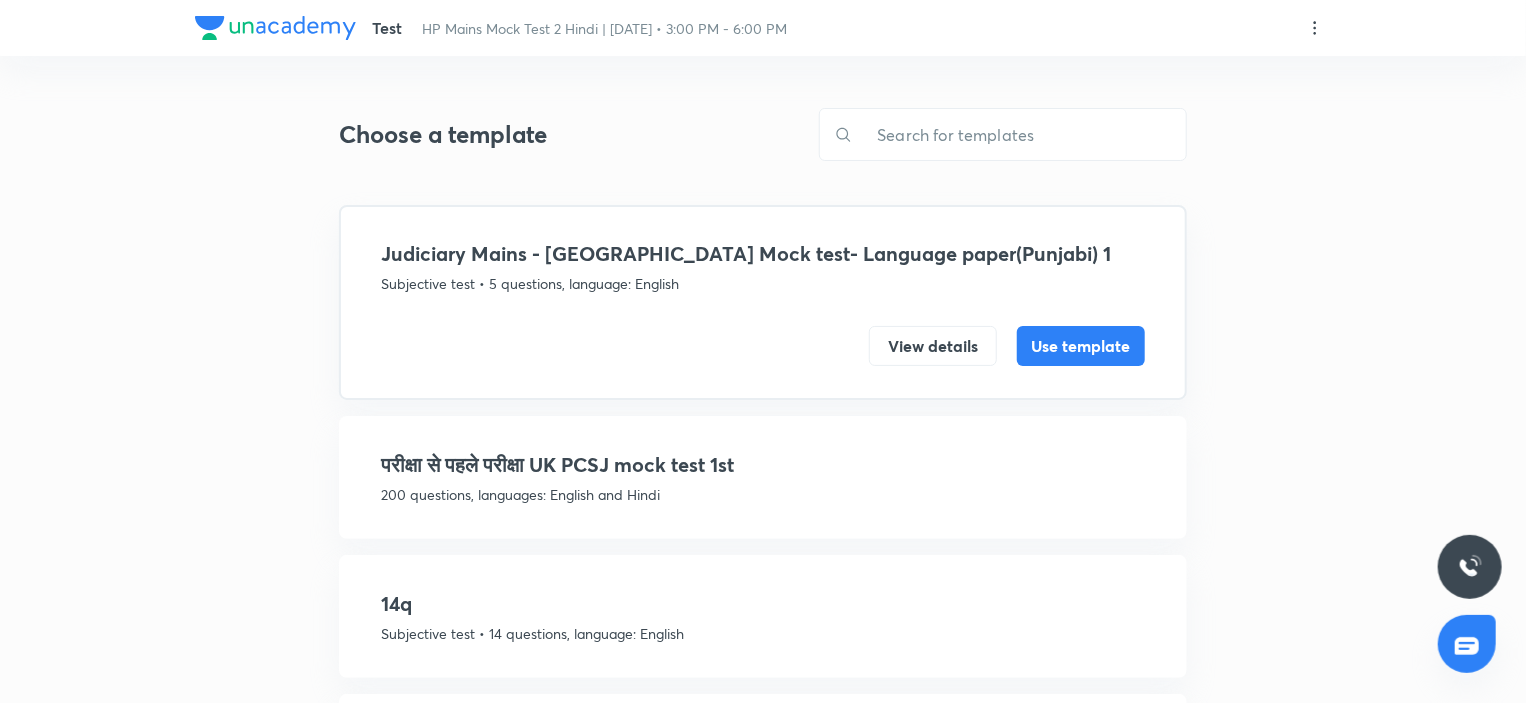 click on "Test HP Mains Mock Test 2 Hindi | Jul    13 • 3:00 PM - 6:00 PM" at bounding box center (763, 28) 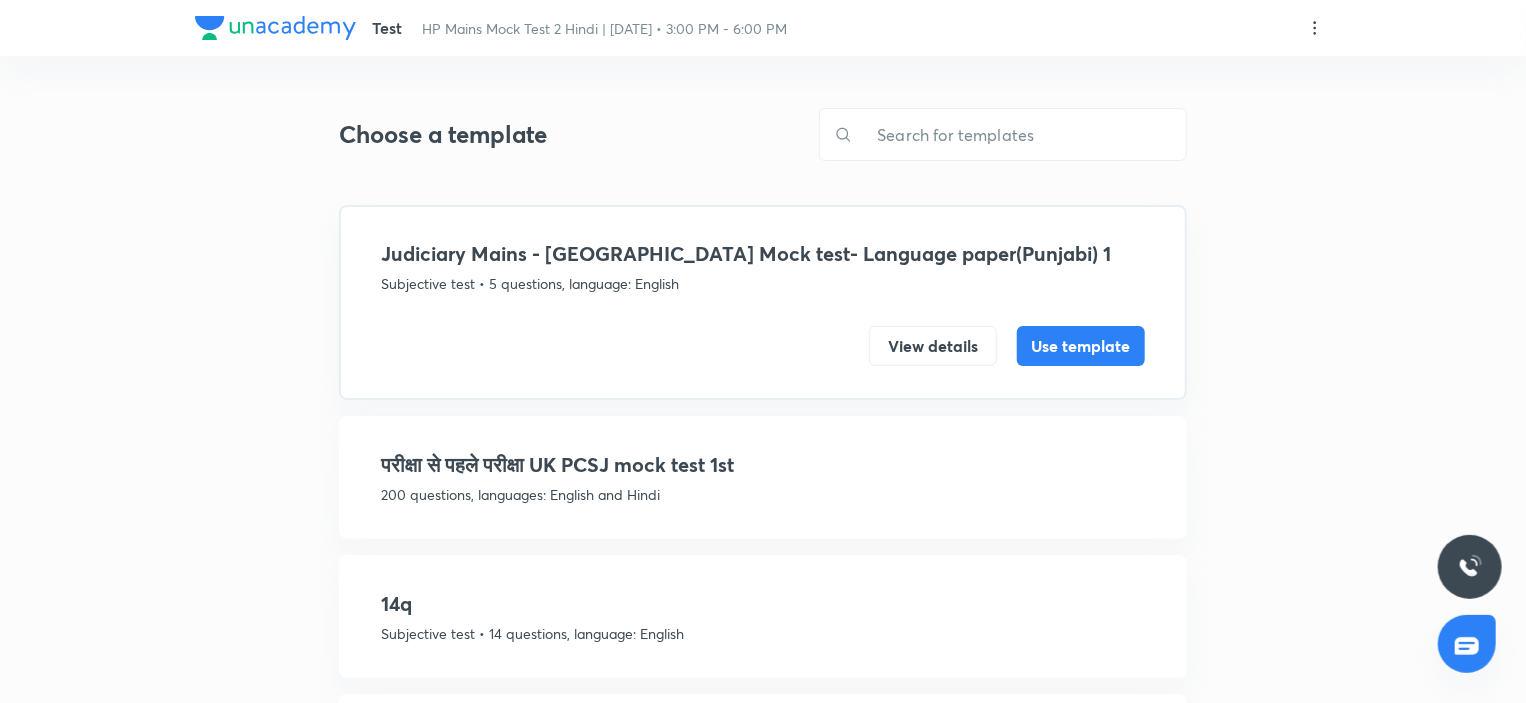 click 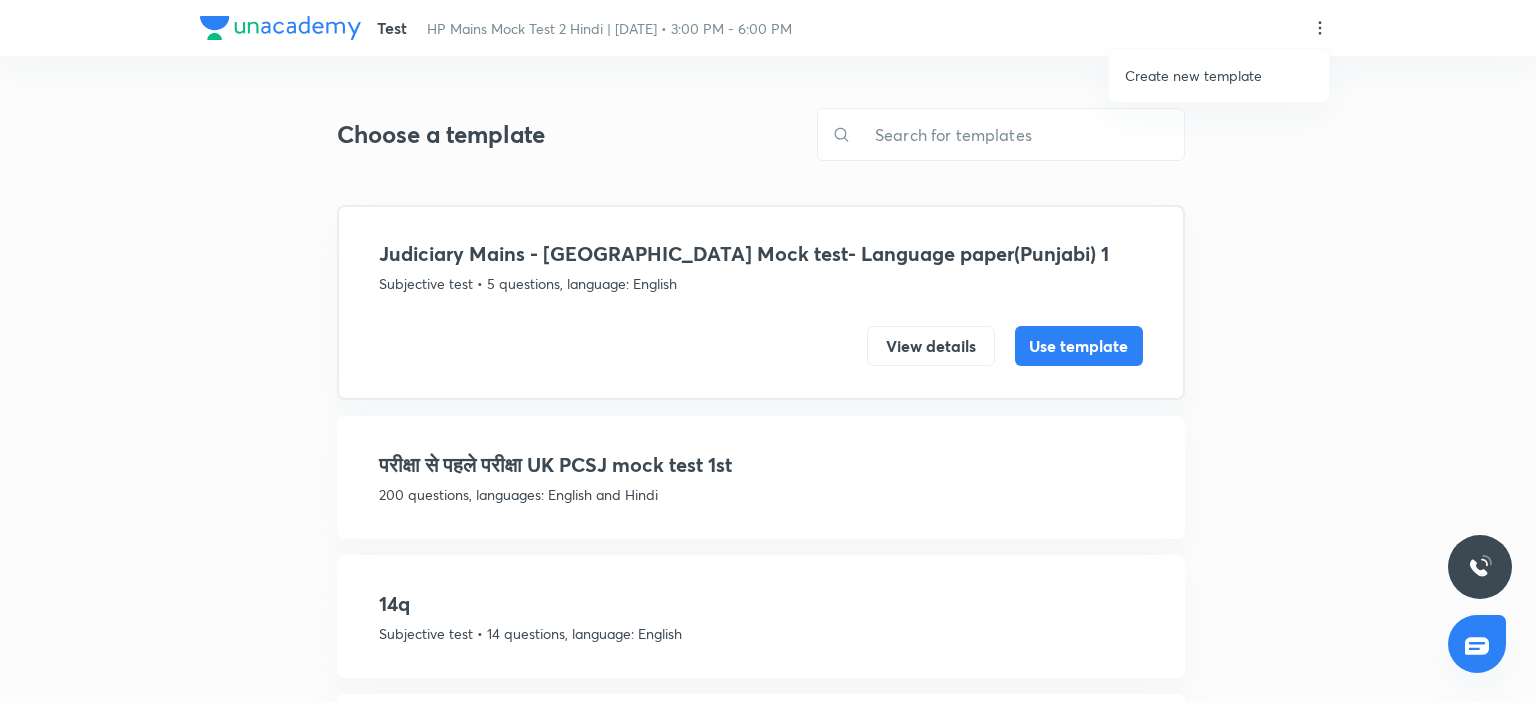 click on "Create new template" at bounding box center (1193, 75) 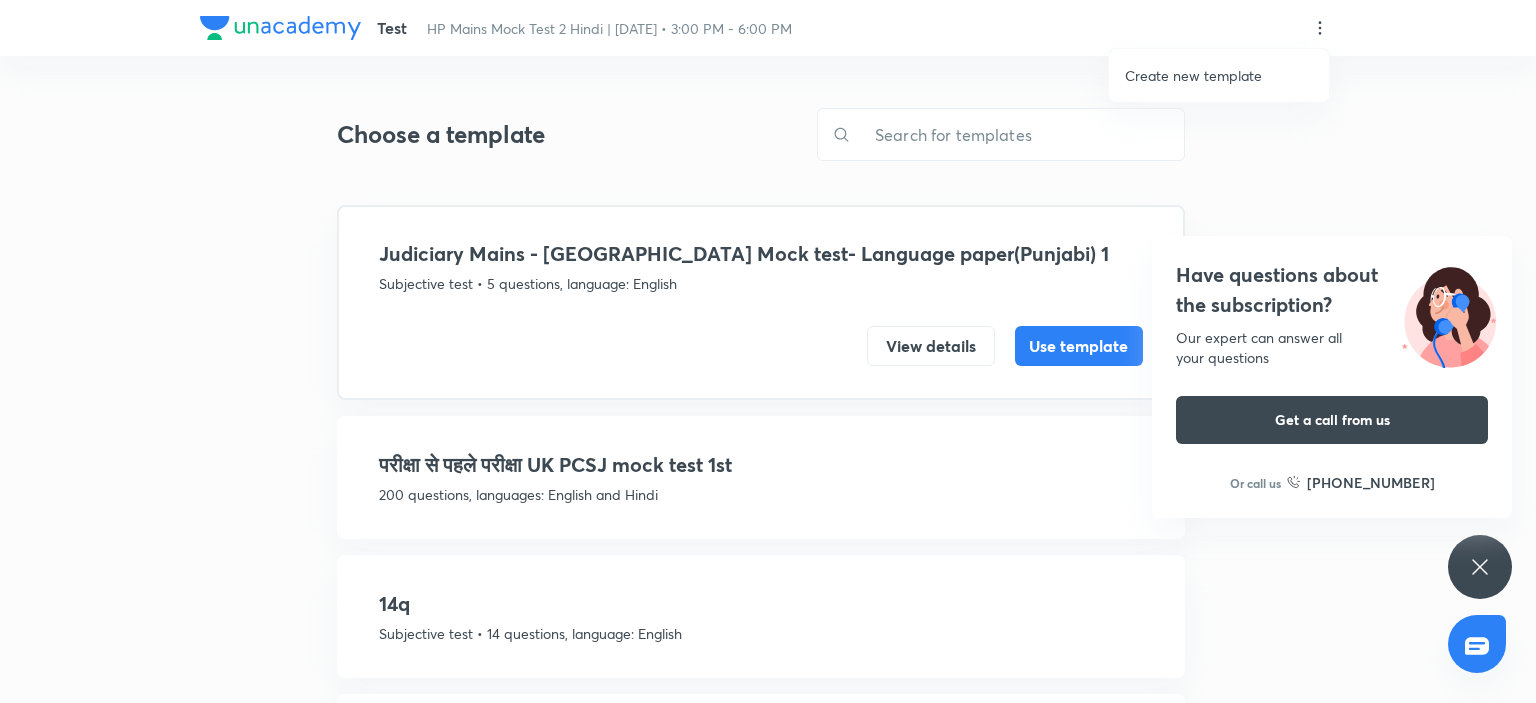 click at bounding box center [768, 351] 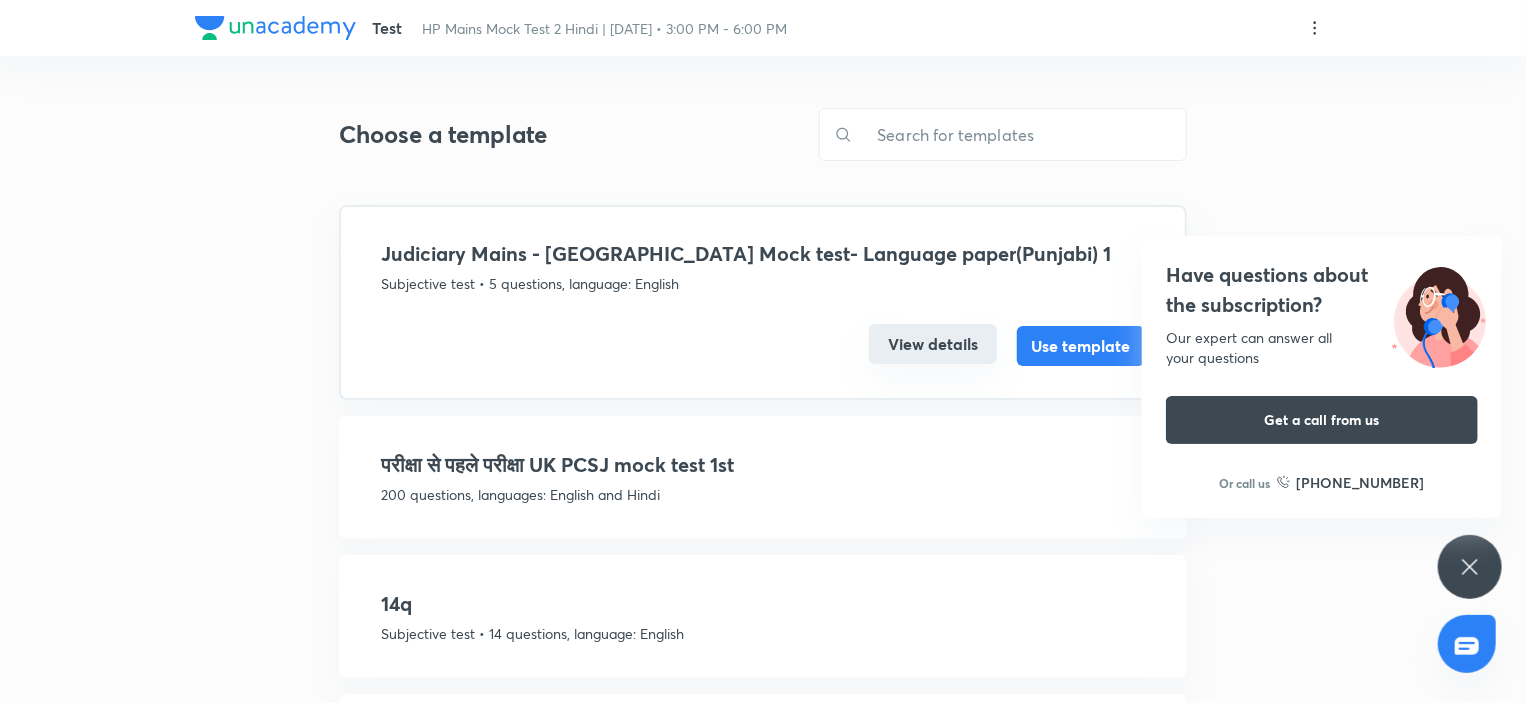 click on "View details" at bounding box center (933, 344) 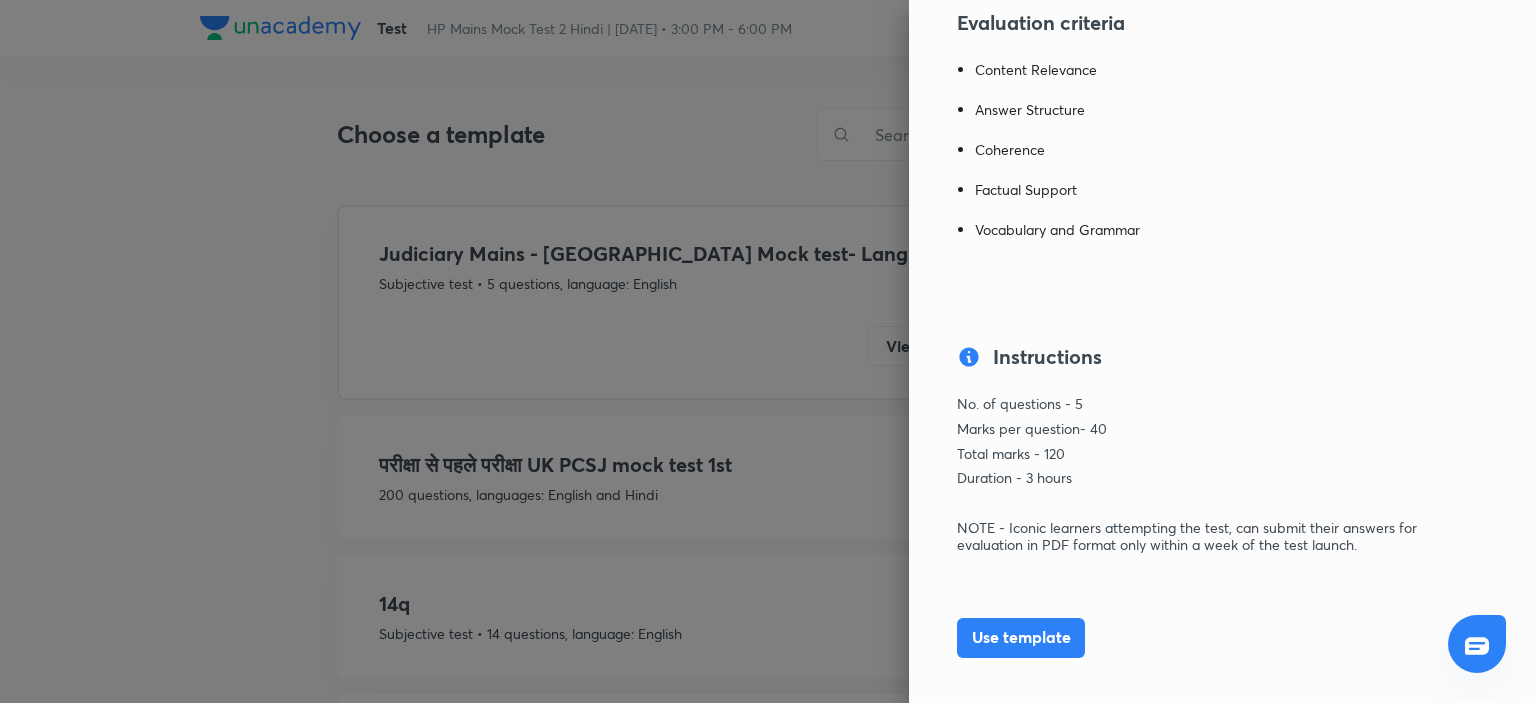 scroll, scrollTop: 644, scrollLeft: 0, axis: vertical 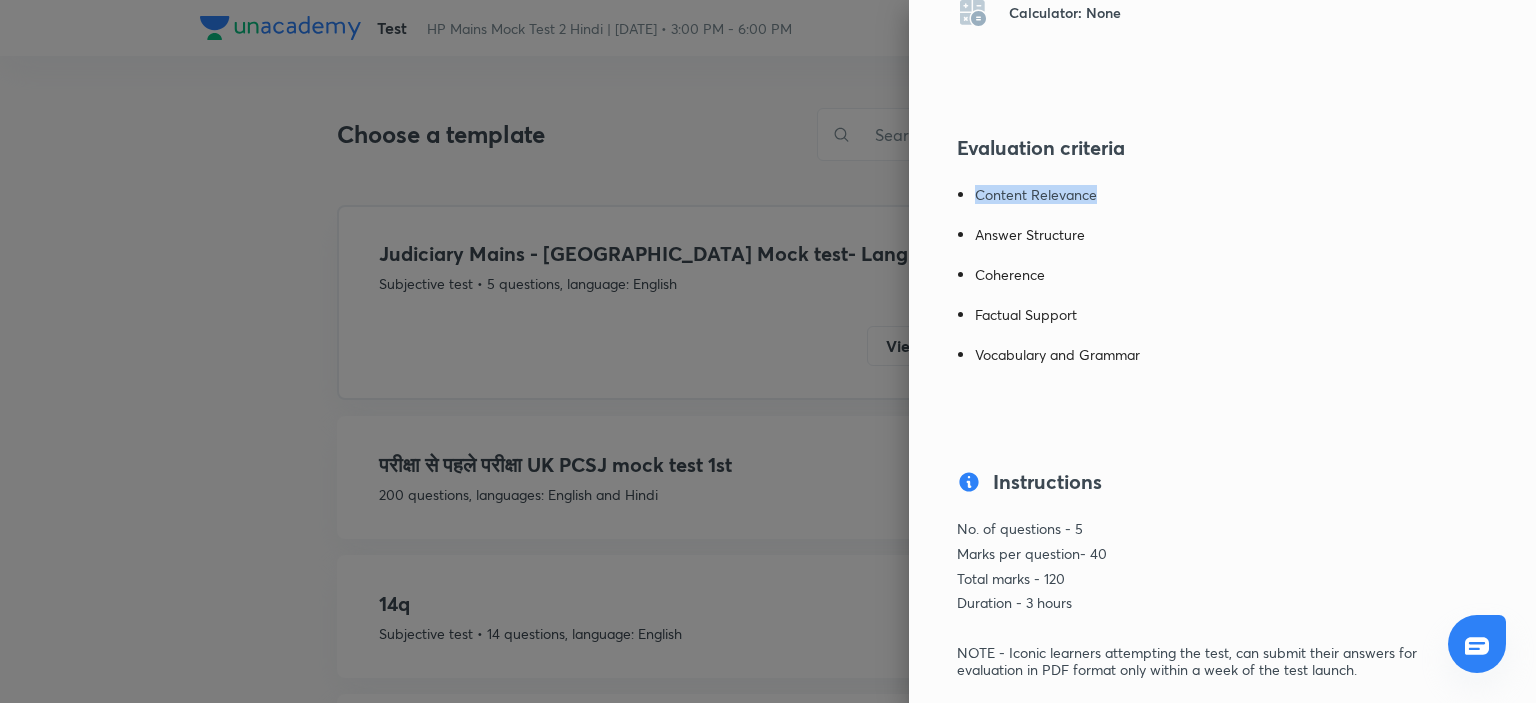 drag, startPoint x: 959, startPoint y: 152, endPoint x: 1090, endPoint y: 149, distance: 131.03435 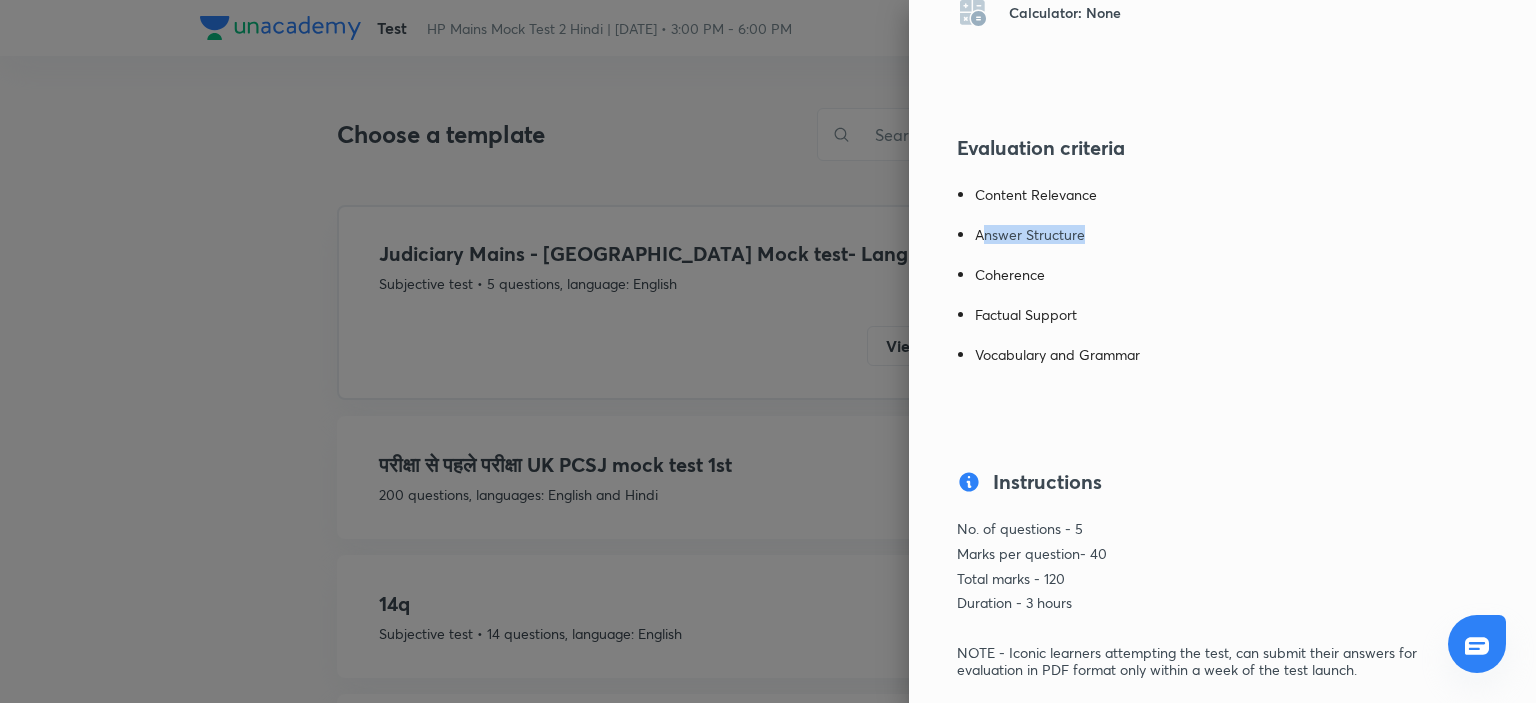 drag, startPoint x: 964, startPoint y: 191, endPoint x: 1100, endPoint y: 196, distance: 136.09187 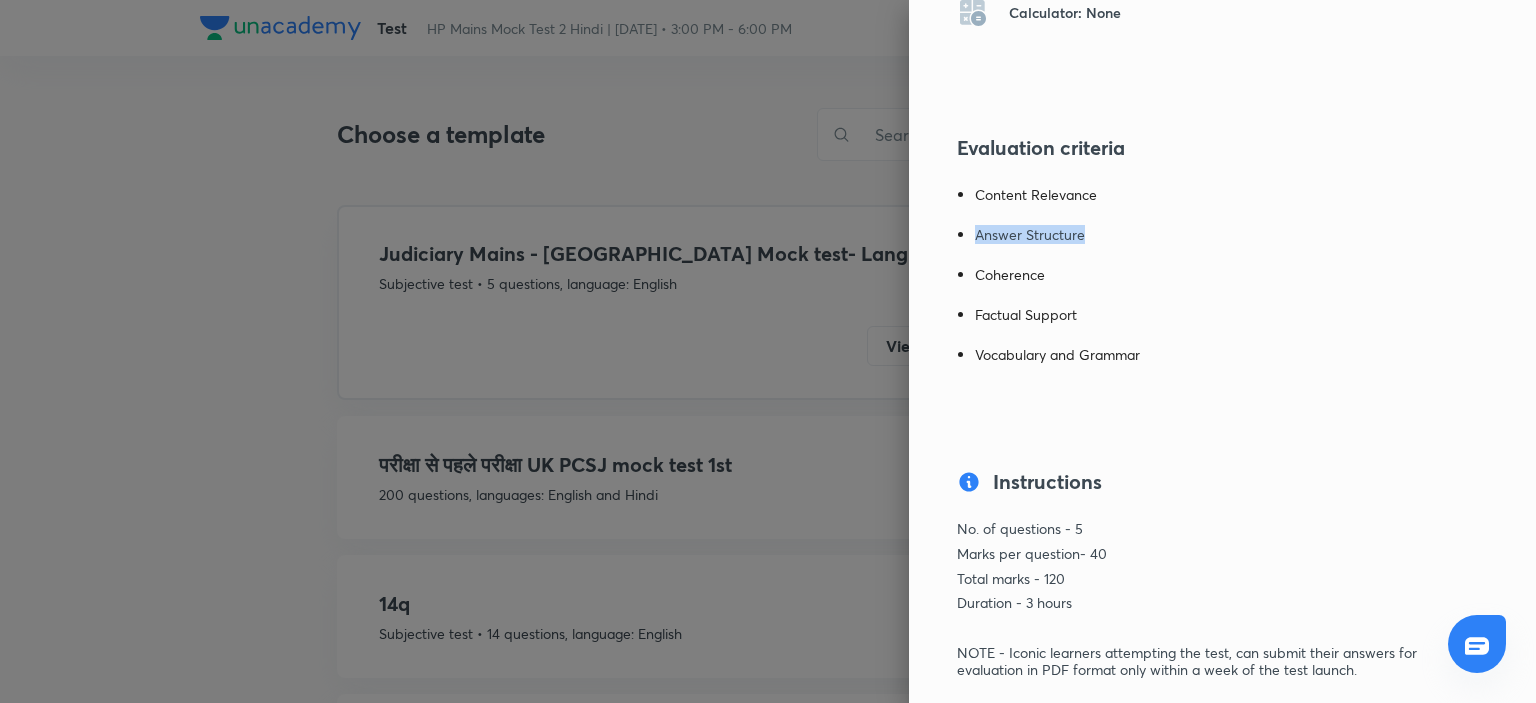 drag, startPoint x: 962, startPoint y: 195, endPoint x: 1089, endPoint y: 194, distance: 127.00394 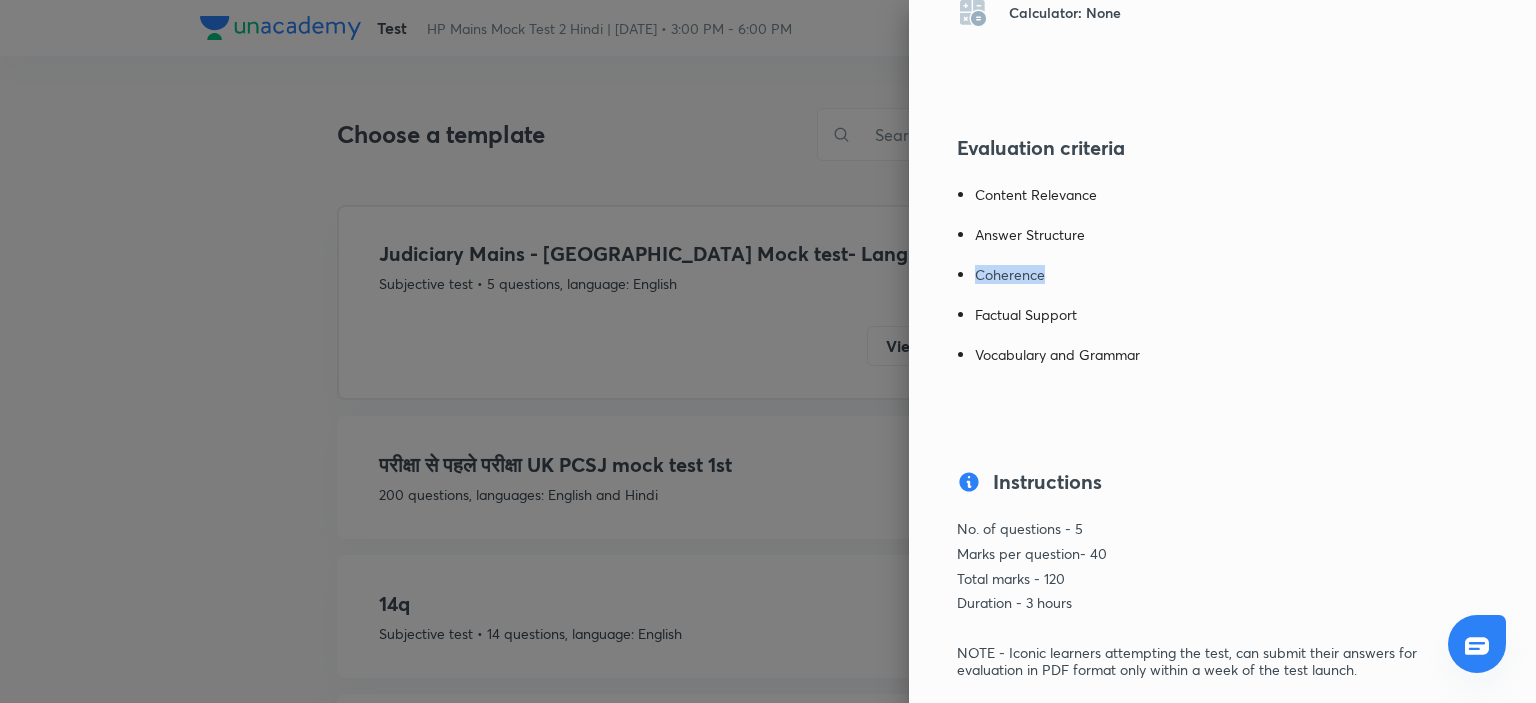 drag, startPoint x: 964, startPoint y: 229, endPoint x: 1064, endPoint y: 229, distance: 100 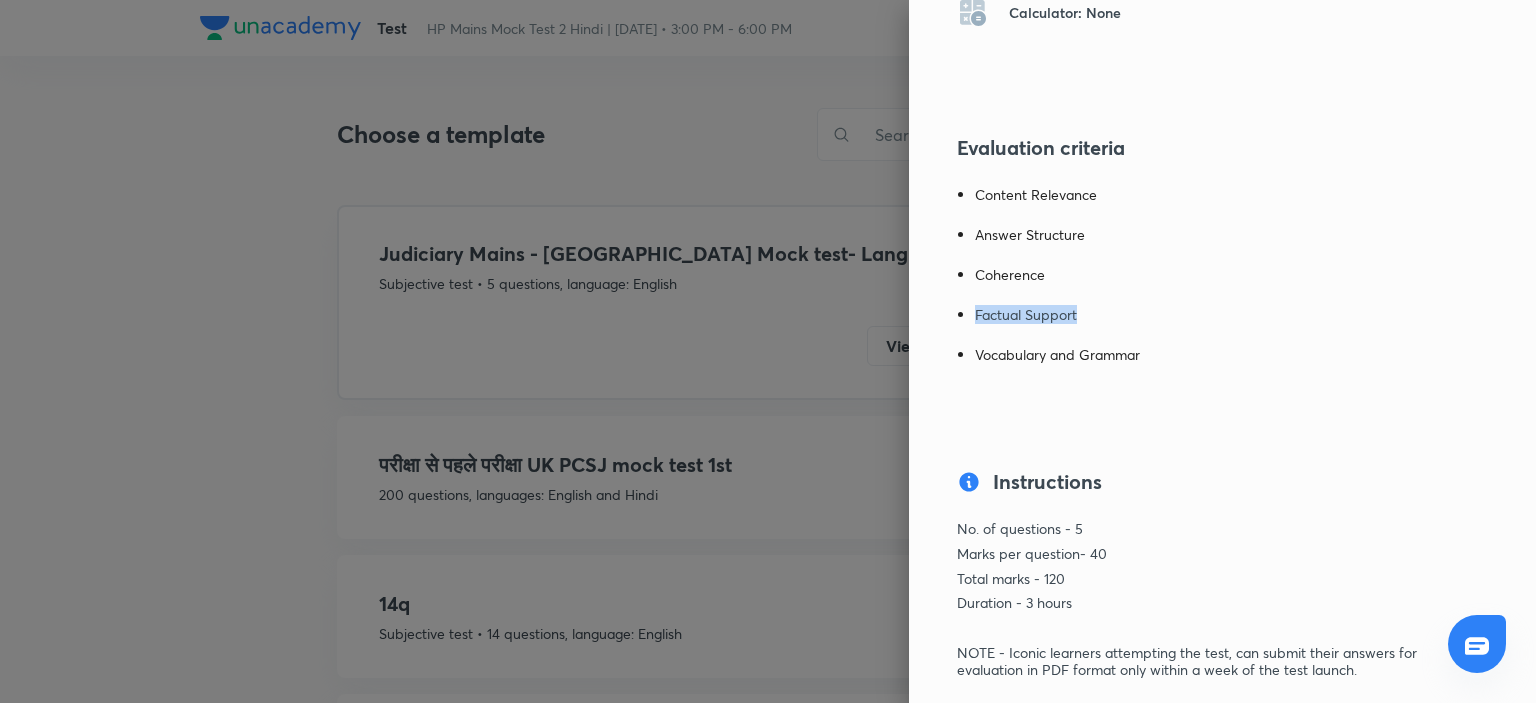drag, startPoint x: 961, startPoint y: 273, endPoint x: 1105, endPoint y: 275, distance: 144.01389 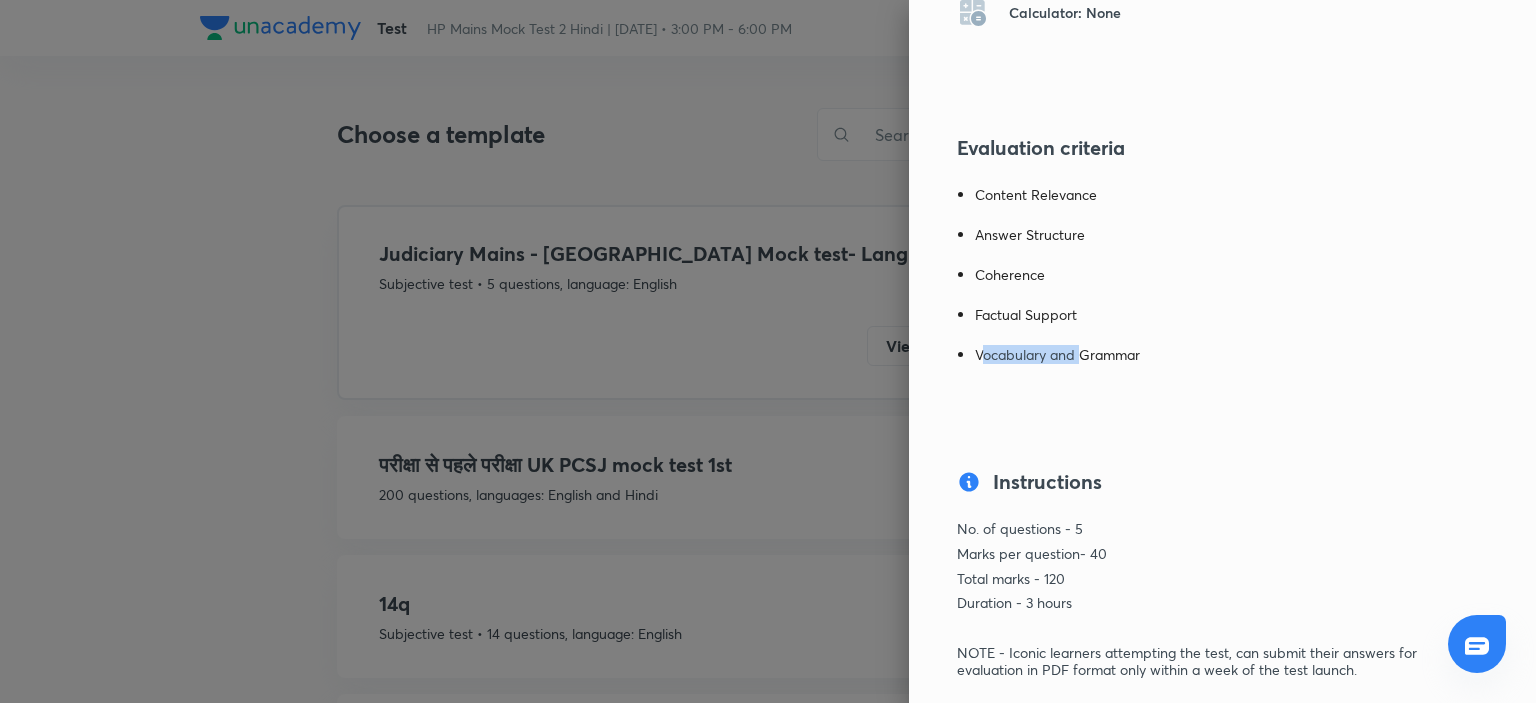 drag, startPoint x: 966, startPoint y: 314, endPoint x: 1070, endPoint y: 314, distance: 104 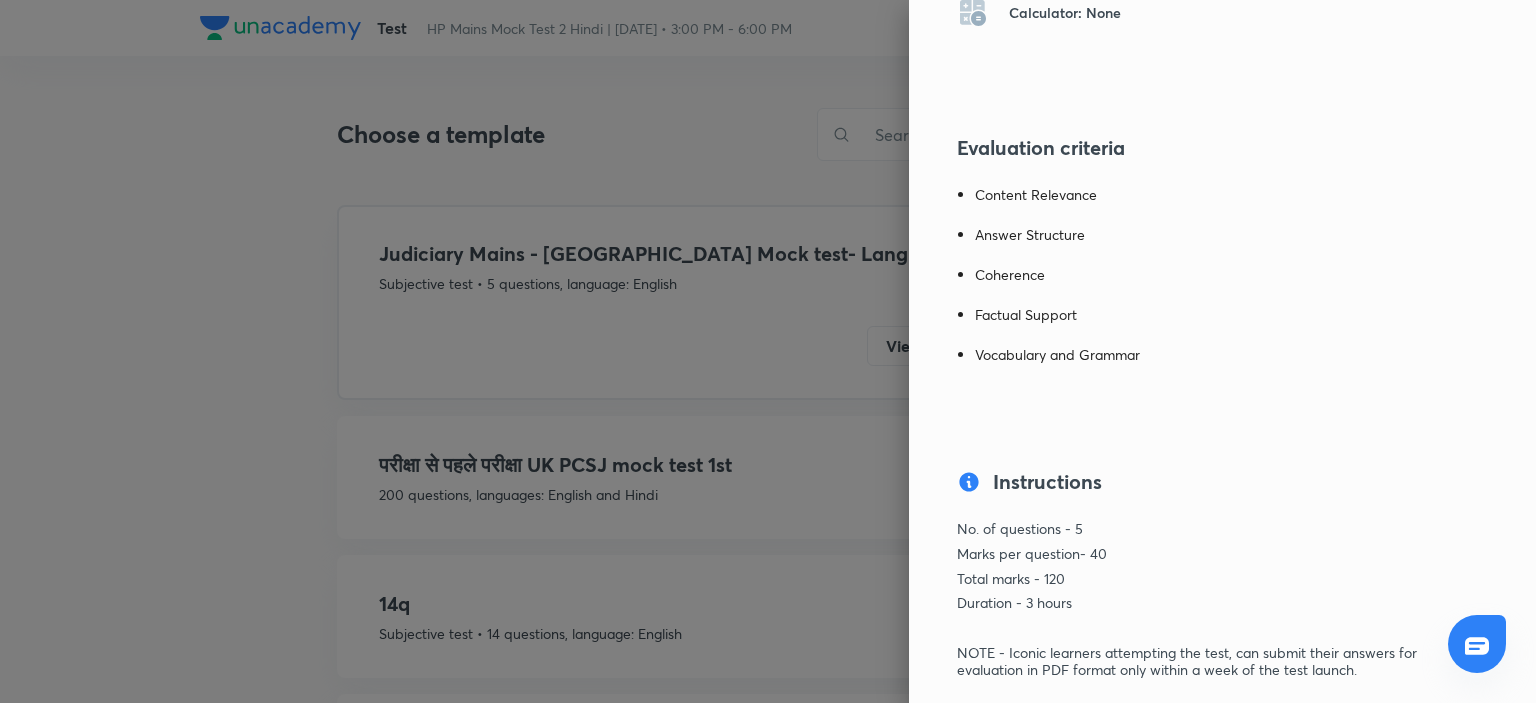 drag, startPoint x: 945, startPoint y: 314, endPoint x: 955, endPoint y: 312, distance: 10.198039 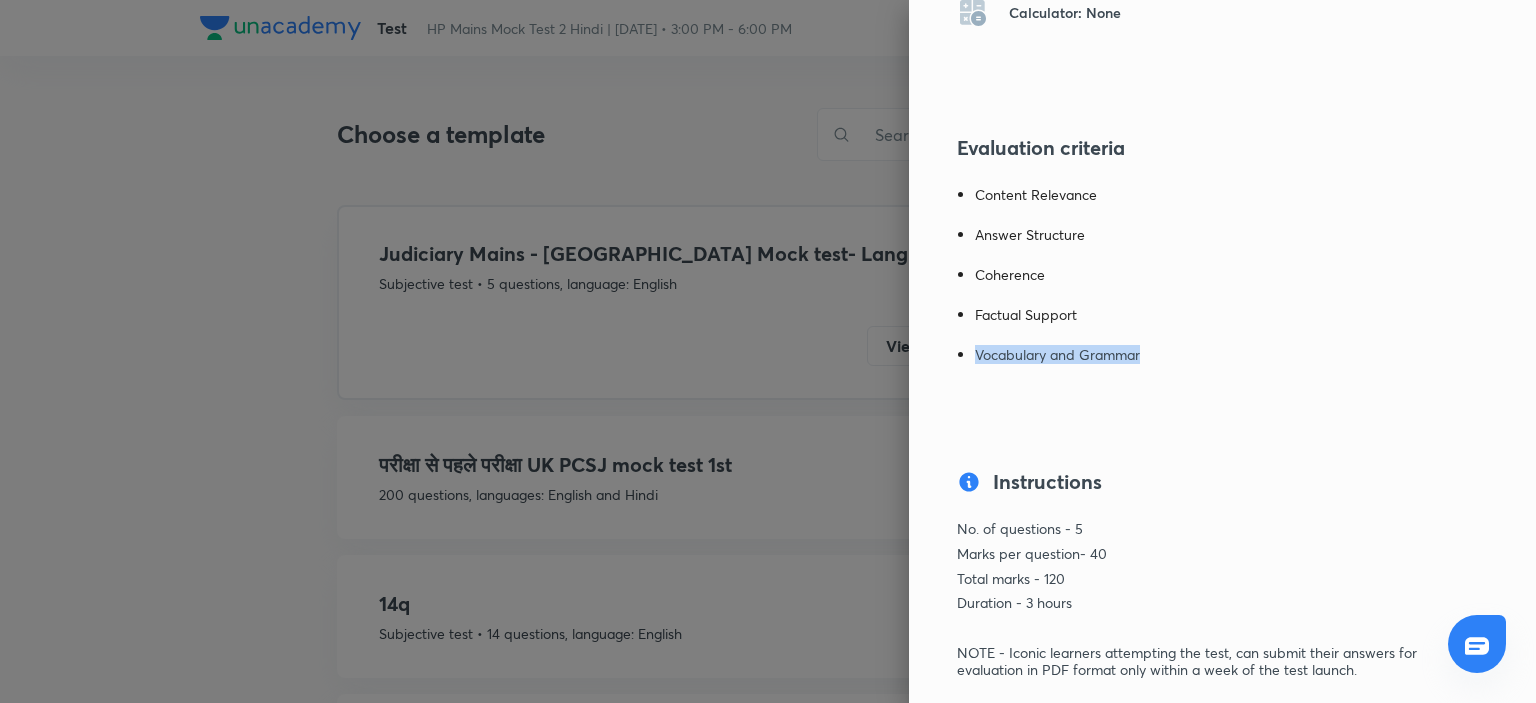 drag, startPoint x: 961, startPoint y: 312, endPoint x: 1236, endPoint y: 310, distance: 275.00726 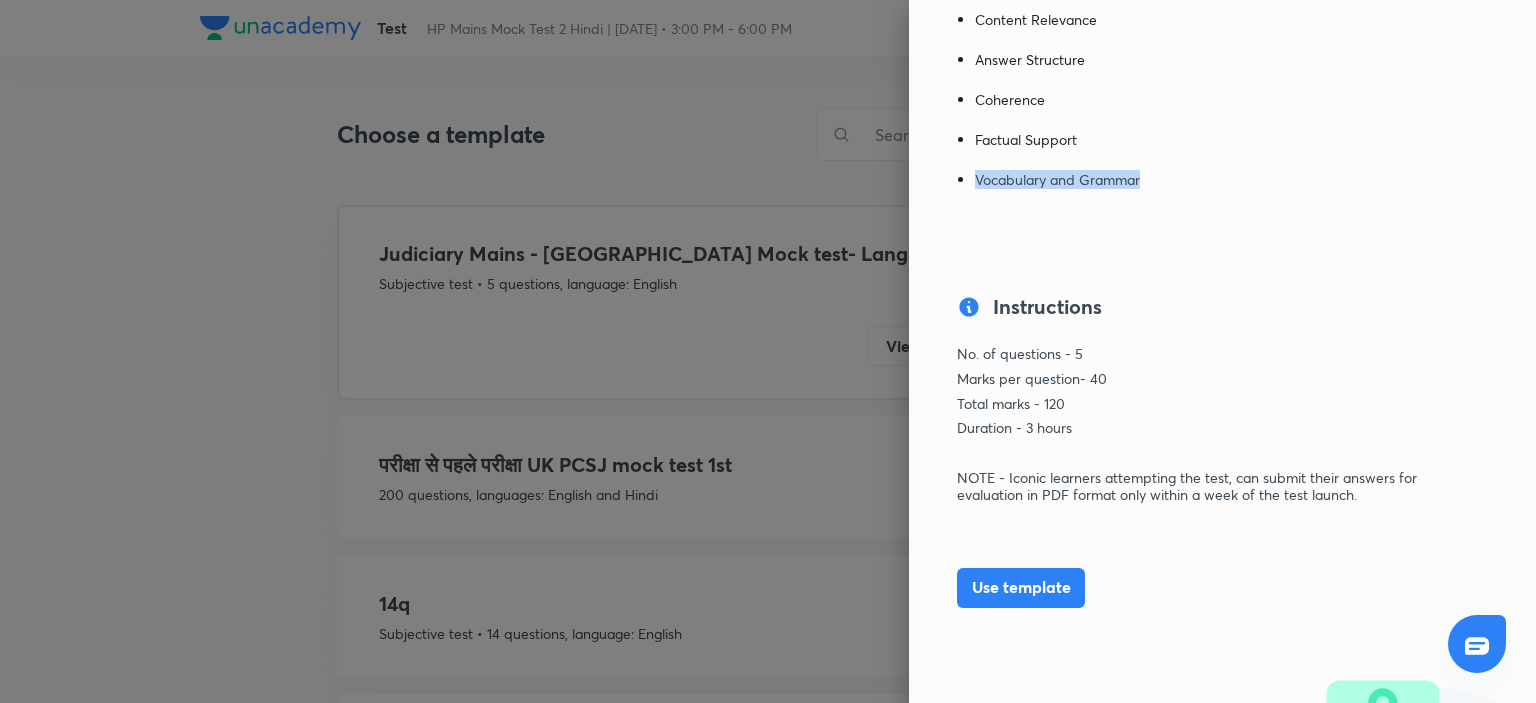 scroll, scrollTop: 844, scrollLeft: 0, axis: vertical 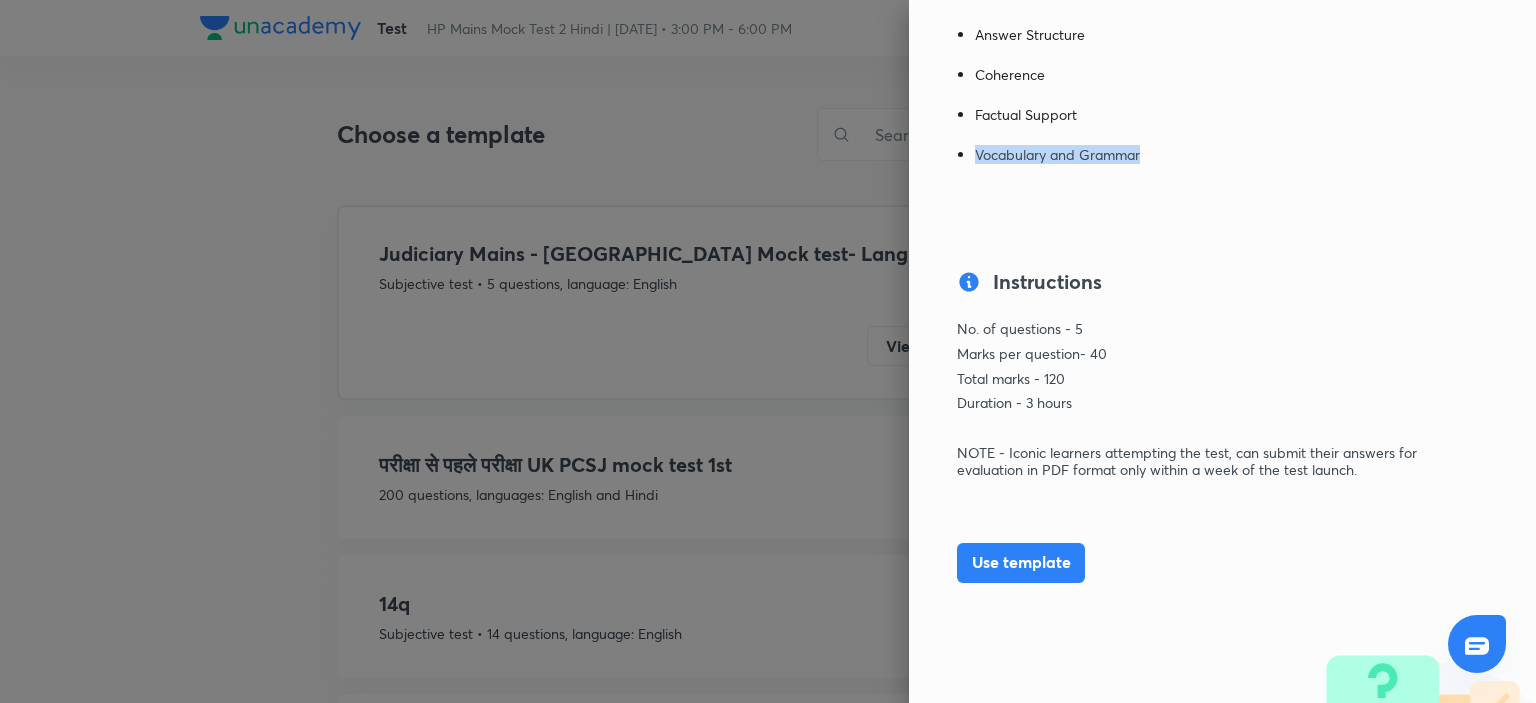 click at bounding box center (768, 351) 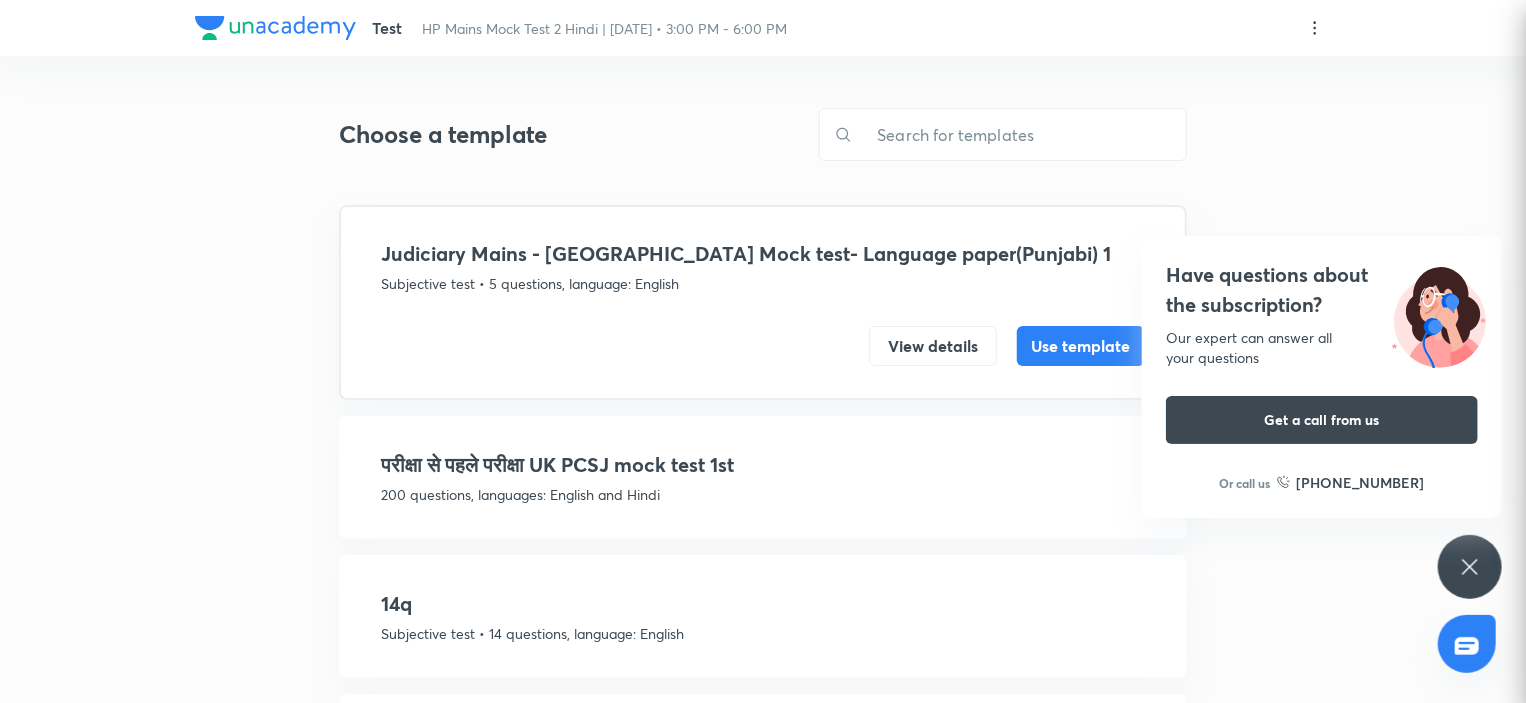 click at bounding box center [763, 351] 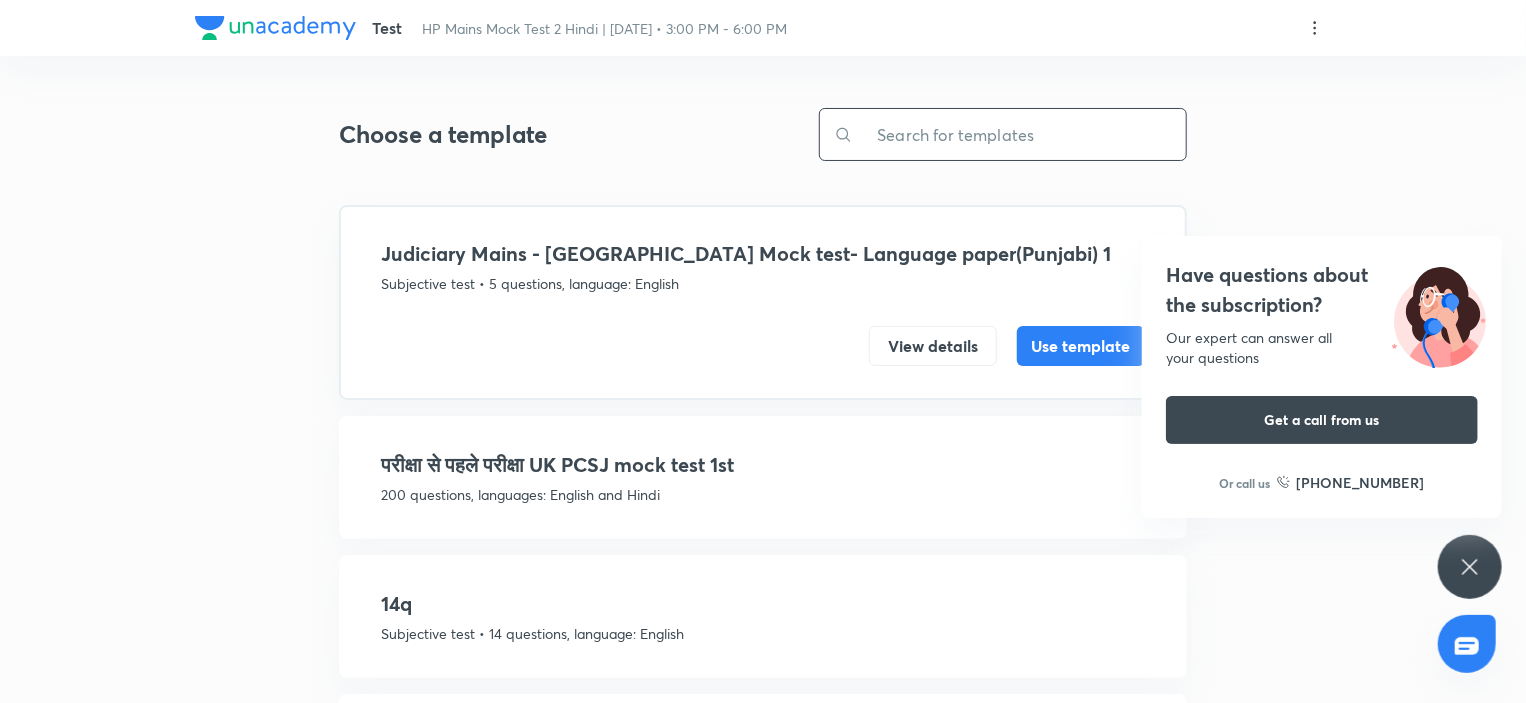click at bounding box center (1019, 134) 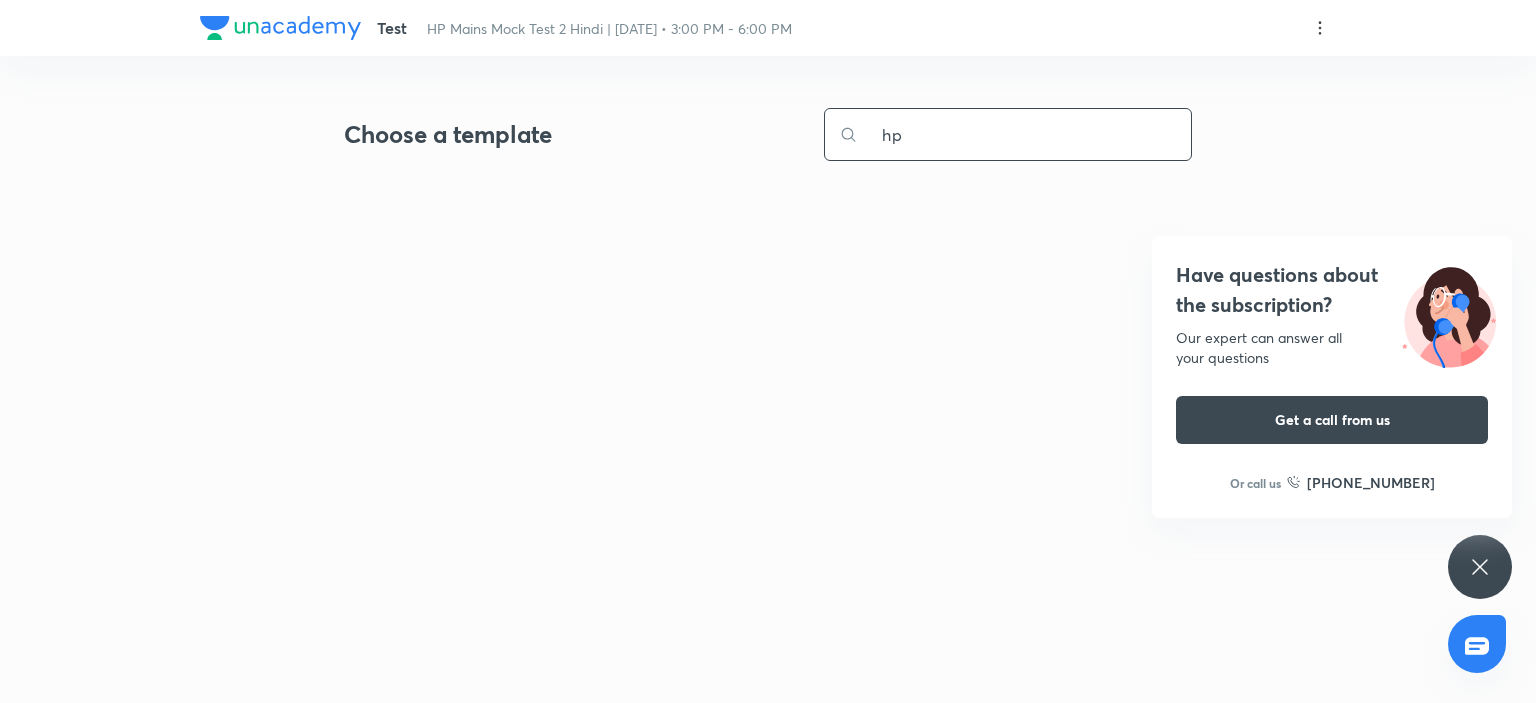 type on "h" 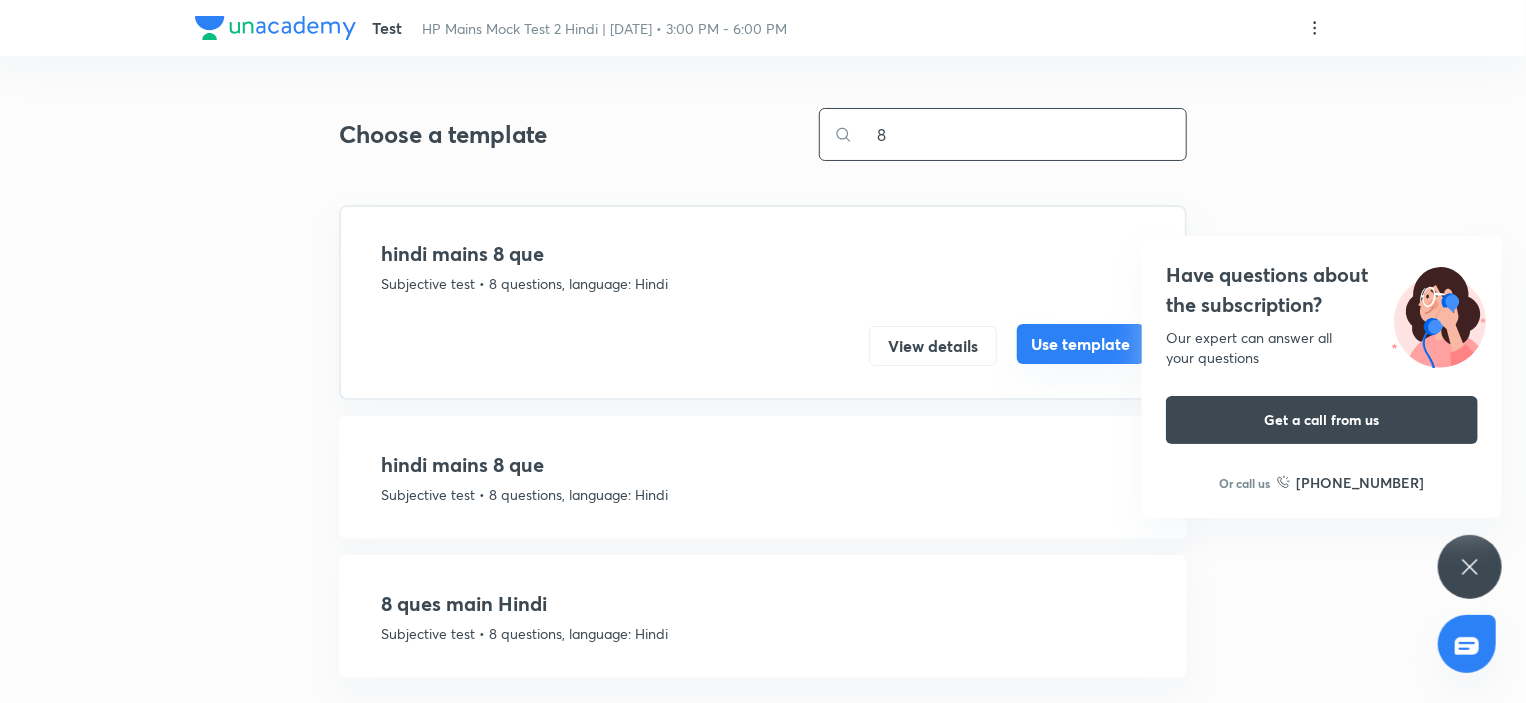 type on "8" 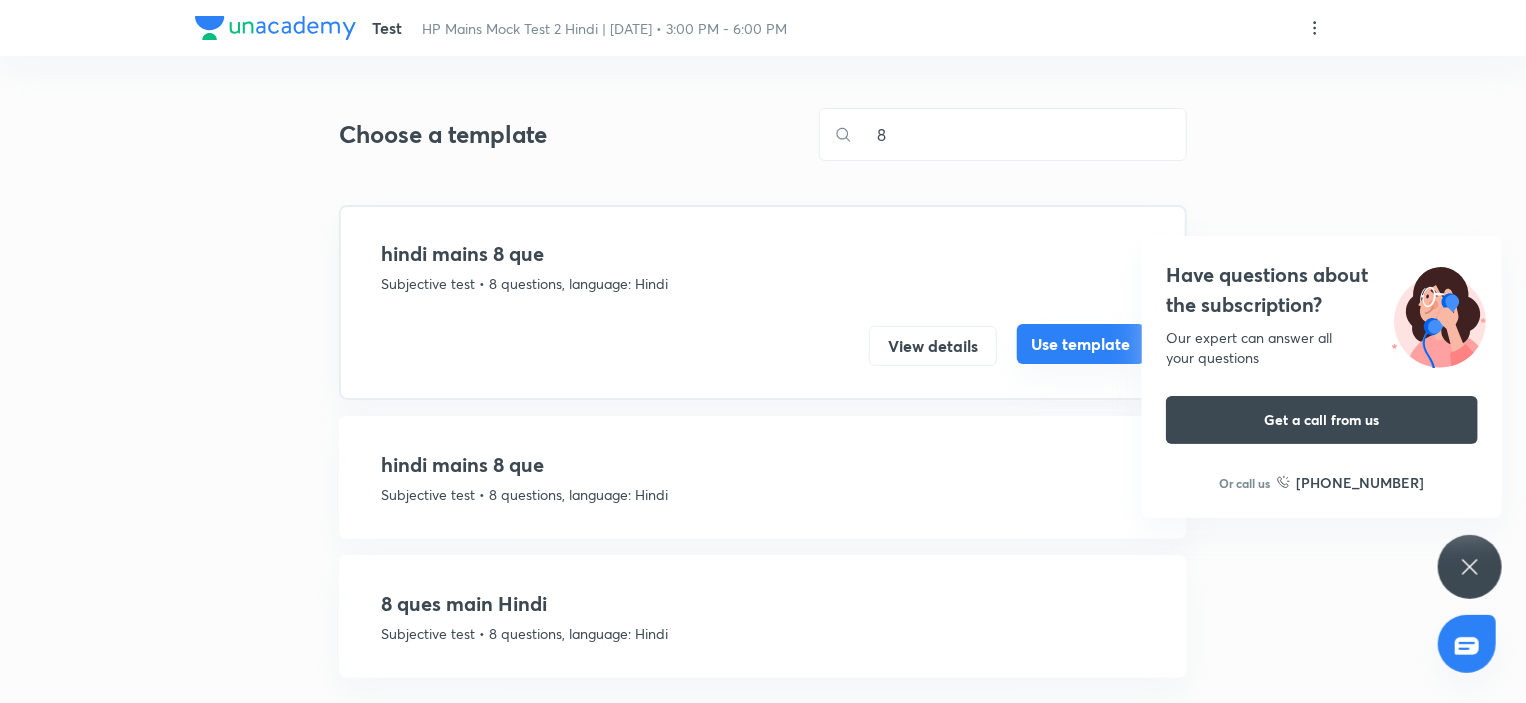 click on "Use template" at bounding box center [1081, 344] 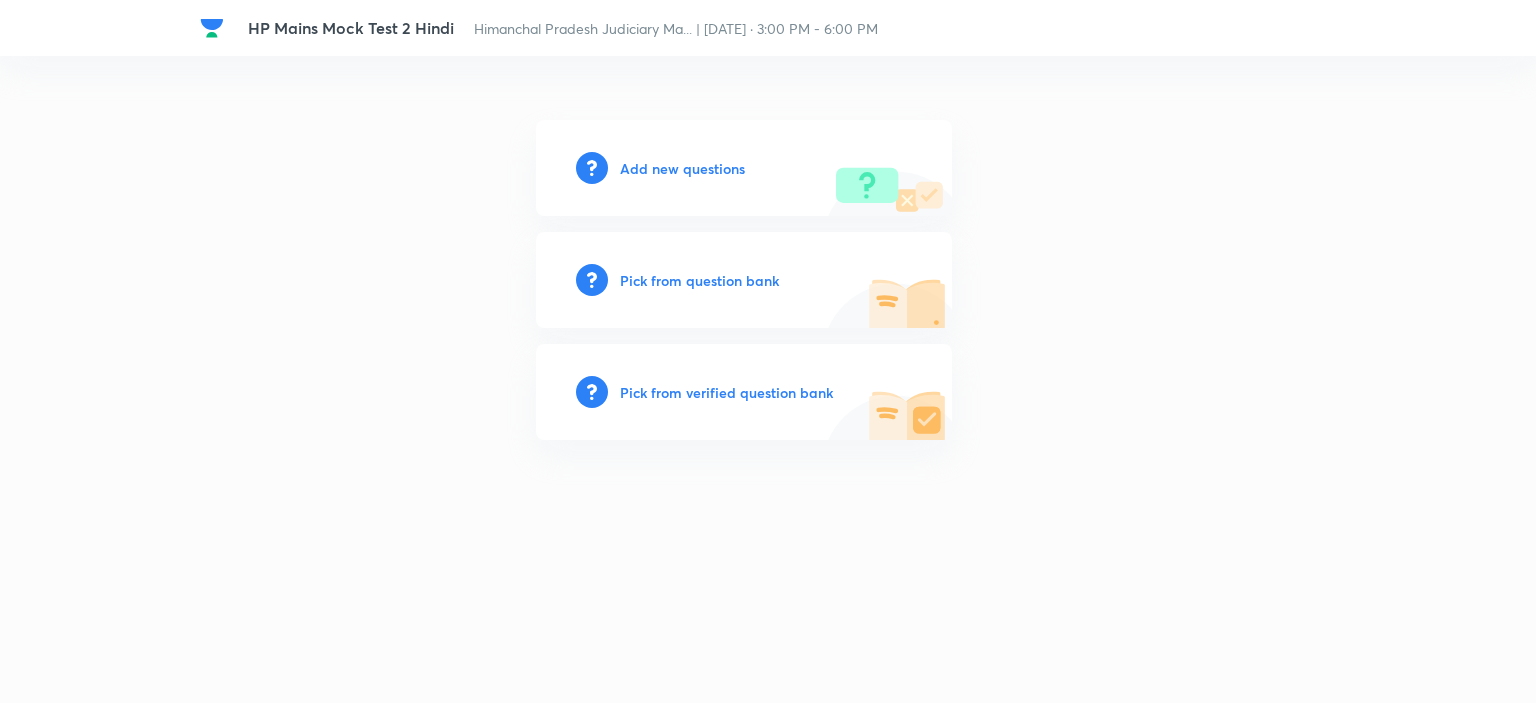 click on "Add new questions" at bounding box center [682, 168] 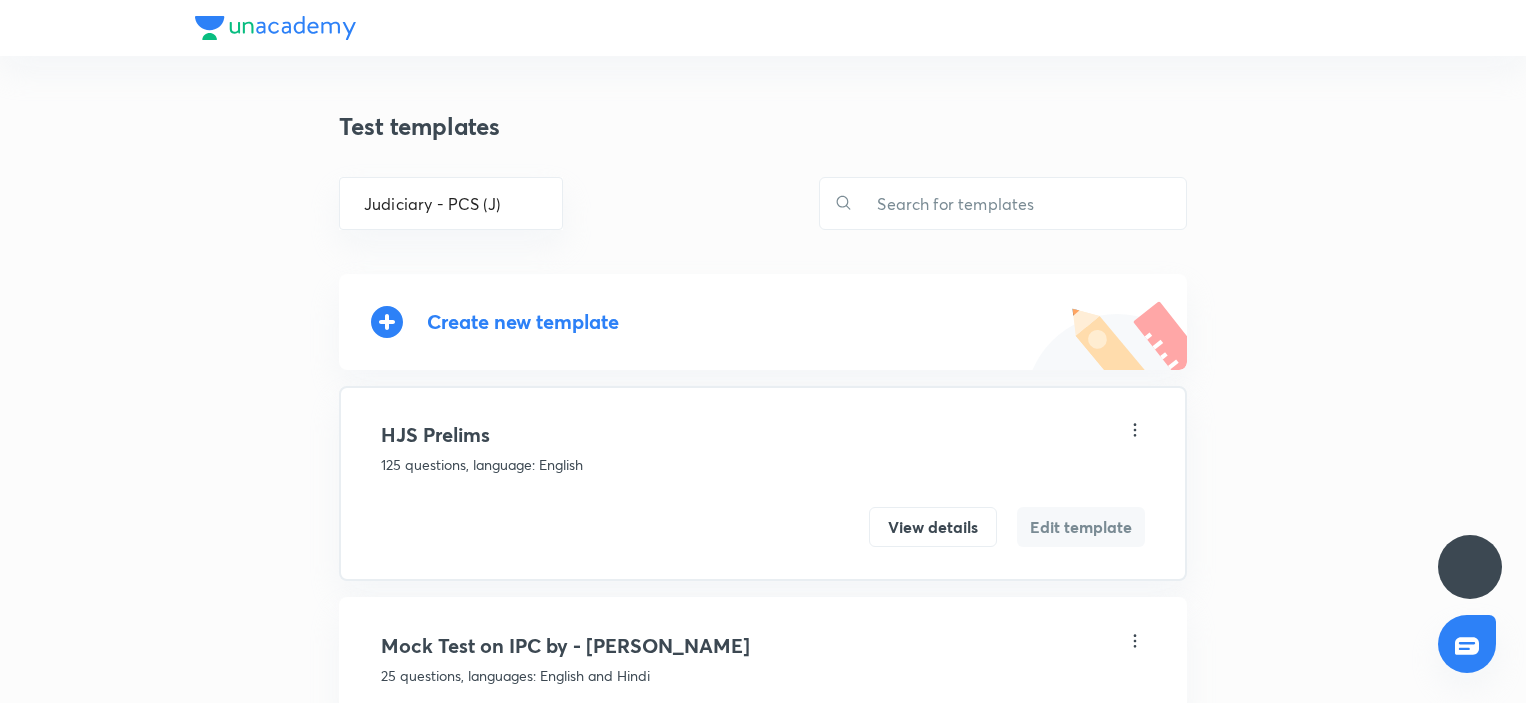 scroll, scrollTop: 0, scrollLeft: 0, axis: both 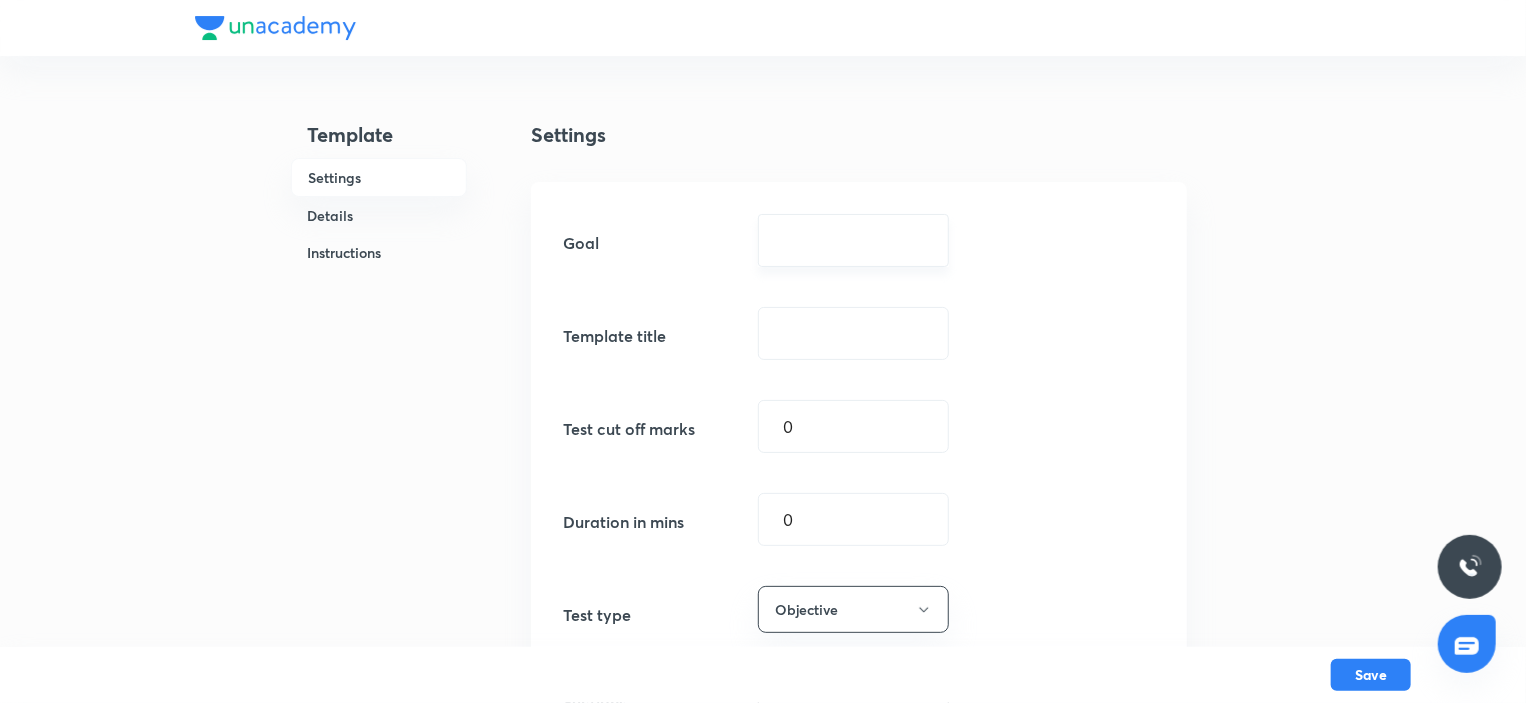click on "​" at bounding box center (853, 240) 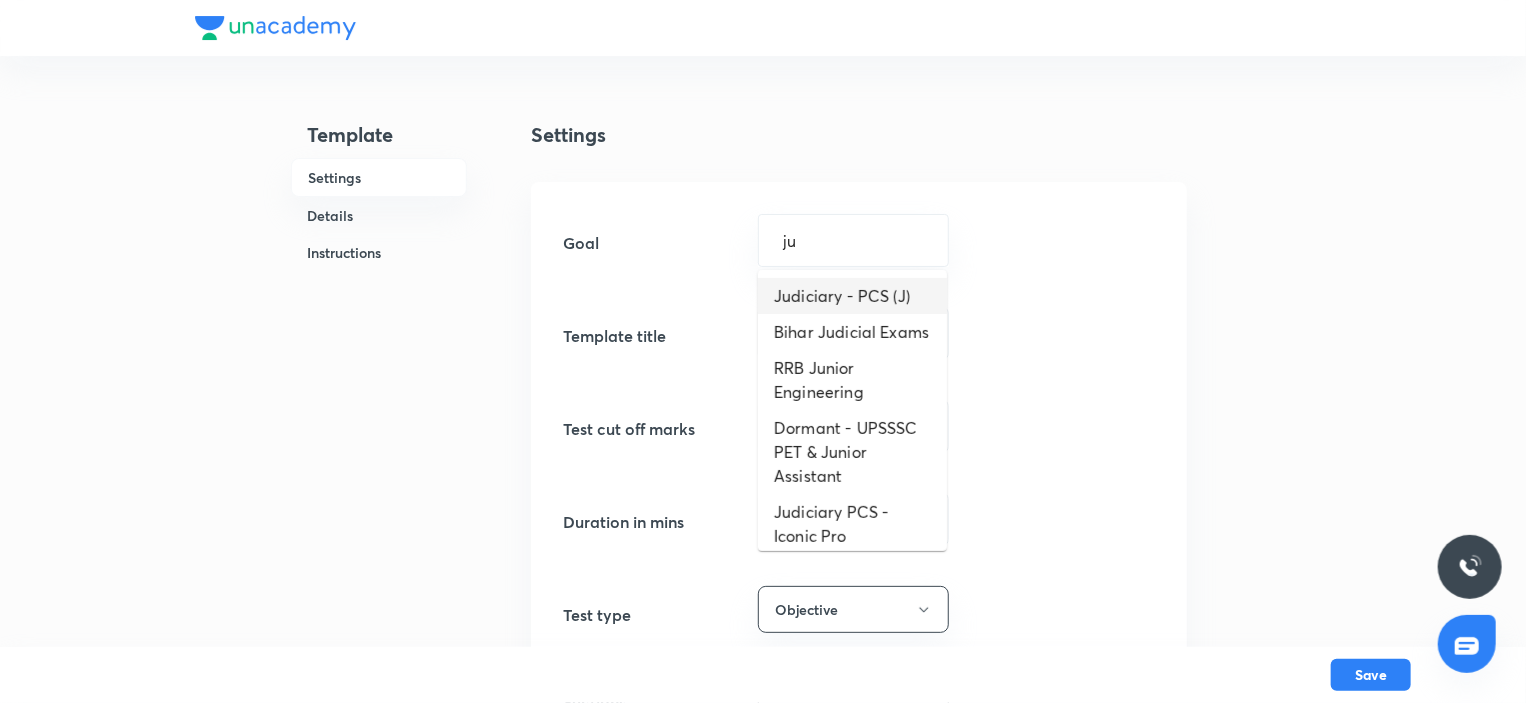 click on "Judiciary - PCS (J)" at bounding box center (852, 296) 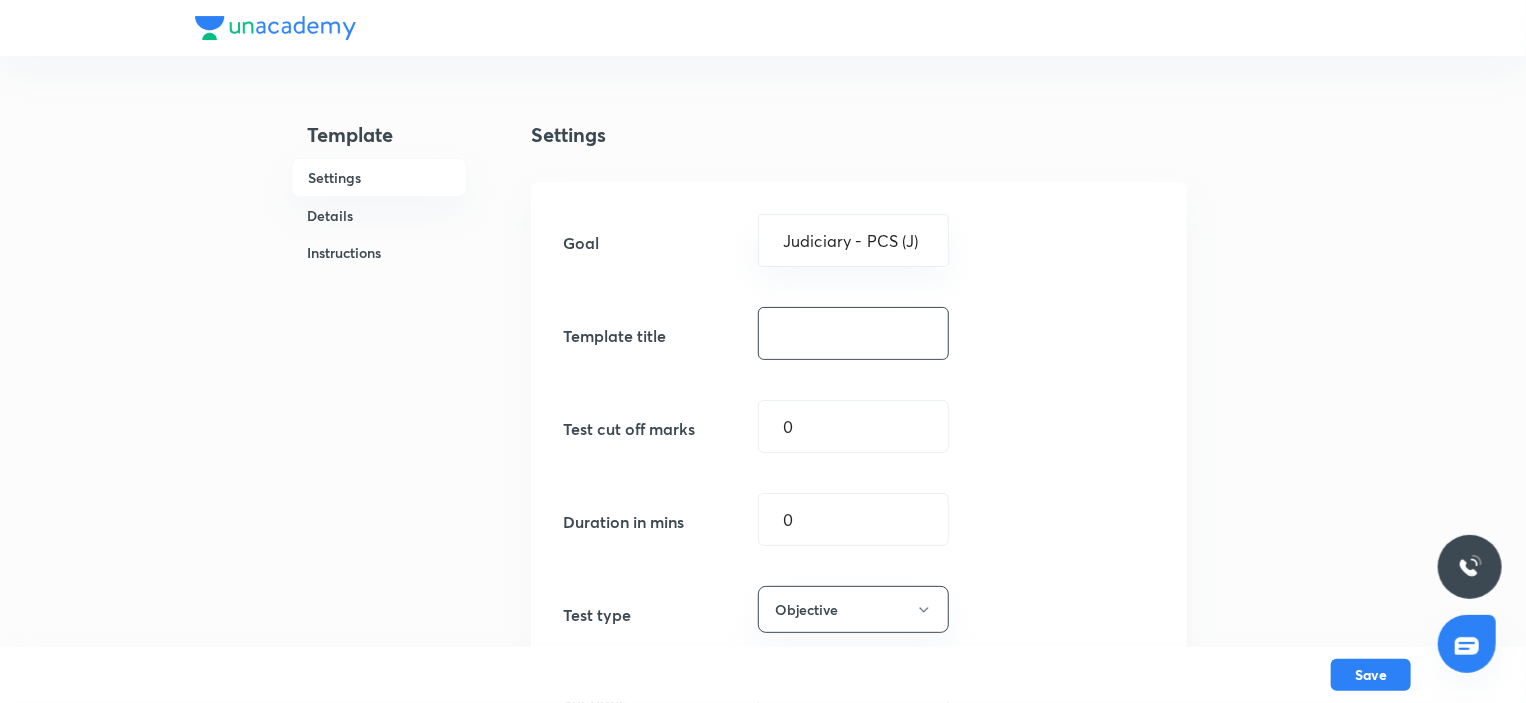 click at bounding box center (853, 333) 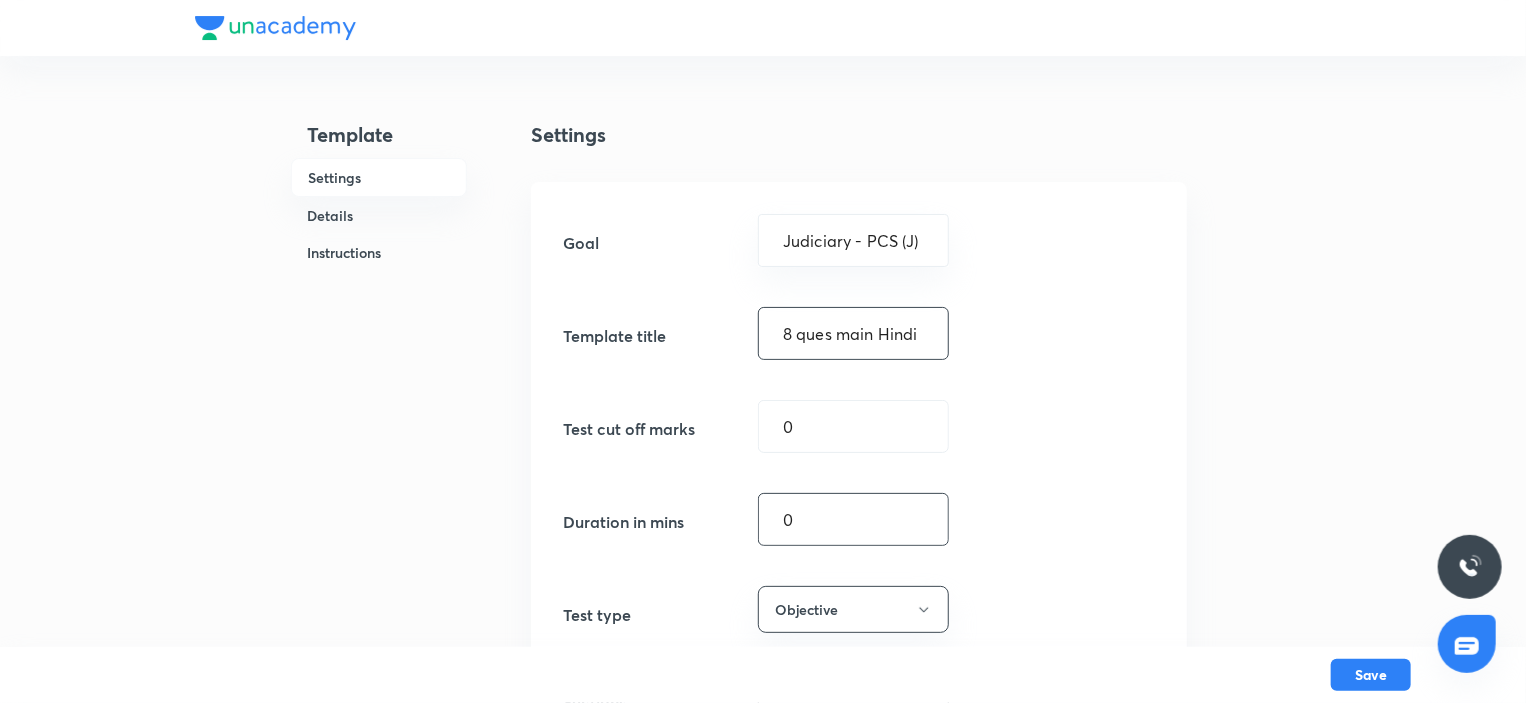 type on "8 ques main Hindi" 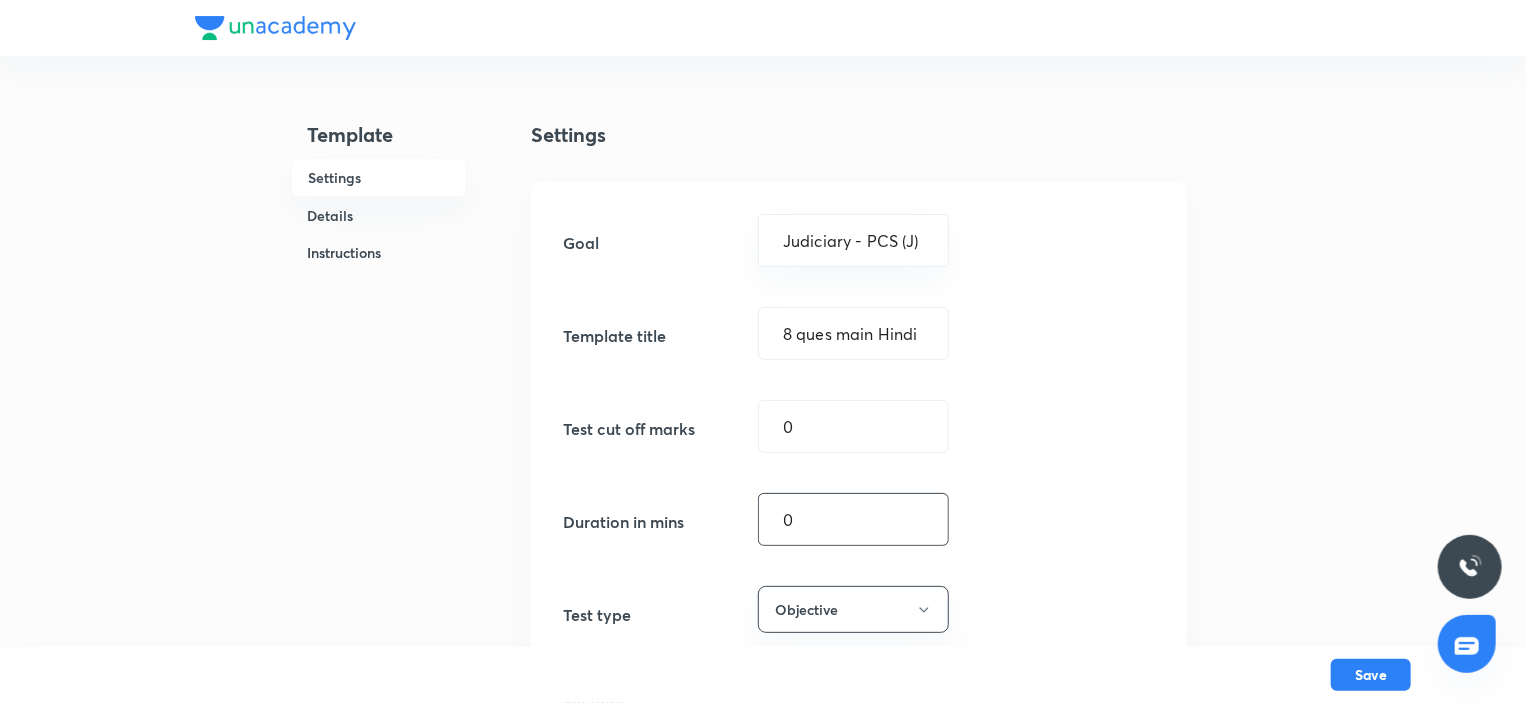 drag, startPoint x: 777, startPoint y: 527, endPoint x: 636, endPoint y: 522, distance: 141.08862 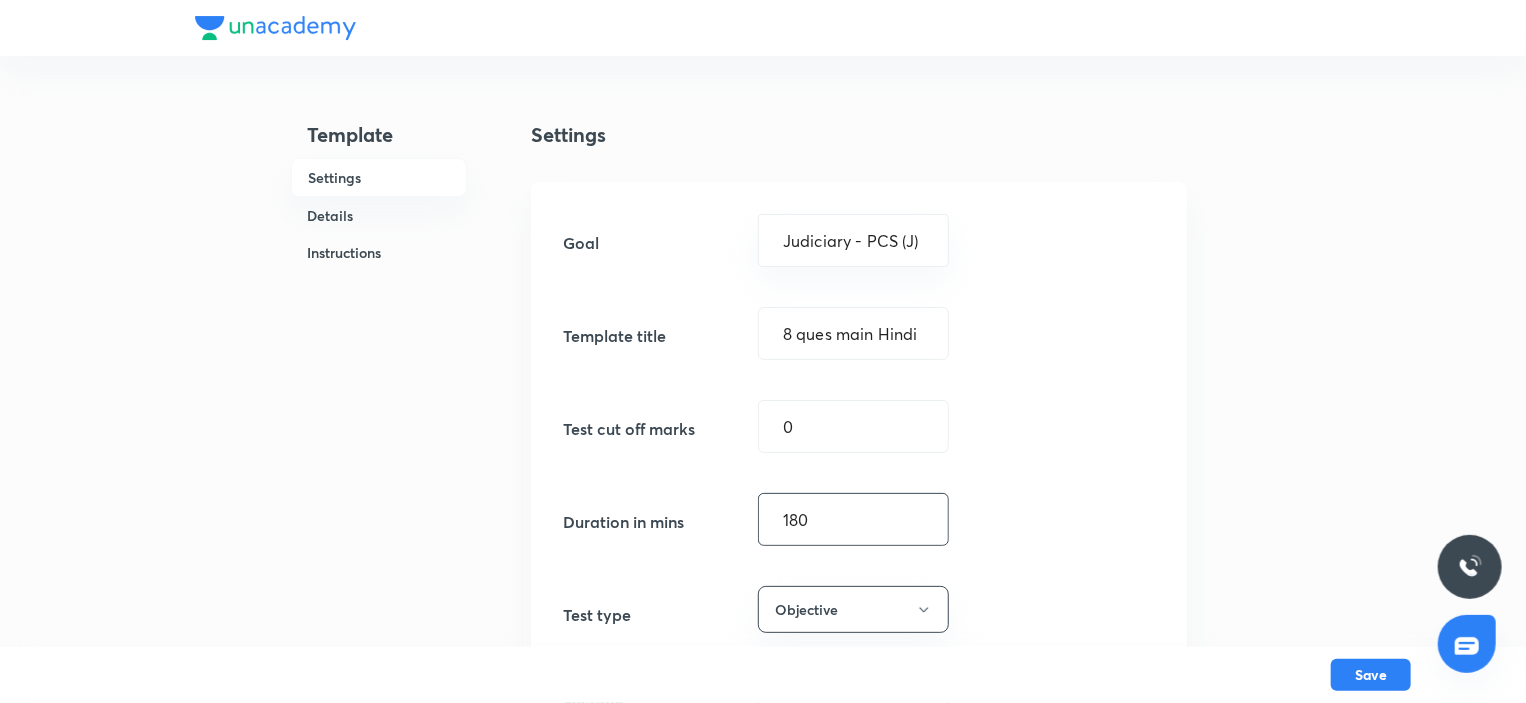 type on "180" 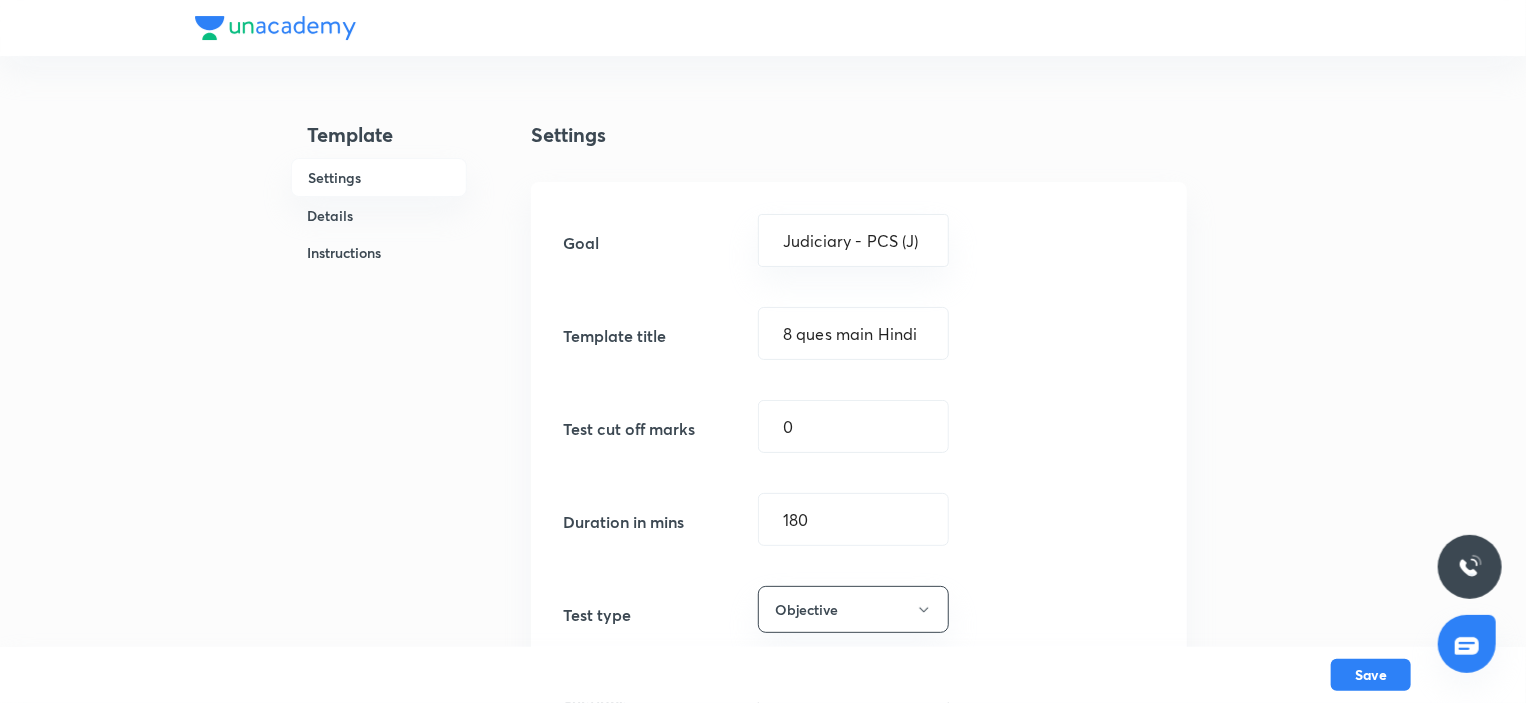 click on "Template Settings Details Instructions Settings Goal Judiciary - PCS (J) ​ Template title 8 ques main Hindi ​ Test cut off marks 0 ​ Duration in mins 180 ​ Test type Objective Sections Disabled Details Total number of questions 0 ​ Maximum number of questions that can be answered ​ Calculator type None Languages ​ Subjects ​ Instructions Save" at bounding box center (763, 1227) 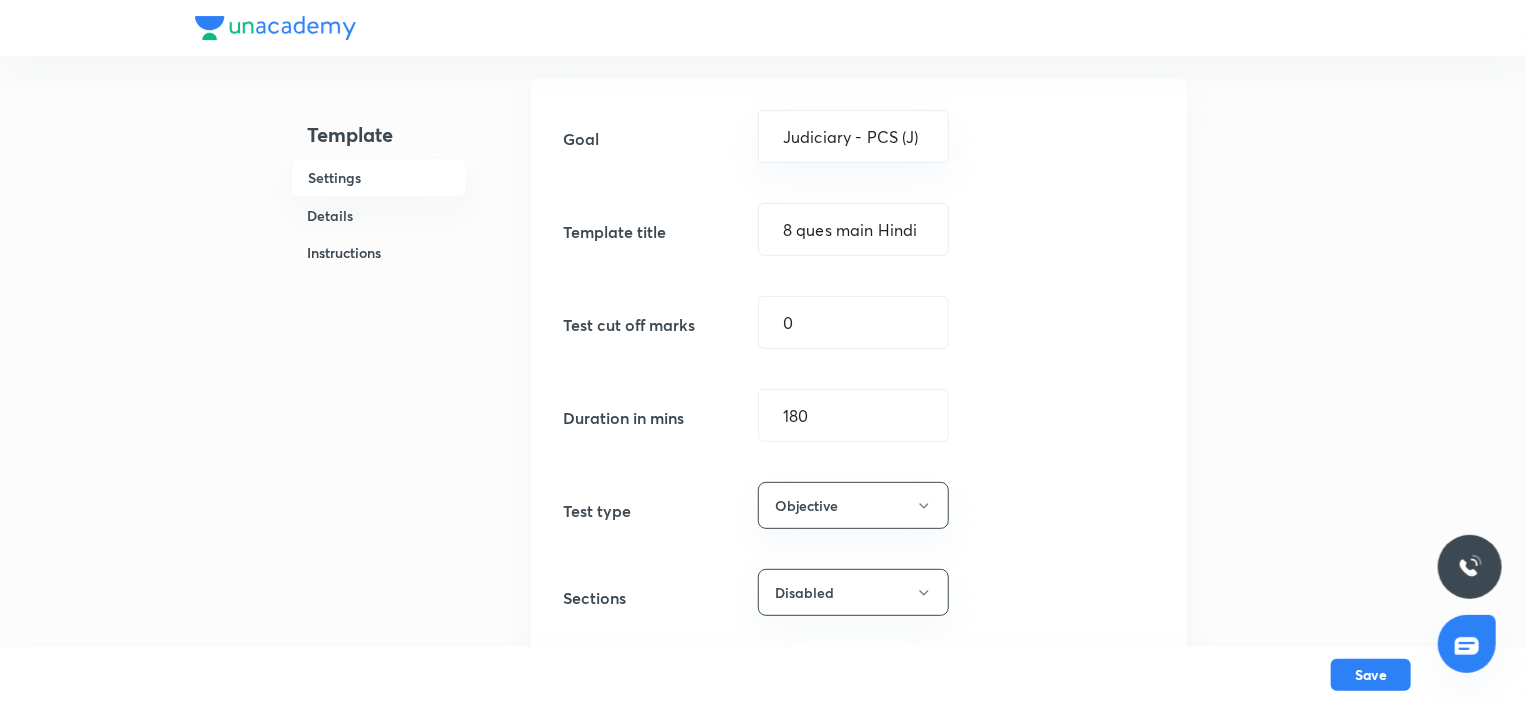 scroll, scrollTop: 200, scrollLeft: 0, axis: vertical 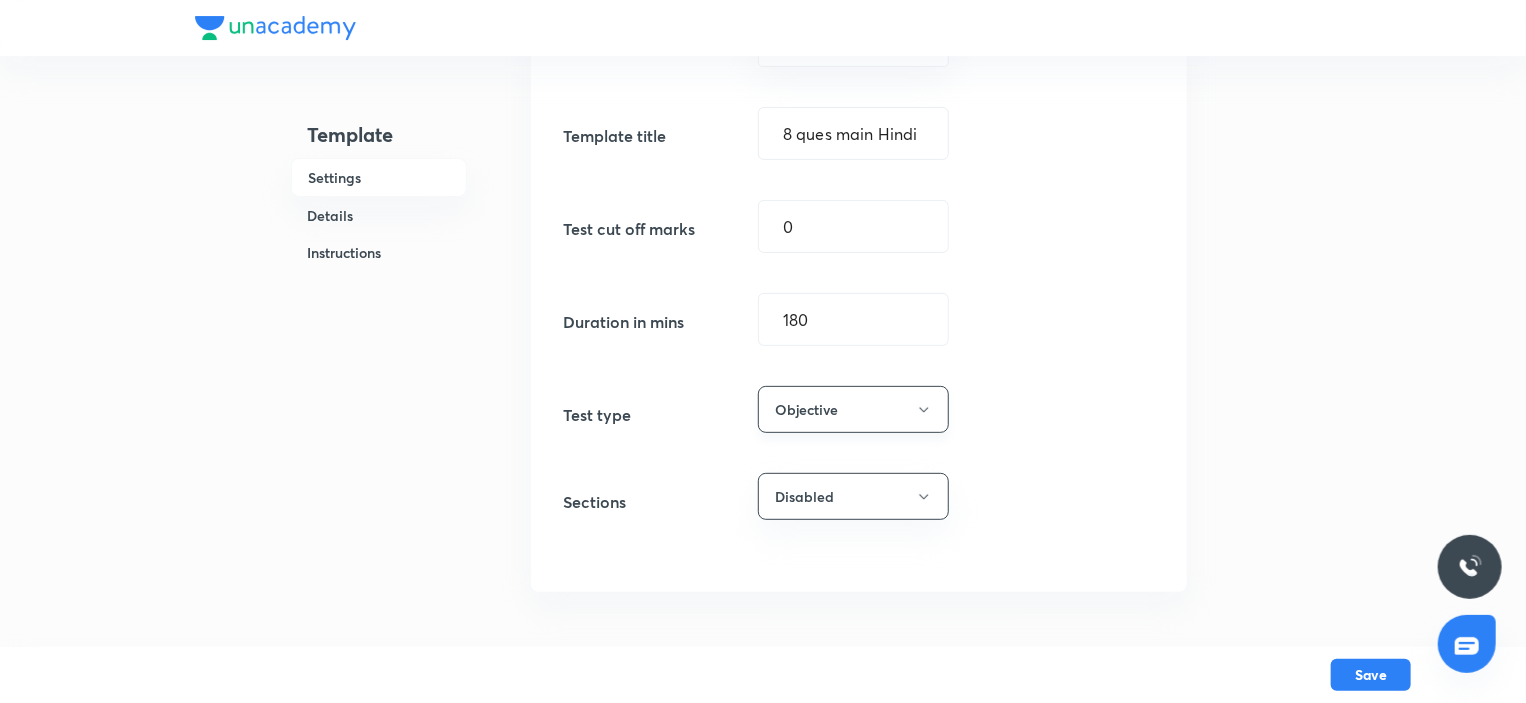click on "Objective" at bounding box center [853, 409] 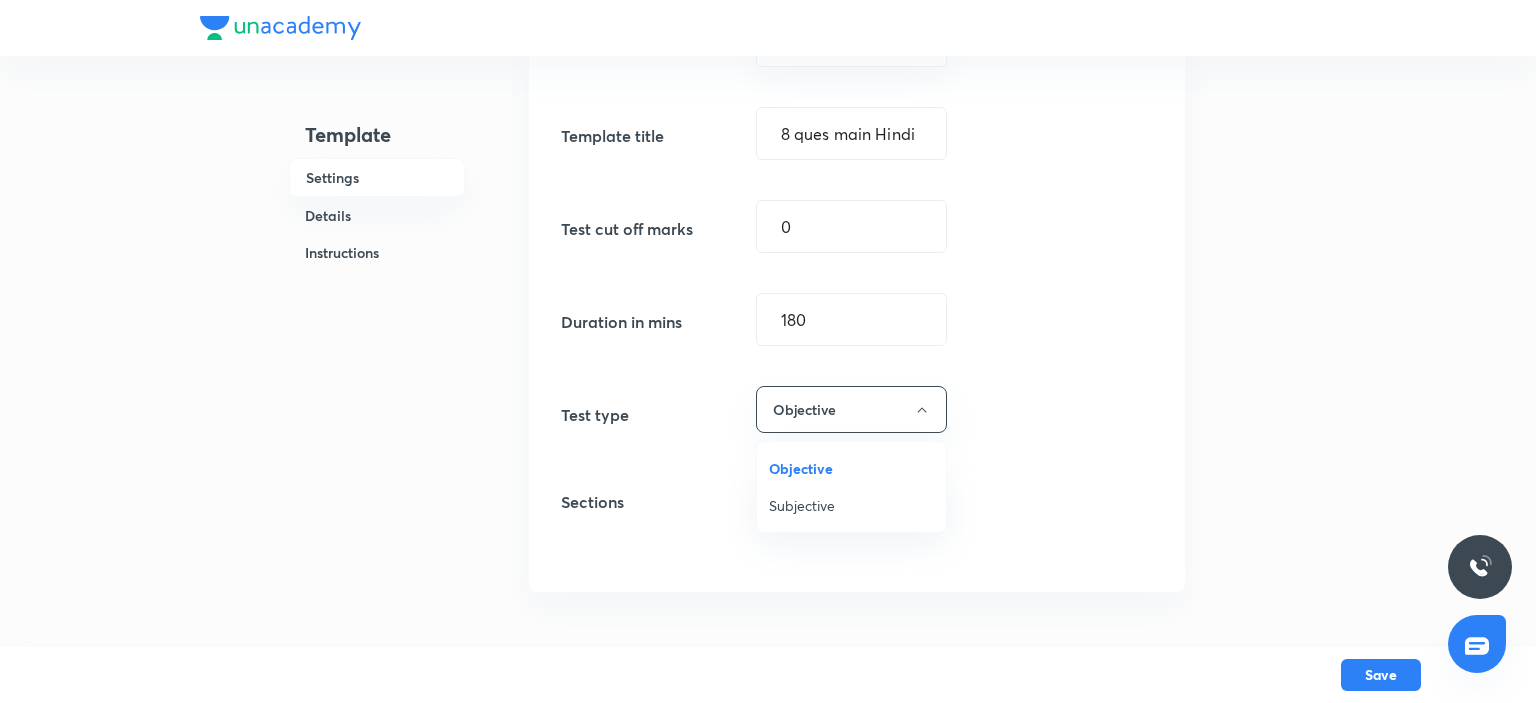 click on "Subjective" at bounding box center (851, 505) 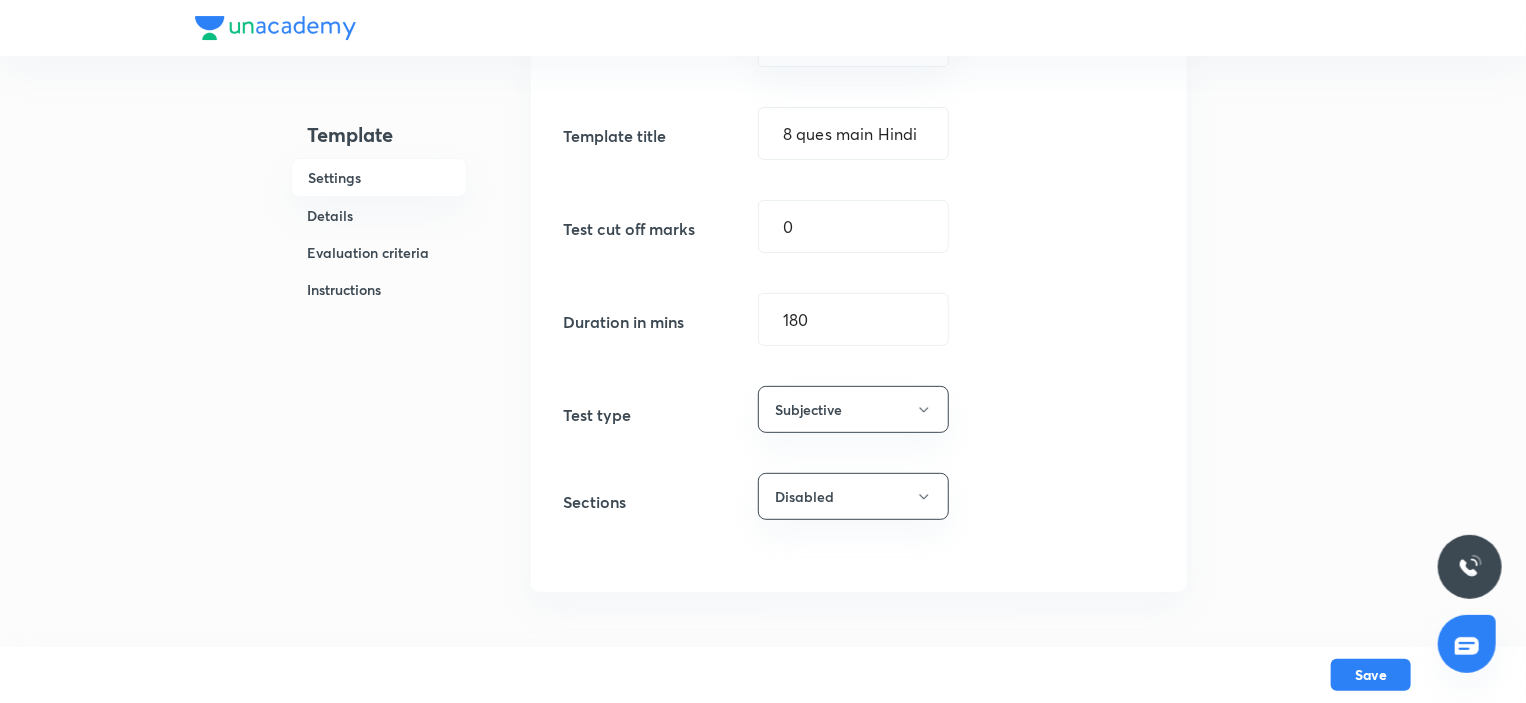click on "Test type Subjective" at bounding box center [859, 409] 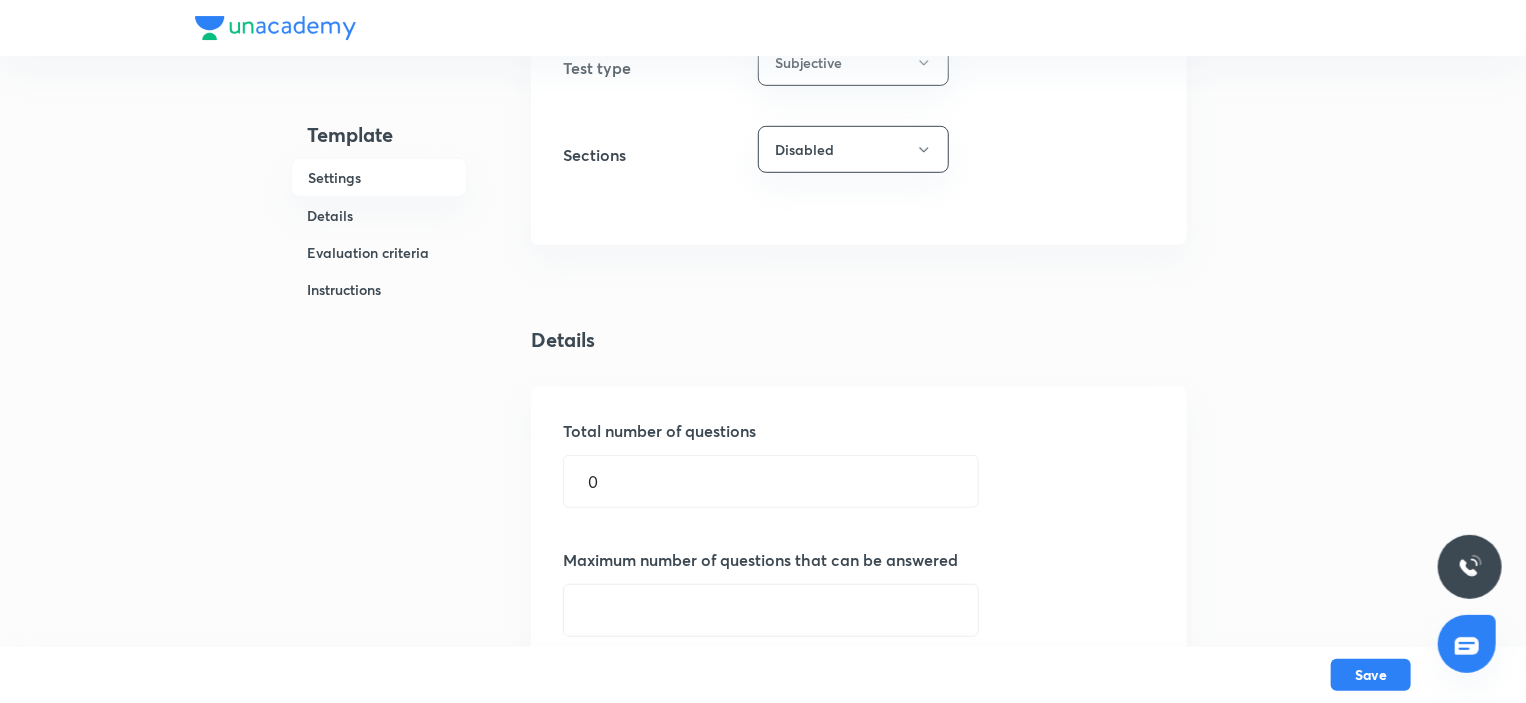 scroll, scrollTop: 600, scrollLeft: 0, axis: vertical 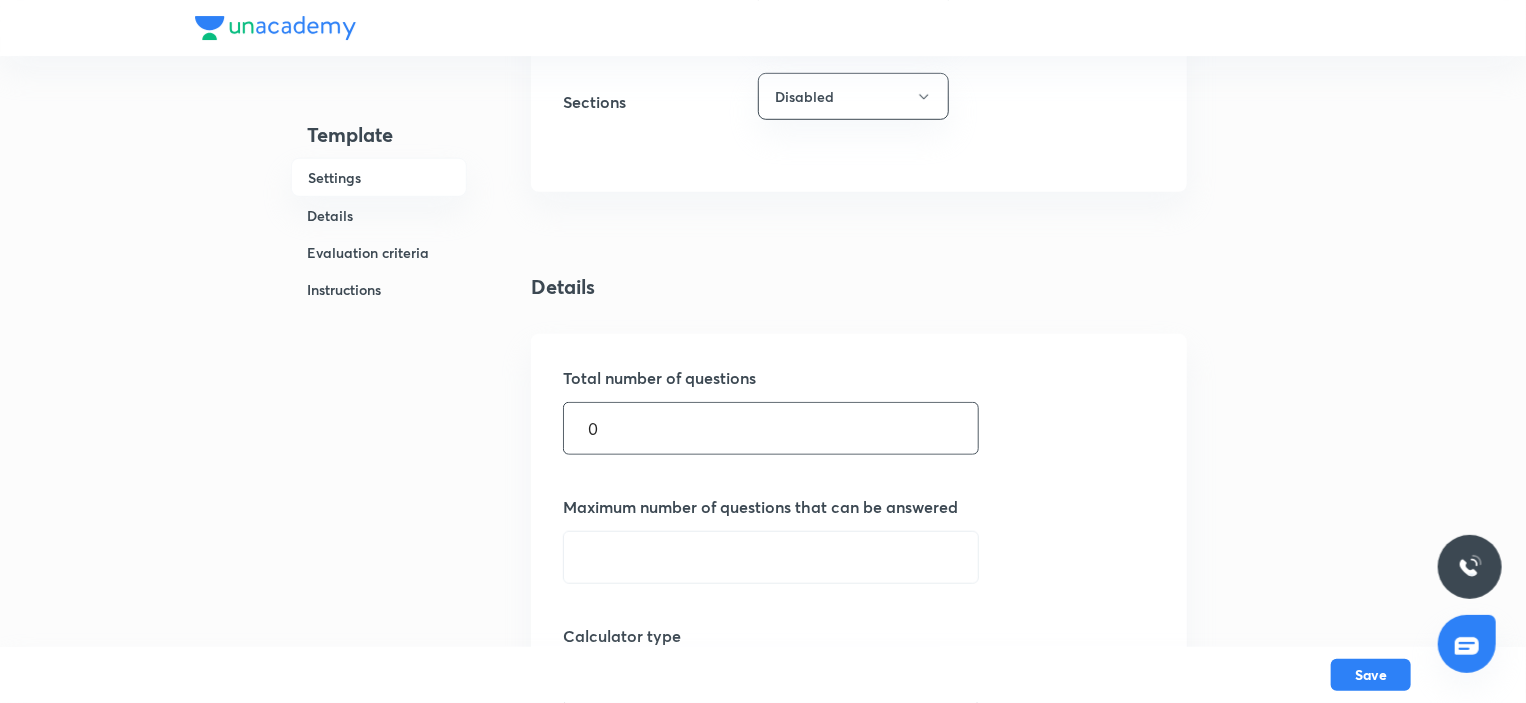 drag, startPoint x: 627, startPoint y: 422, endPoint x: 526, endPoint y: 423, distance: 101.00495 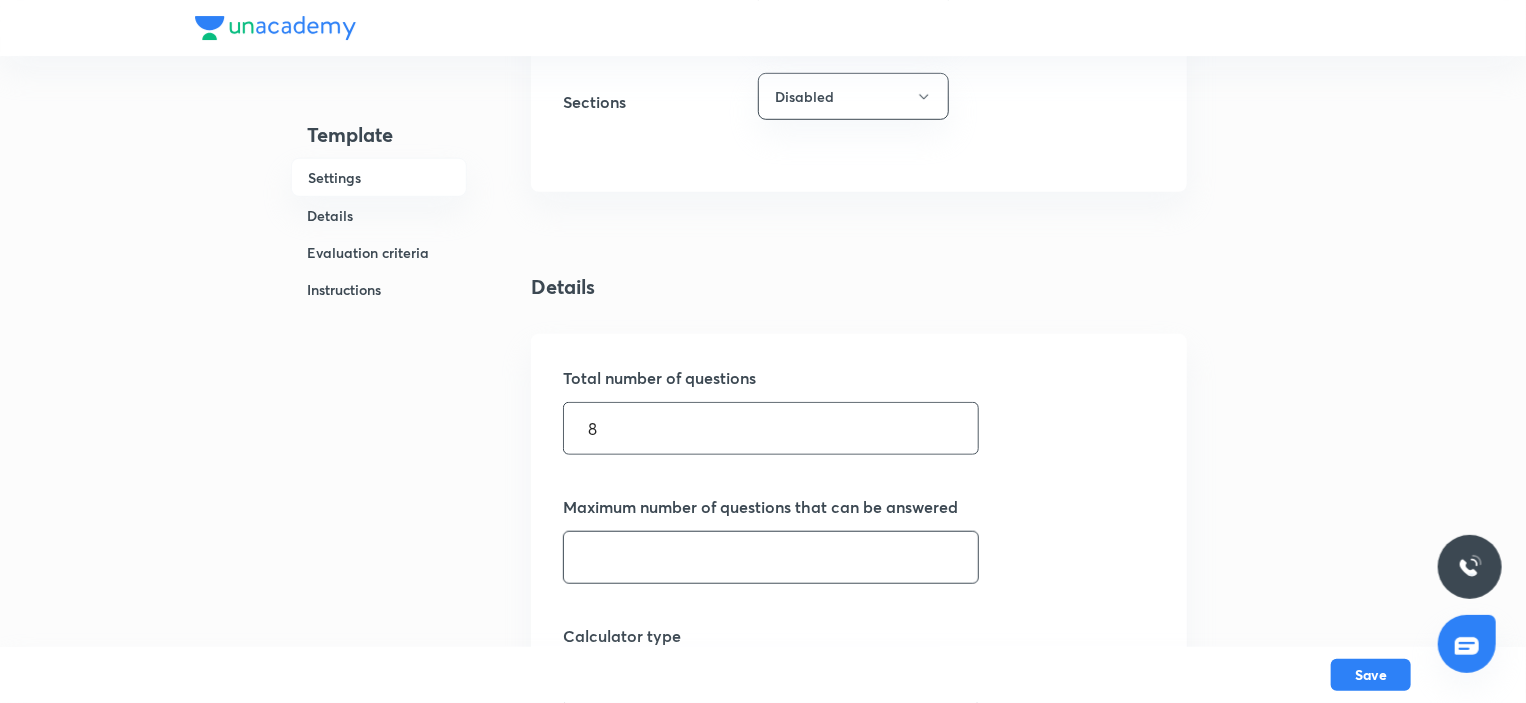 type on "8" 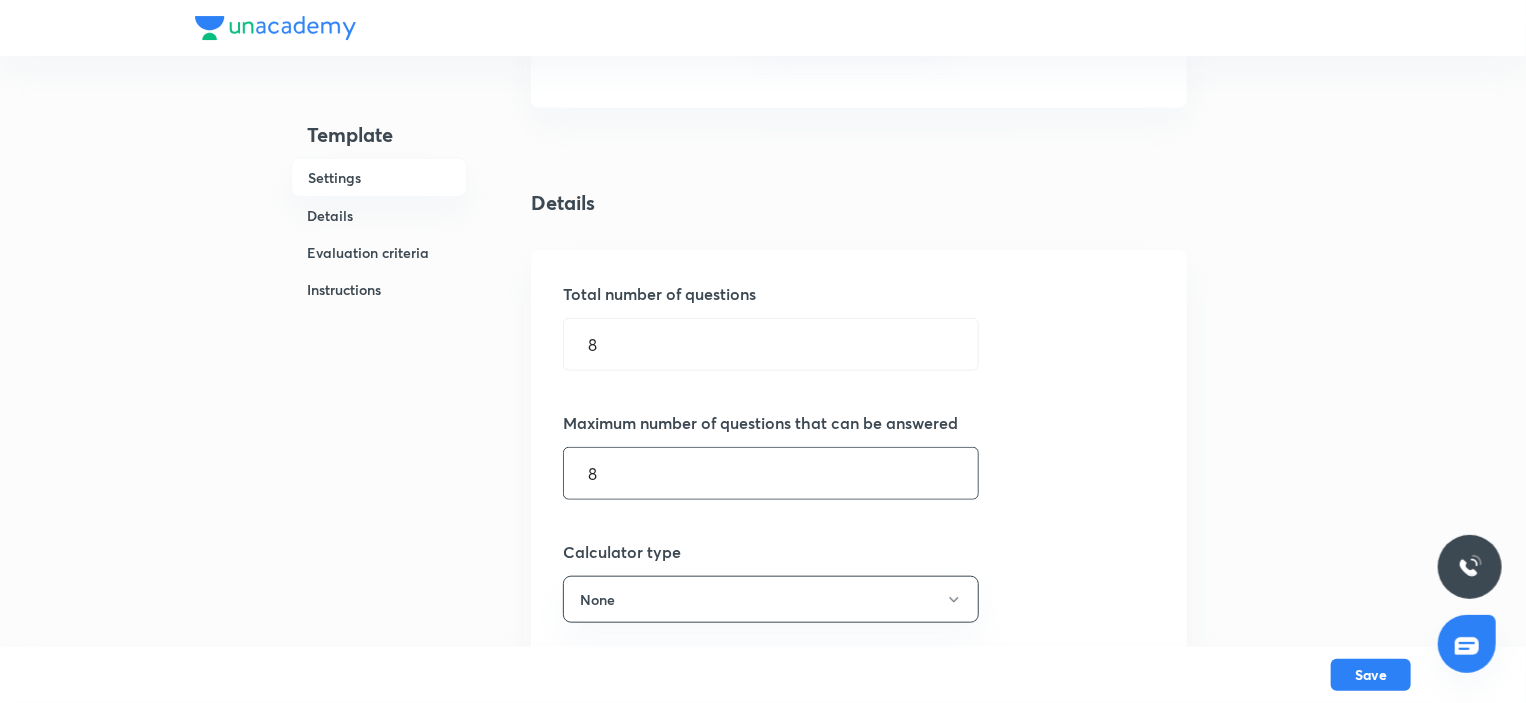 scroll, scrollTop: 1000, scrollLeft: 0, axis: vertical 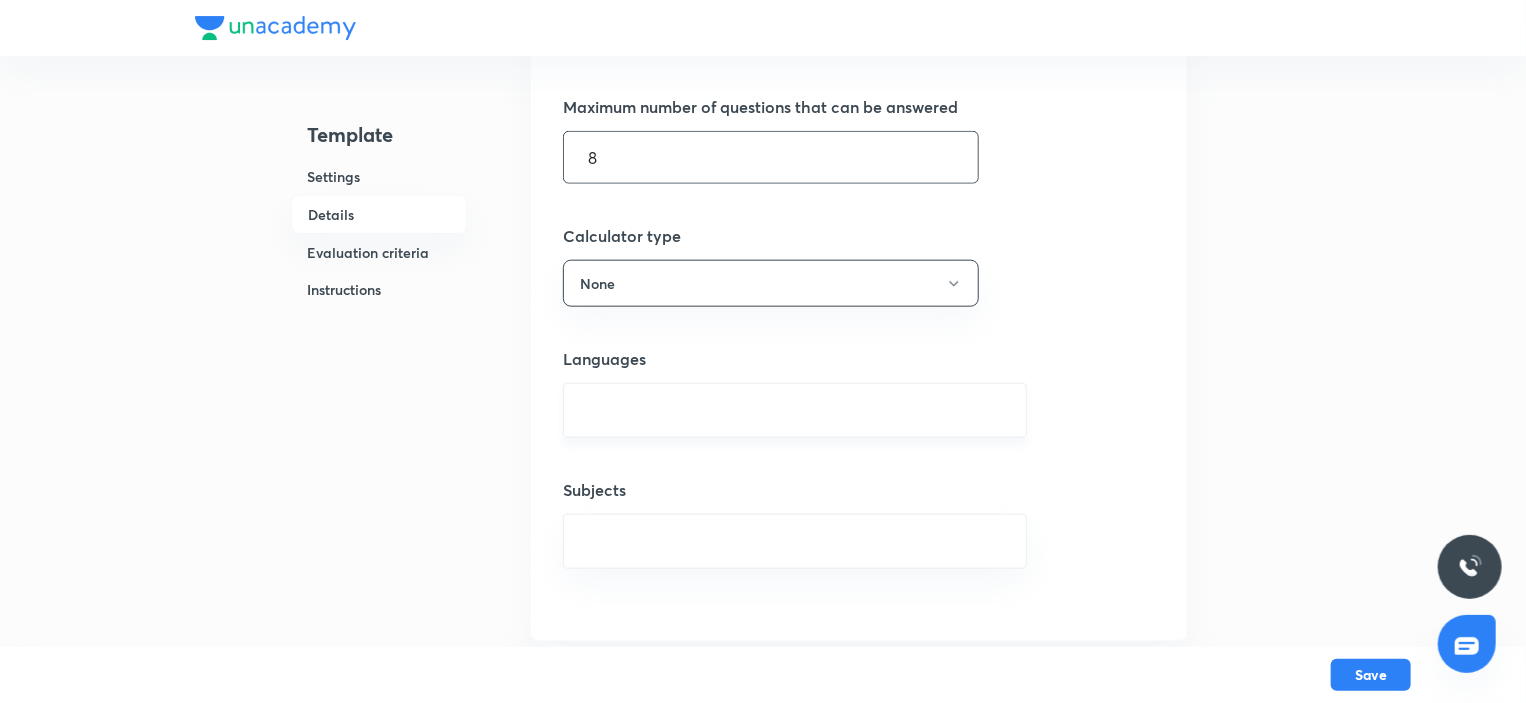 type on "8" 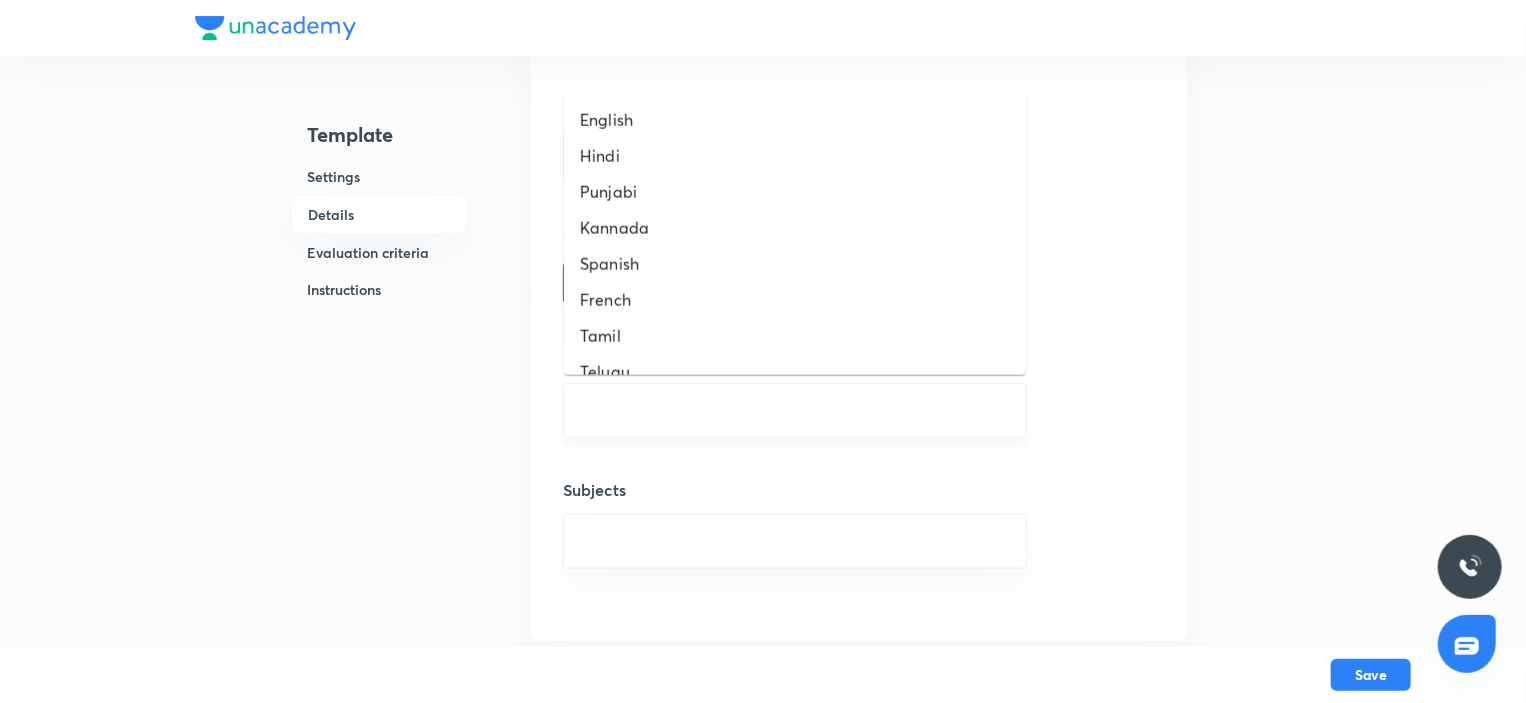 click at bounding box center [795, 410] 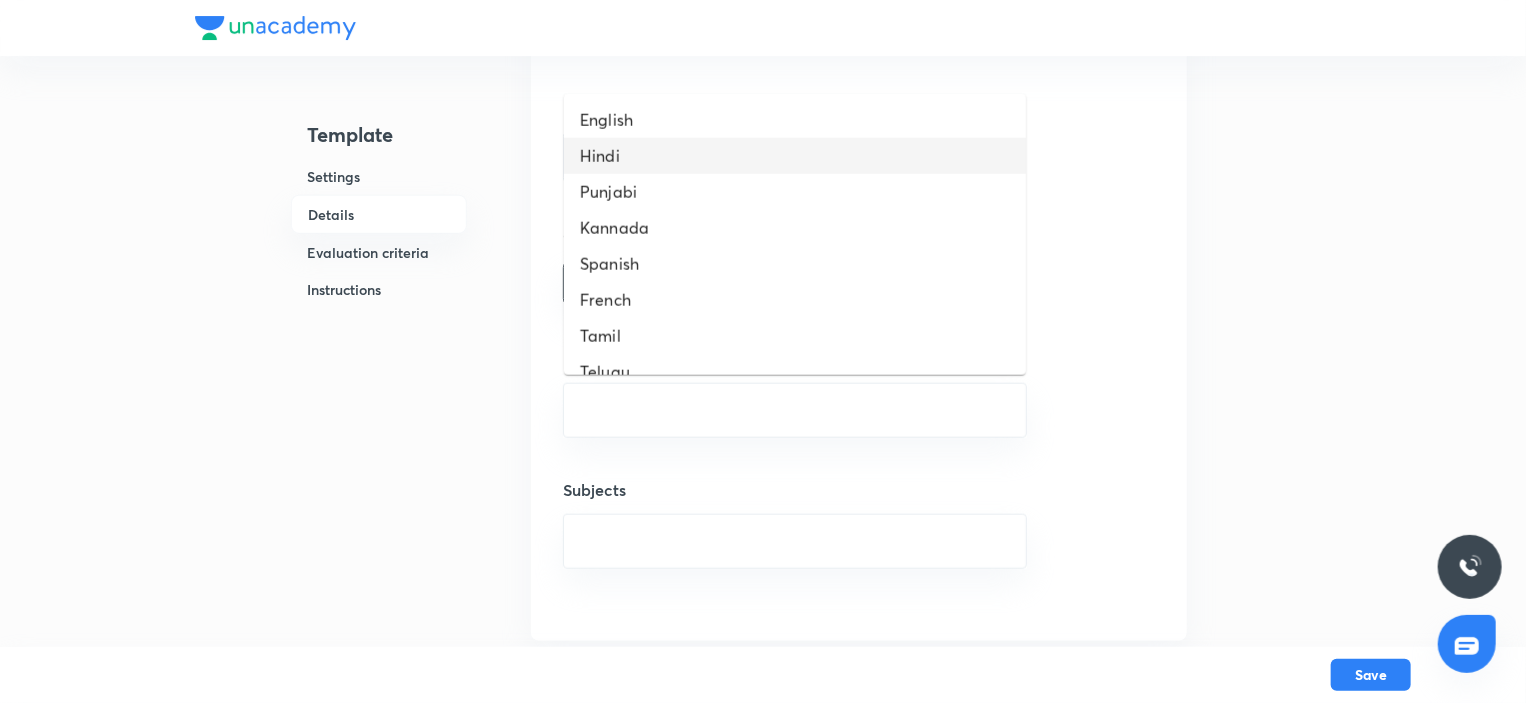 click on "Hindi" at bounding box center (795, 156) 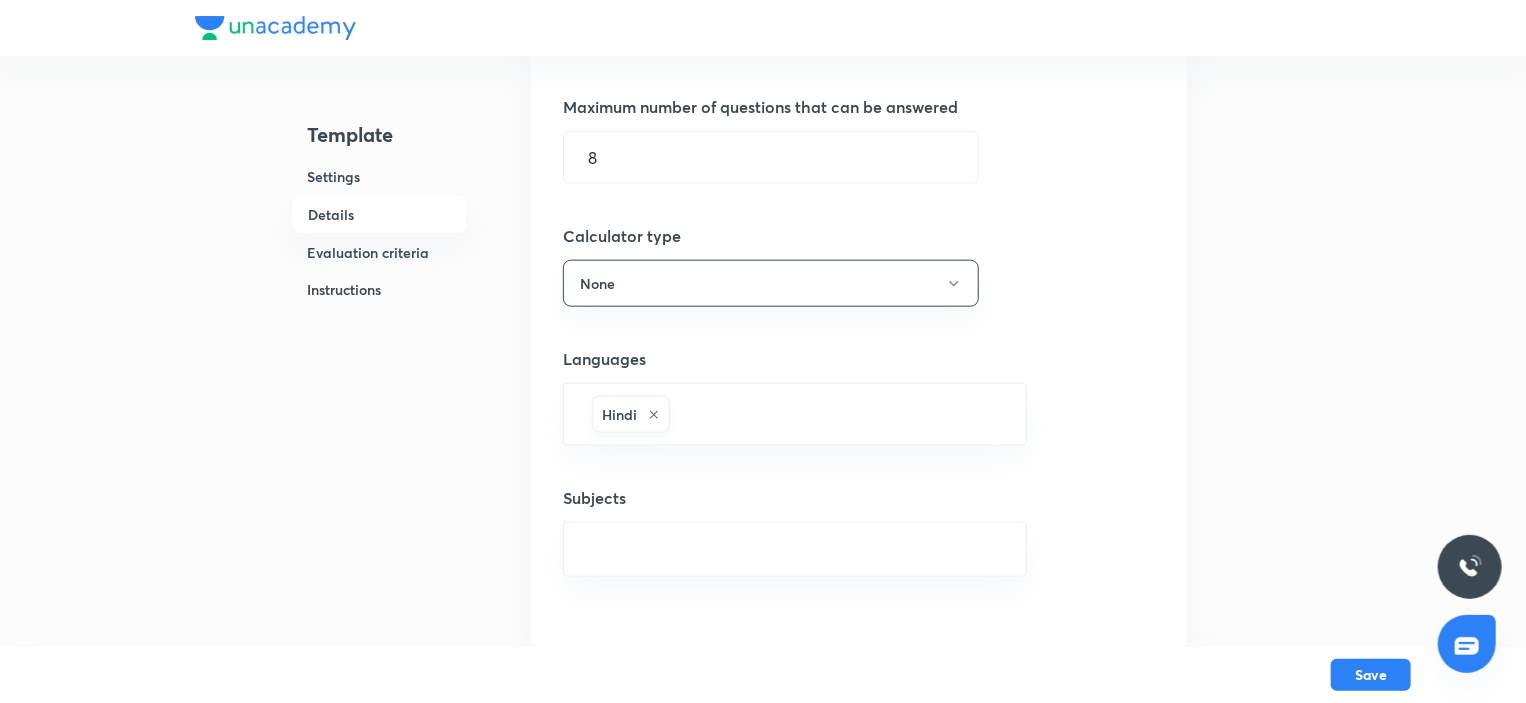 click on "Subjects" at bounding box center [859, 498] 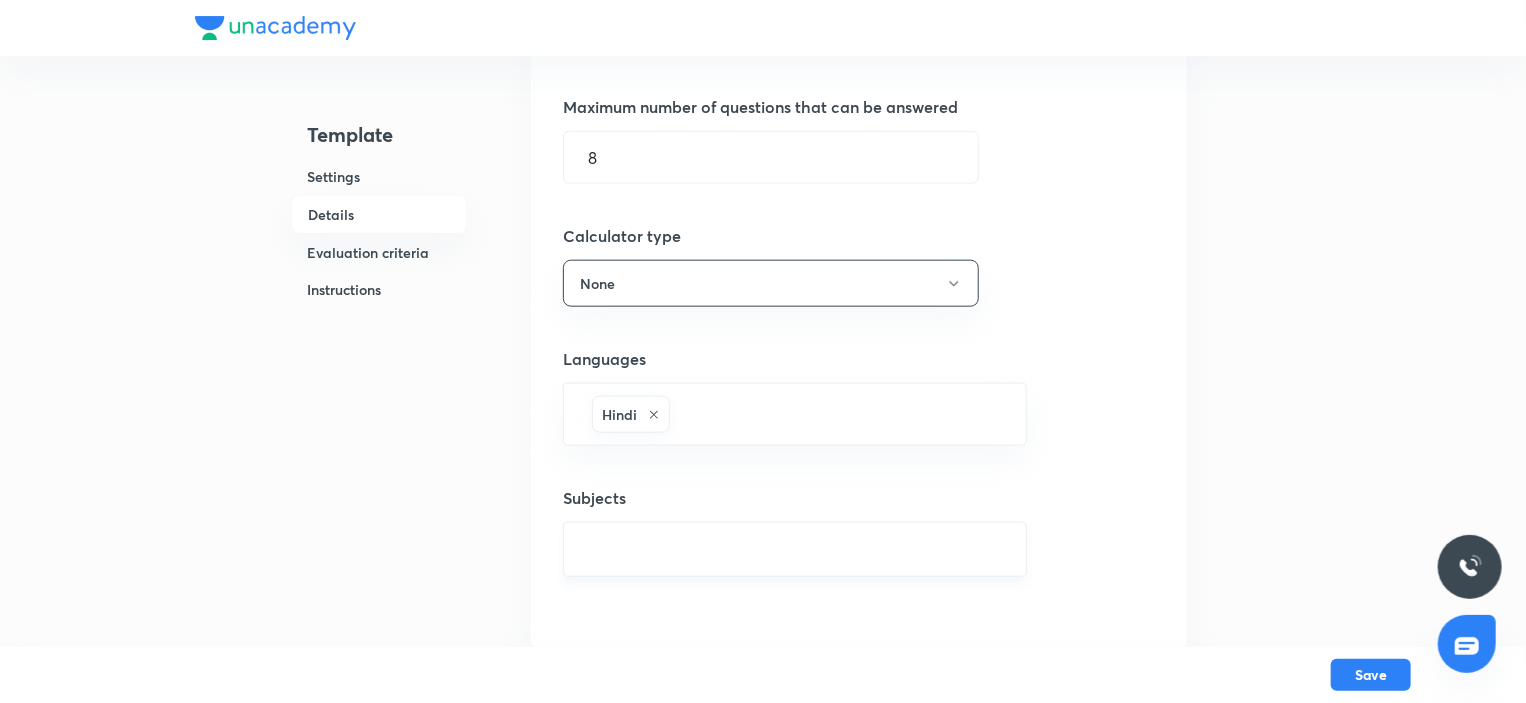 drag, startPoint x: 621, startPoint y: 570, endPoint x: 616, endPoint y: 547, distance: 23.537205 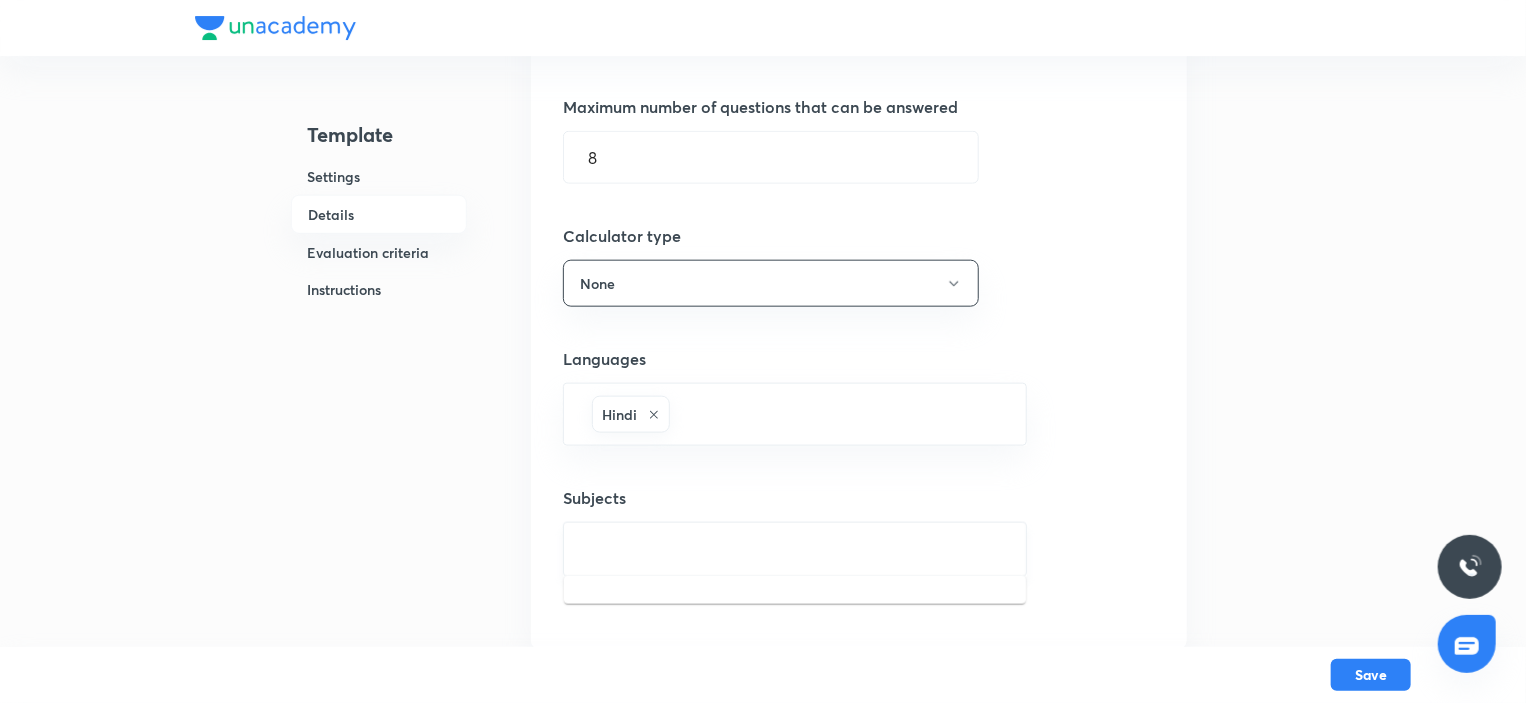 click at bounding box center (795, 549) 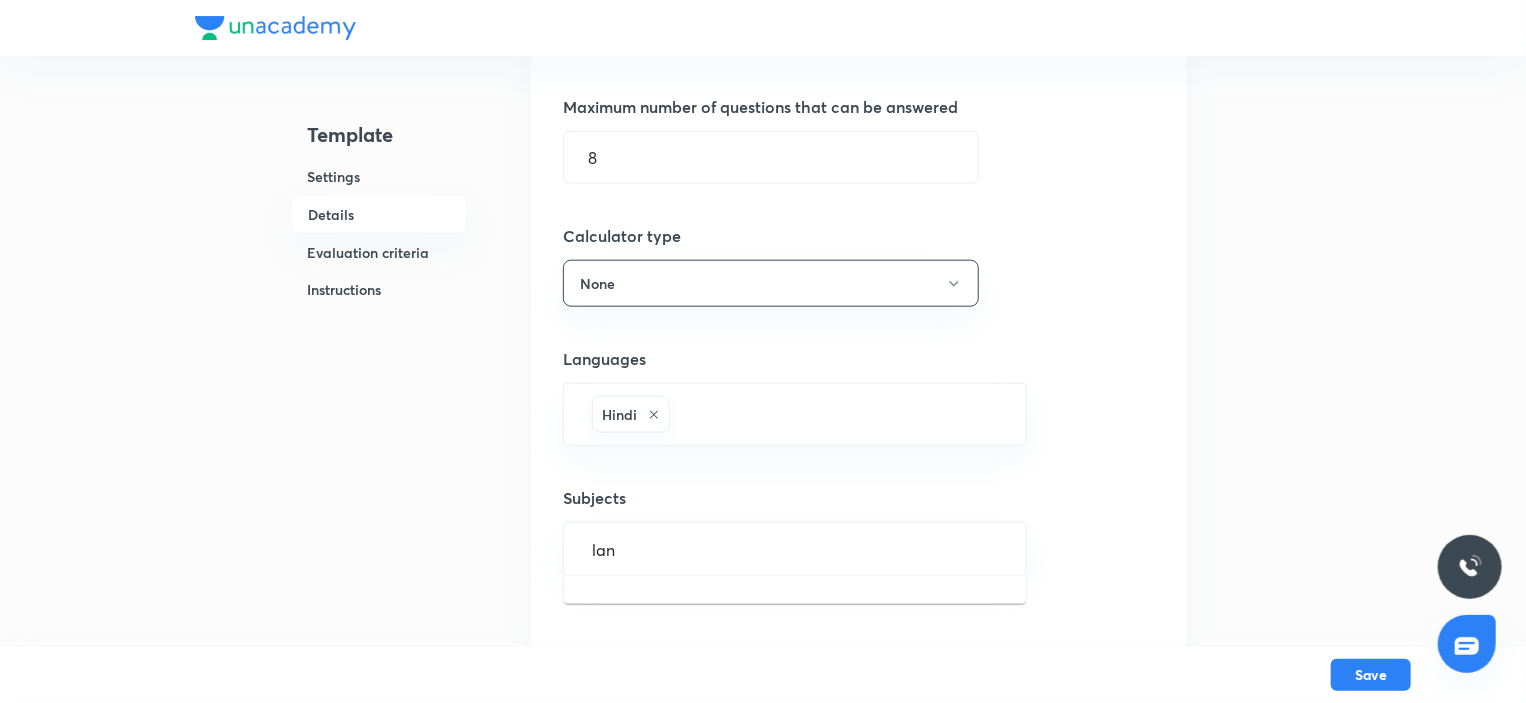 type on "lang" 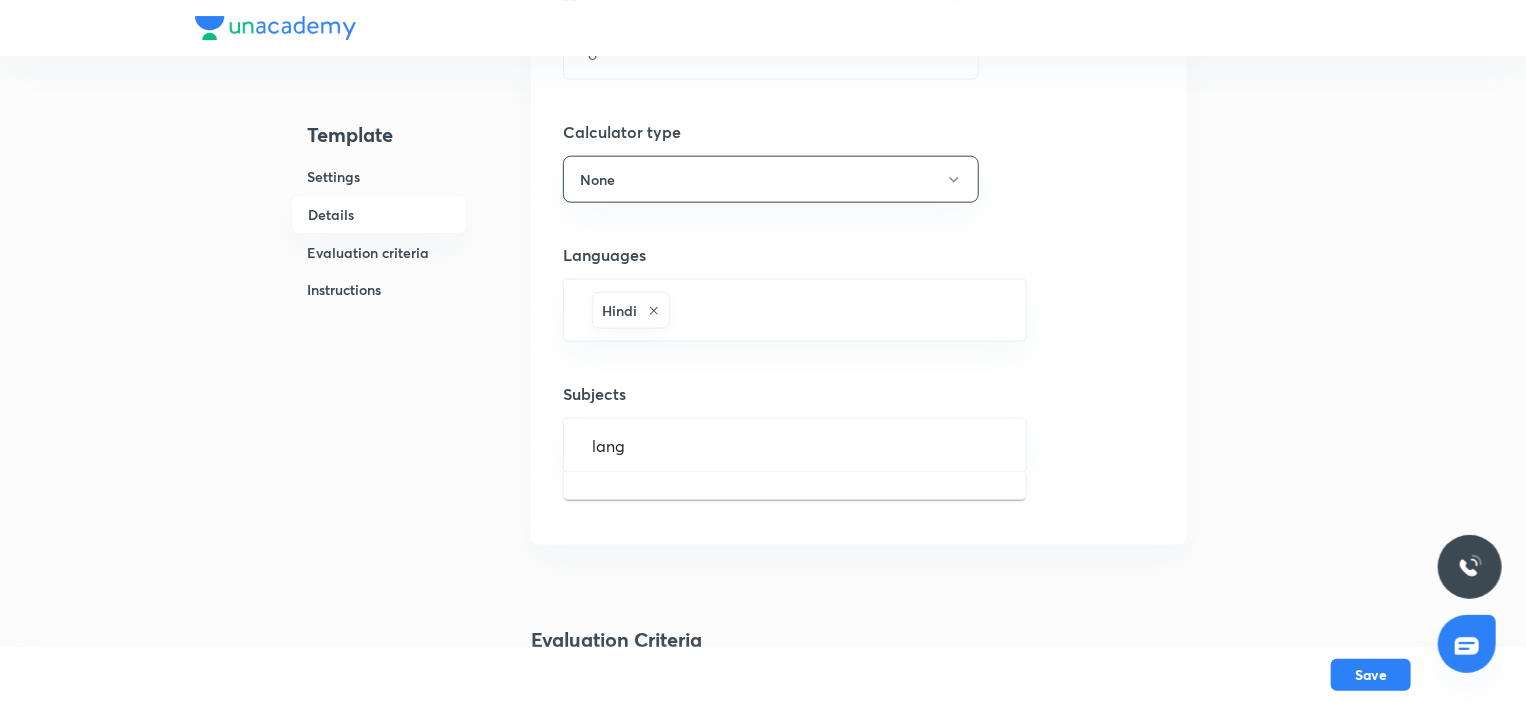 scroll, scrollTop: 1200, scrollLeft: 0, axis: vertical 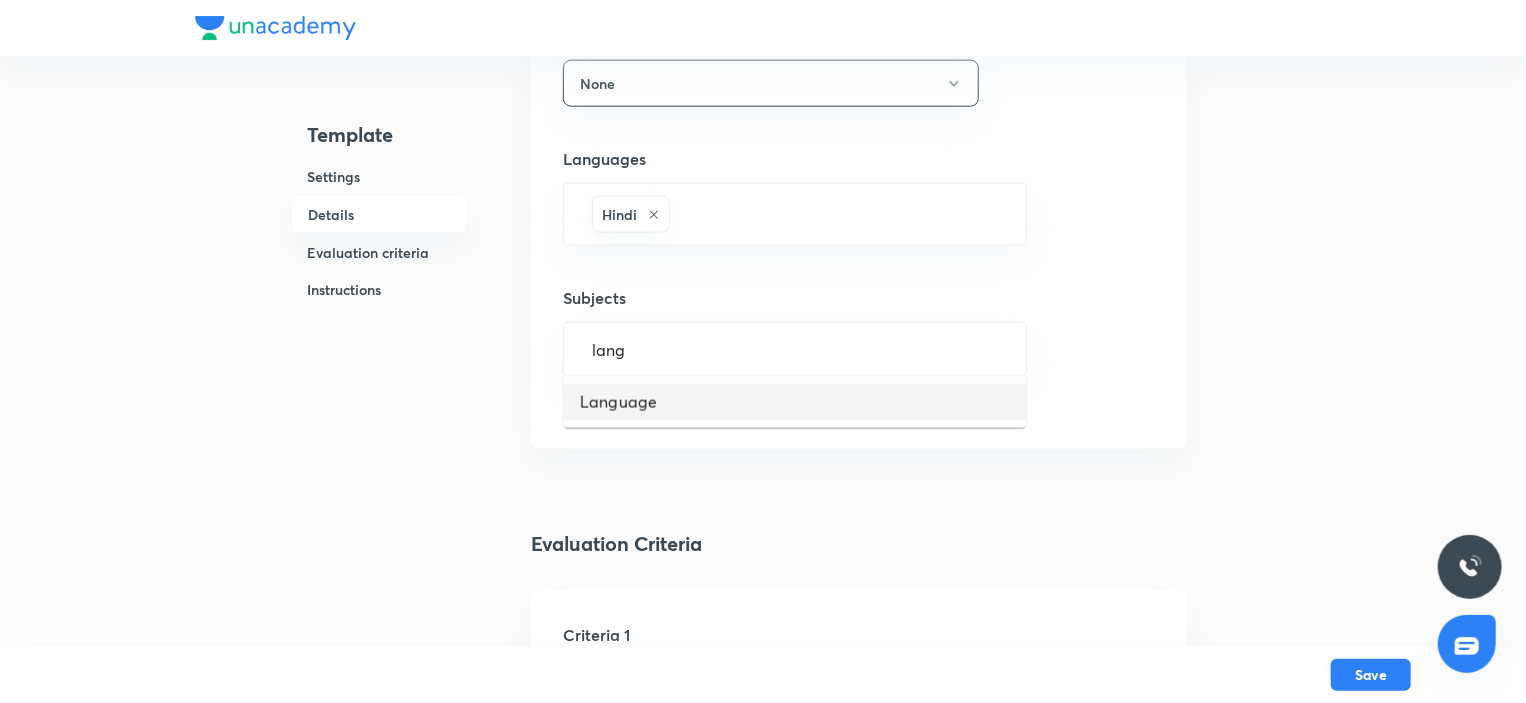 click on "Language" at bounding box center (795, 402) 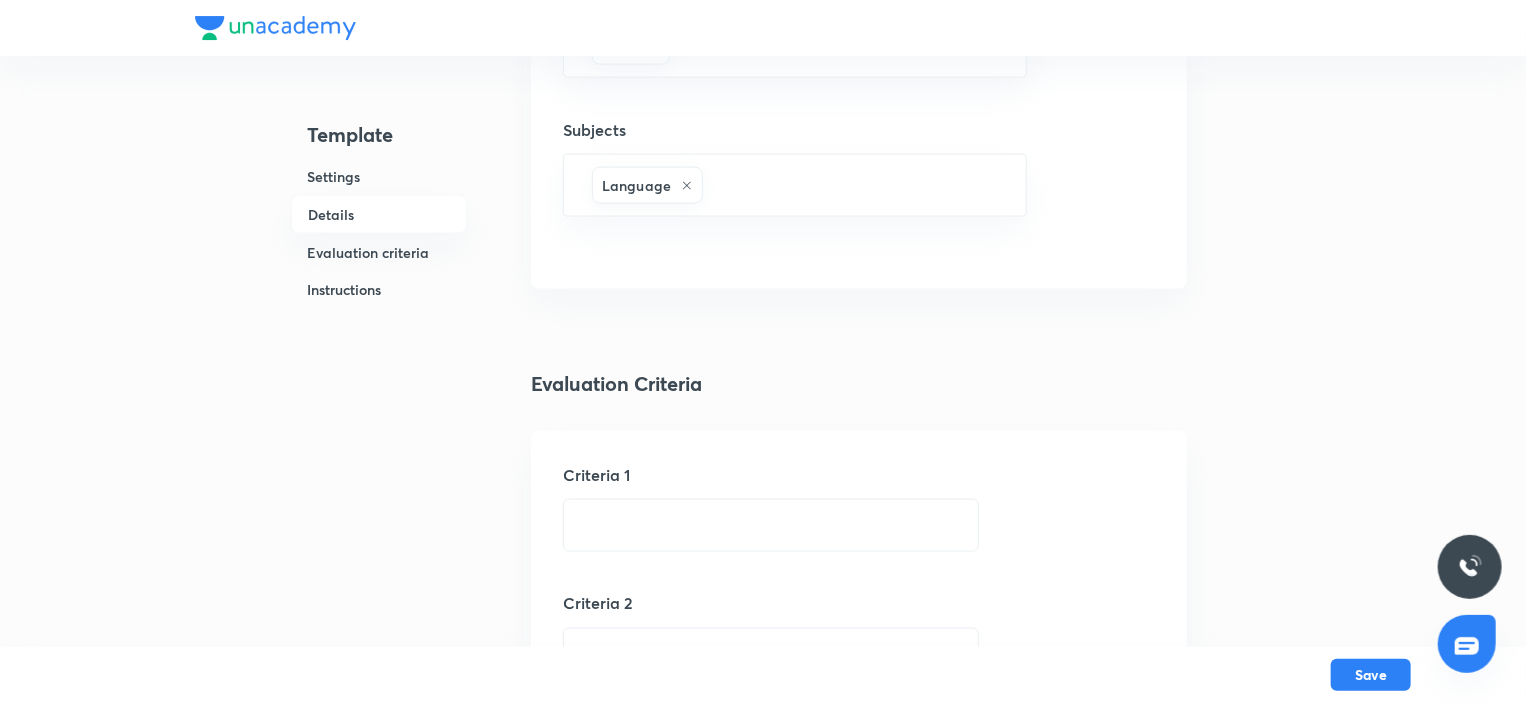 scroll, scrollTop: 1400, scrollLeft: 0, axis: vertical 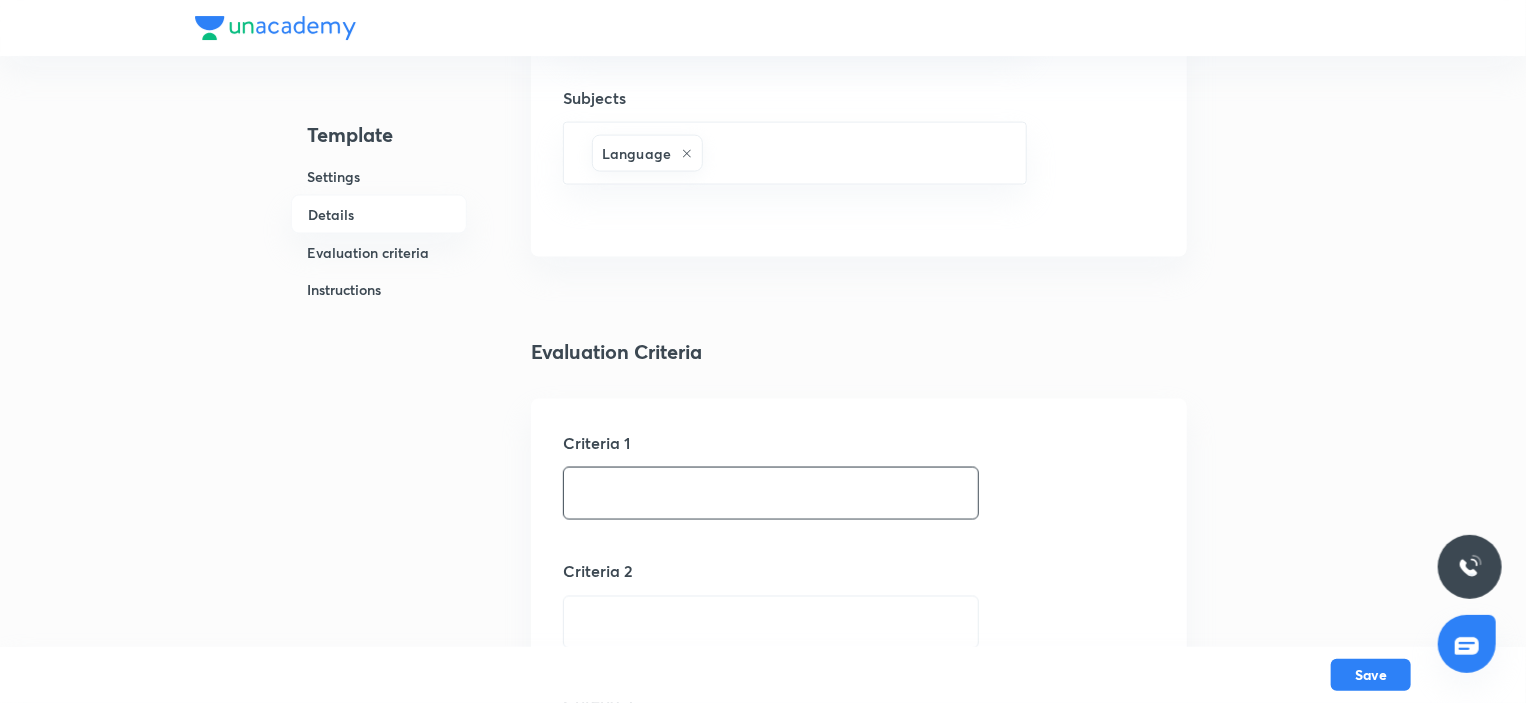click at bounding box center (771, 493) 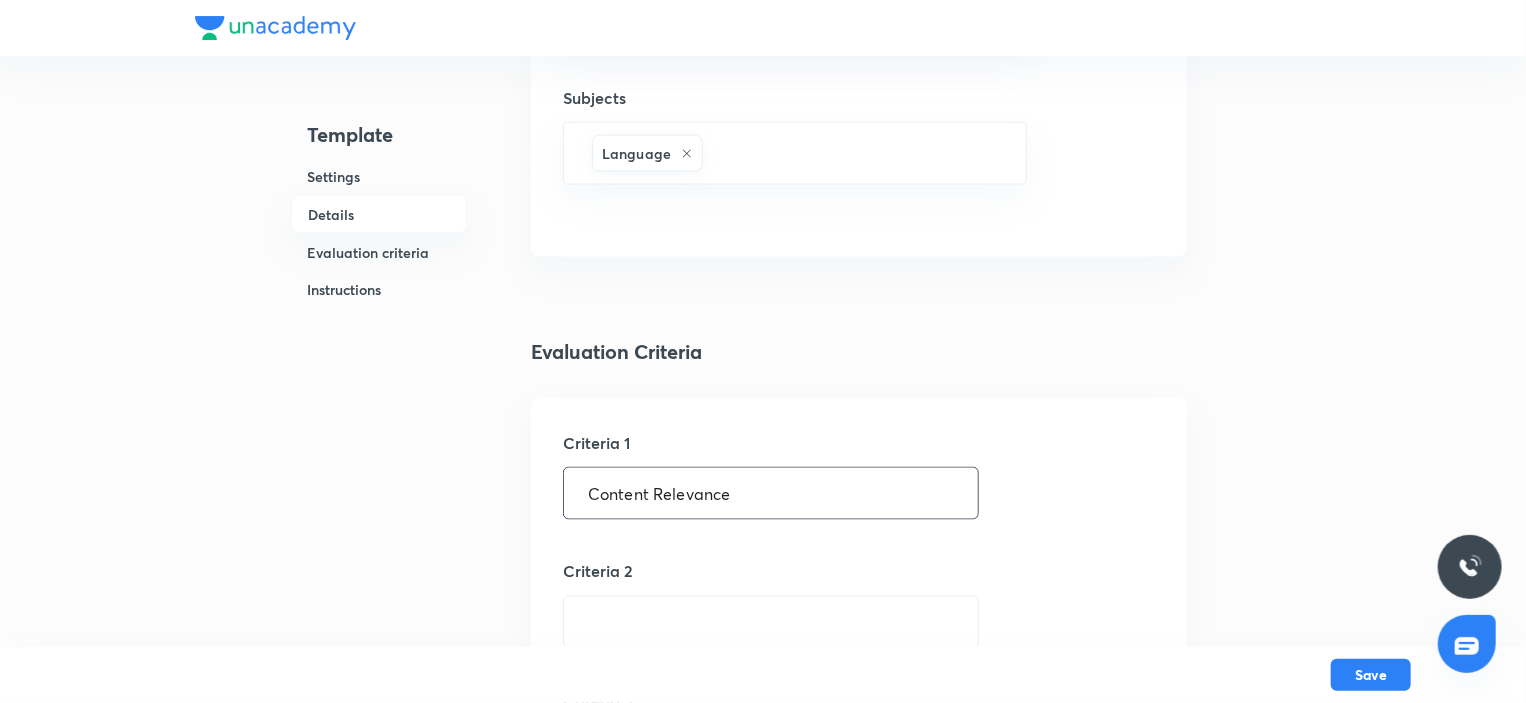 type on "Content Relevance" 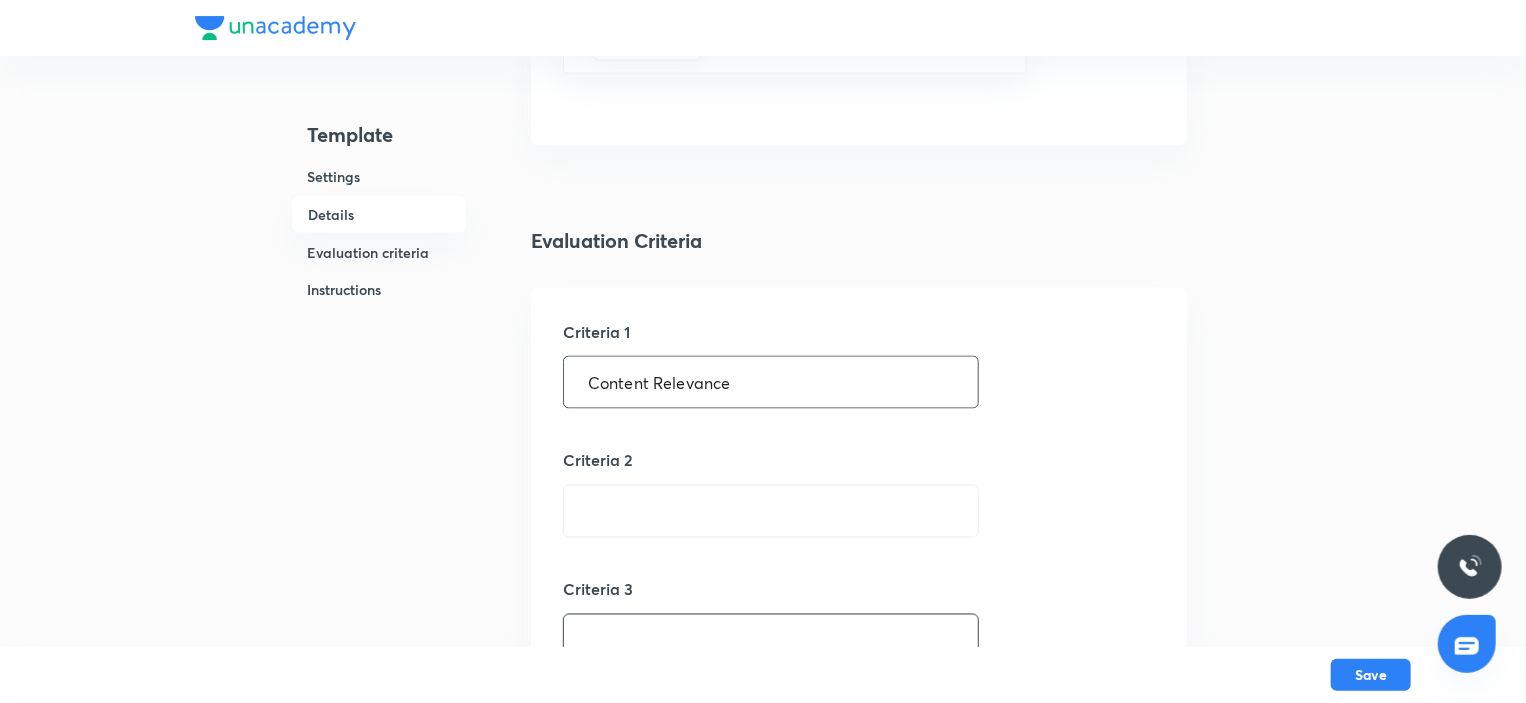 scroll, scrollTop: 1800, scrollLeft: 0, axis: vertical 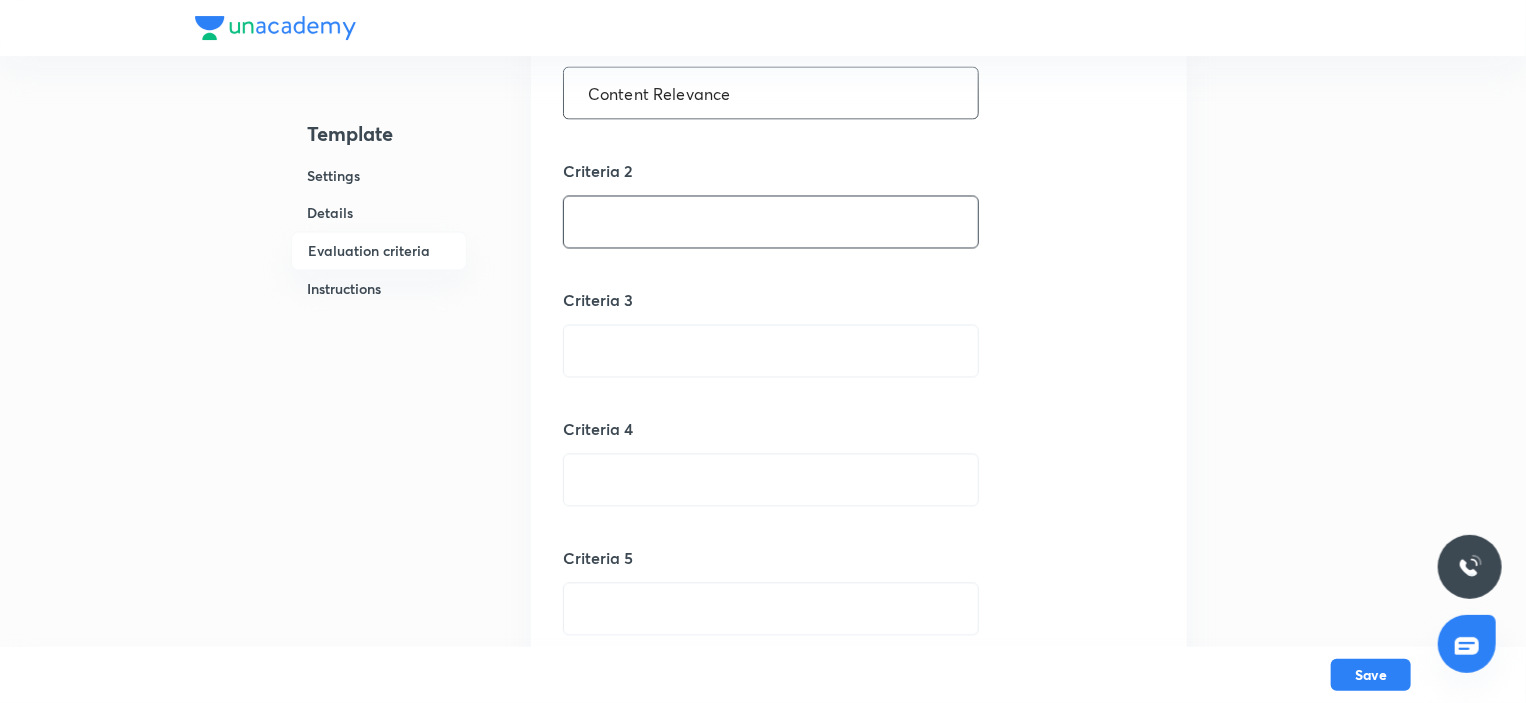 click at bounding box center (771, 222) 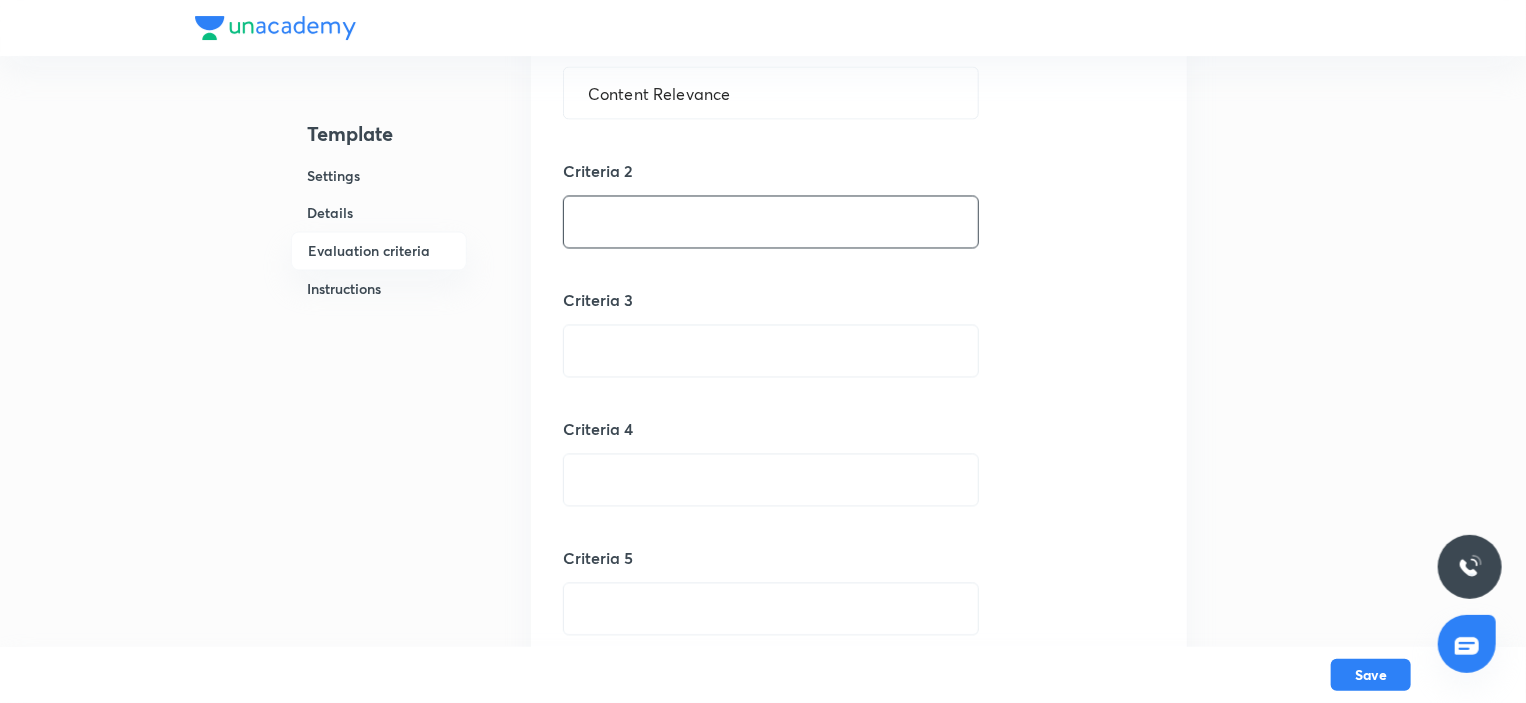 paste on "Answer Structure" 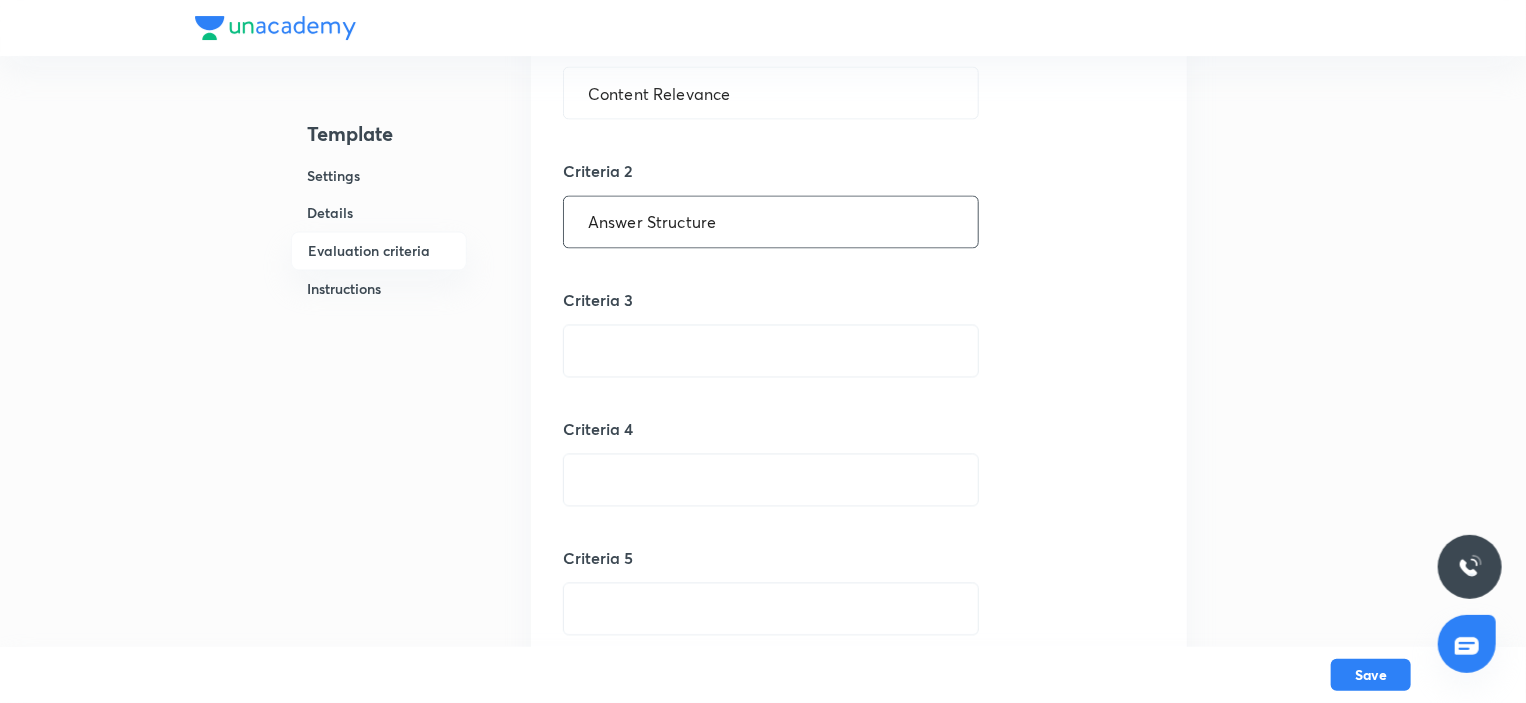 type on "Answer Structure" 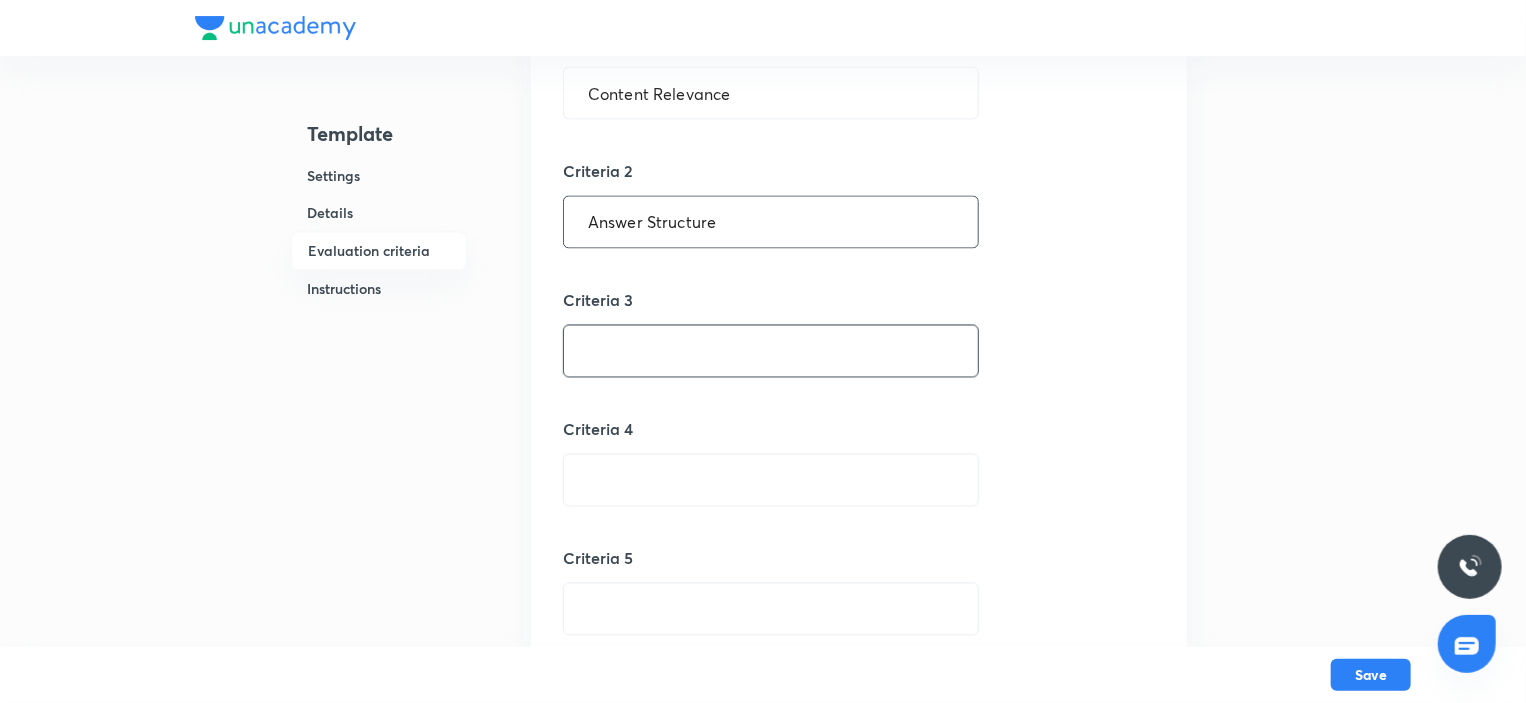 click at bounding box center (771, 351) 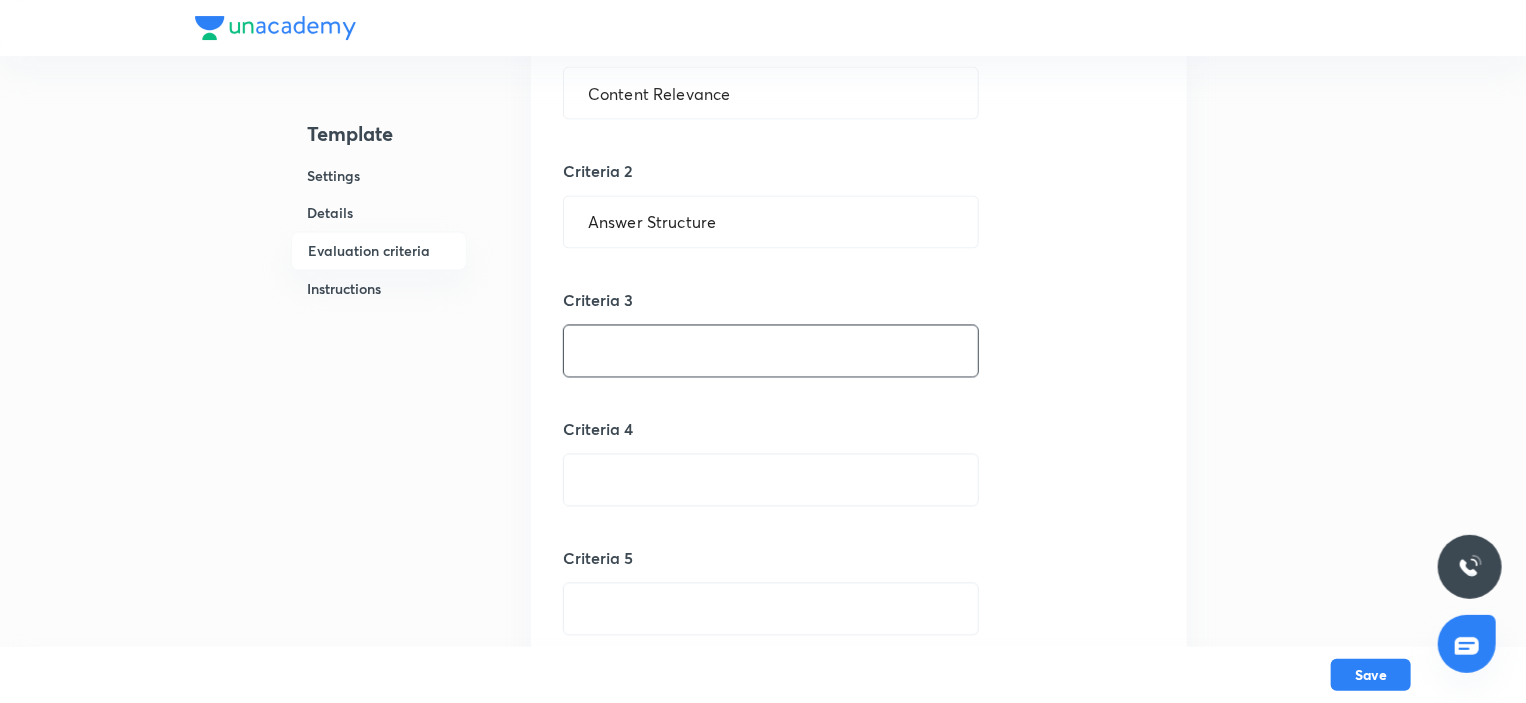 paste on "Coherence" 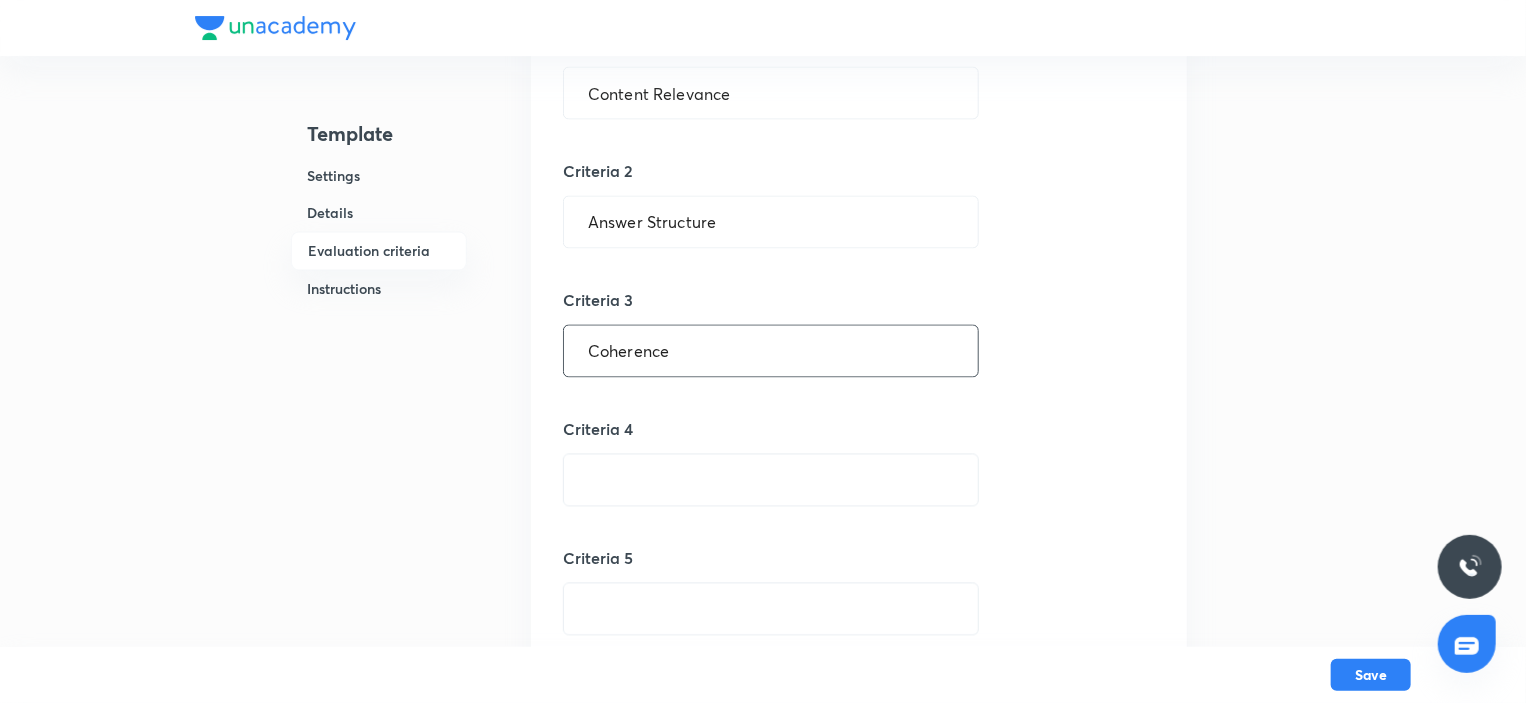 type on "Coherence" 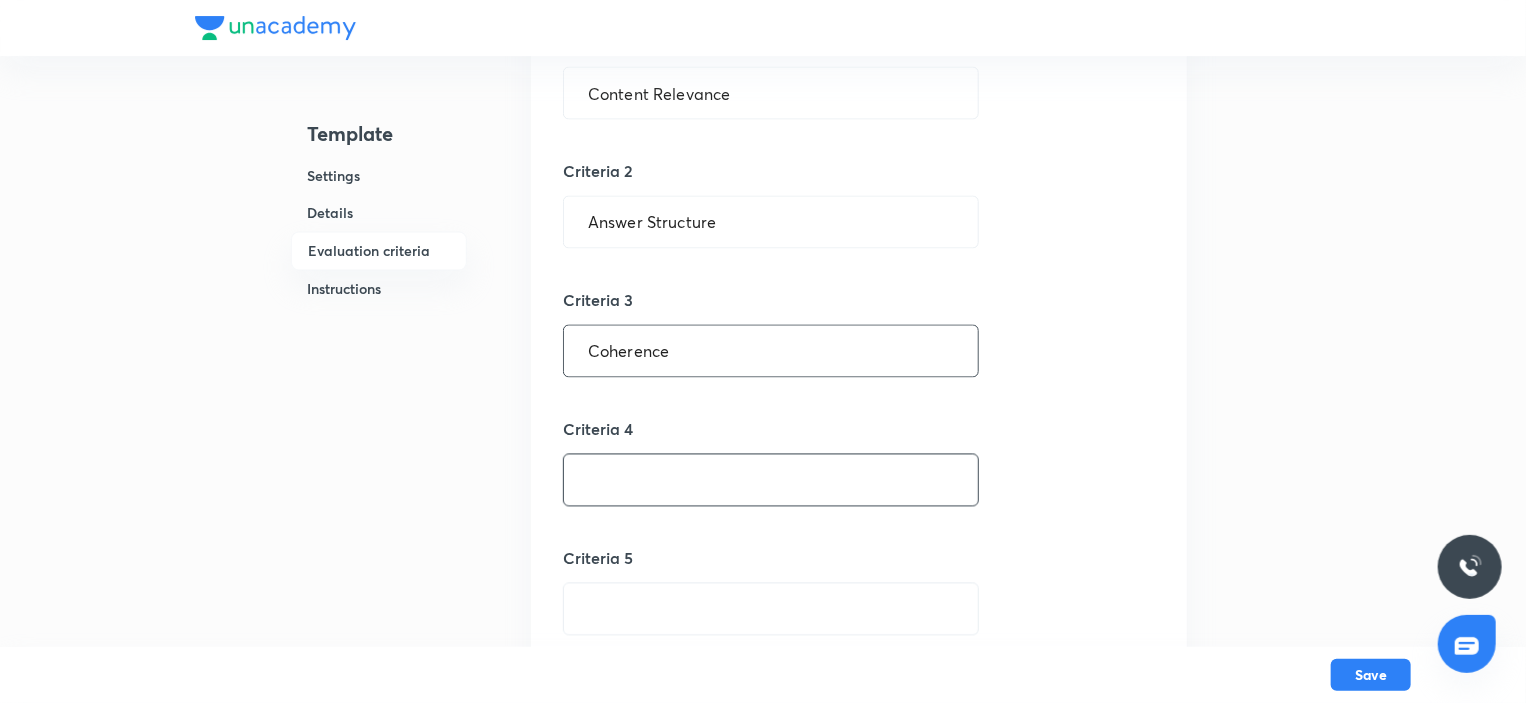 click at bounding box center (771, 480) 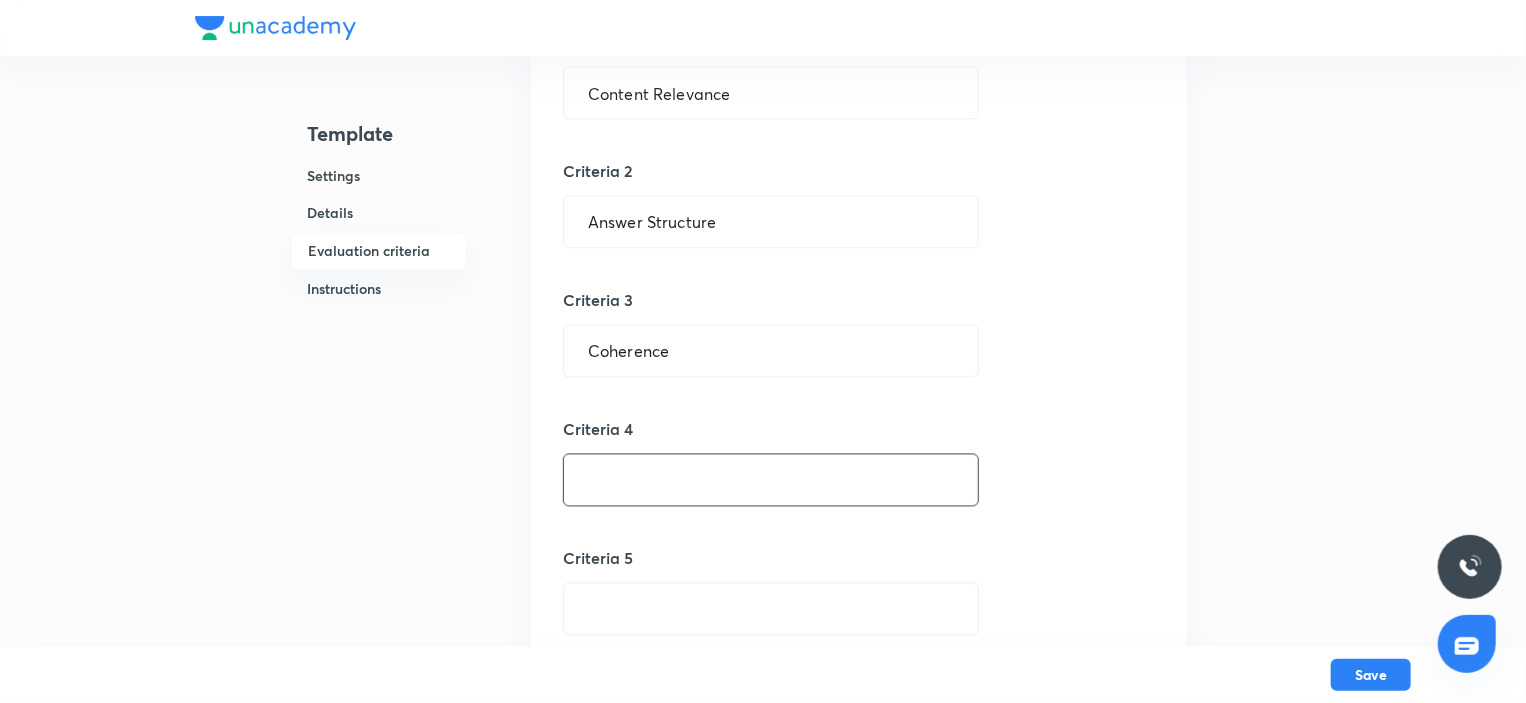 paste on "Factual Support" 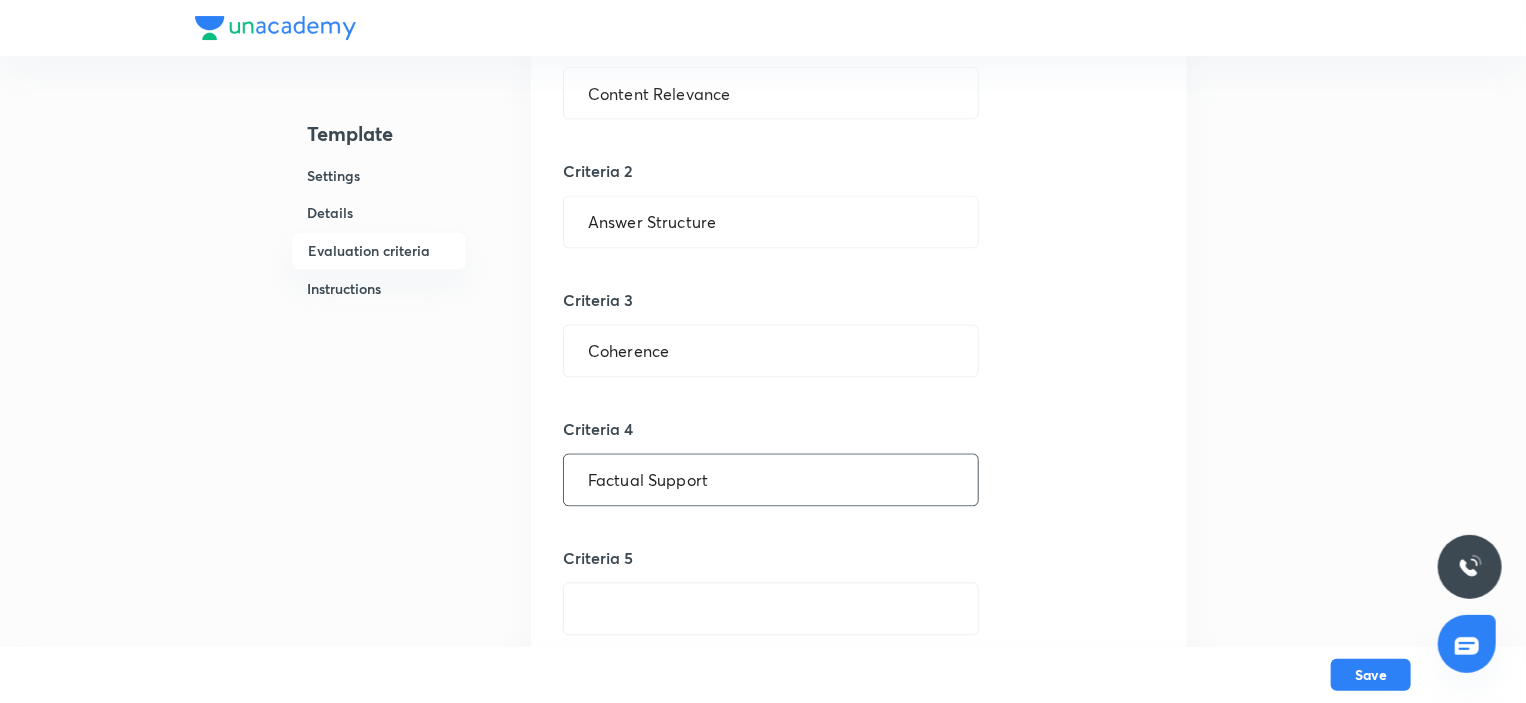 type on "Factual Support" 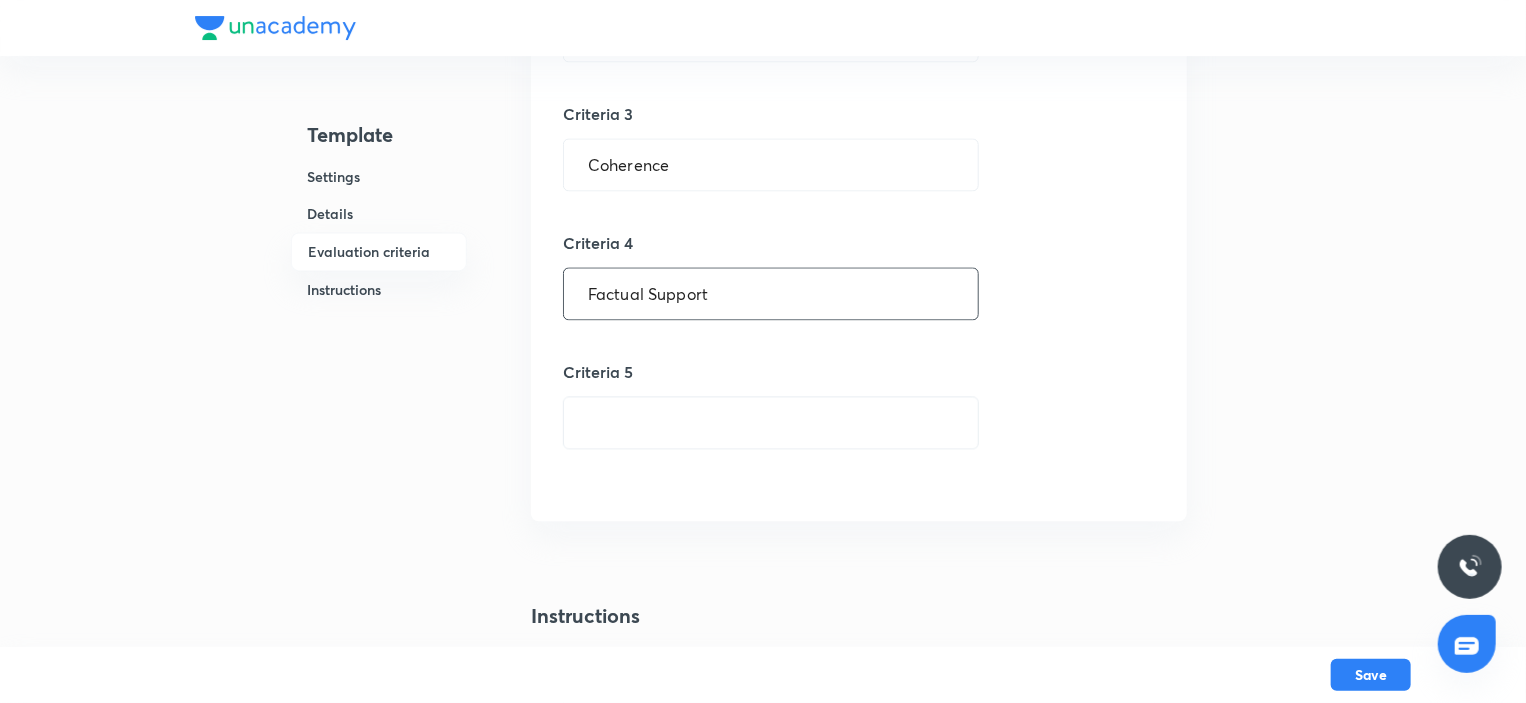 scroll, scrollTop: 2000, scrollLeft: 0, axis: vertical 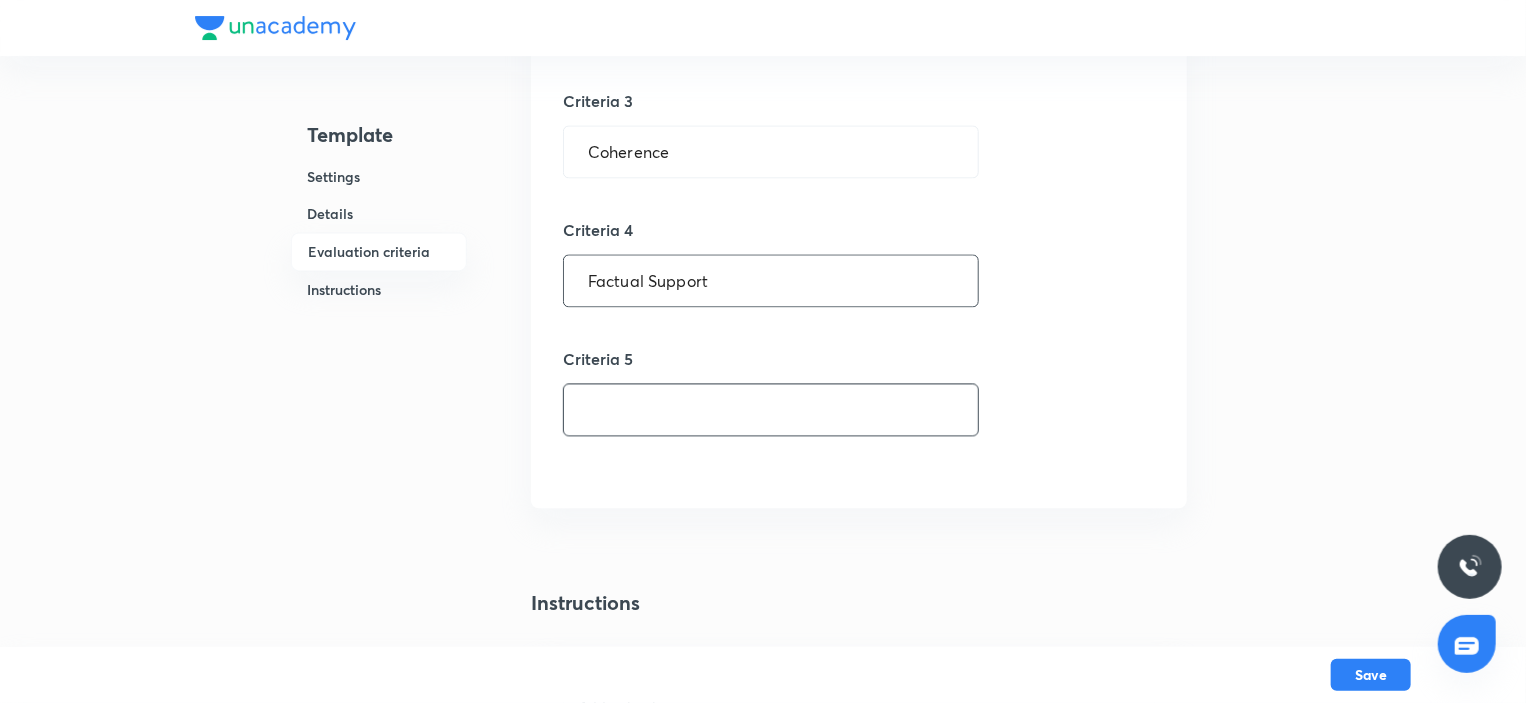 click at bounding box center [771, 409] 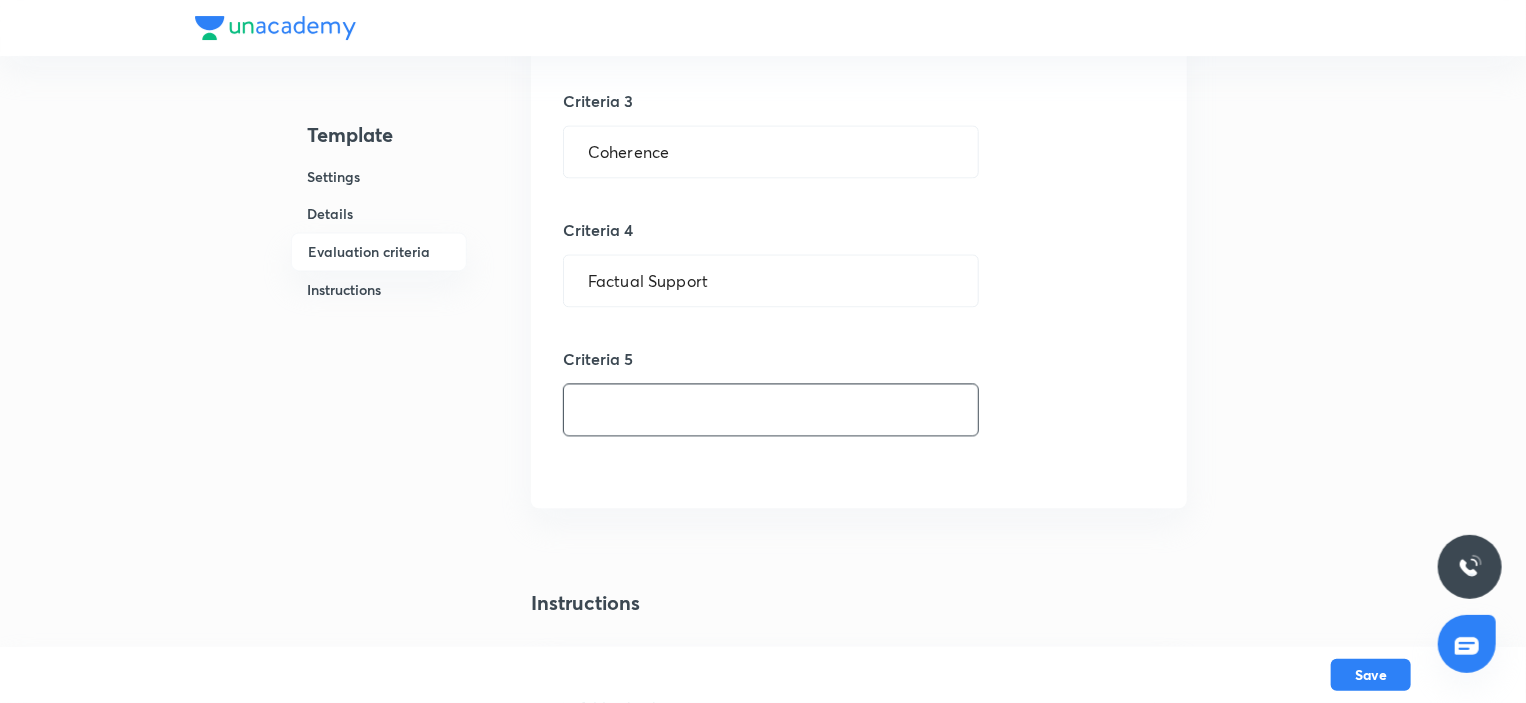 paste on "Vocabulary and Grammar" 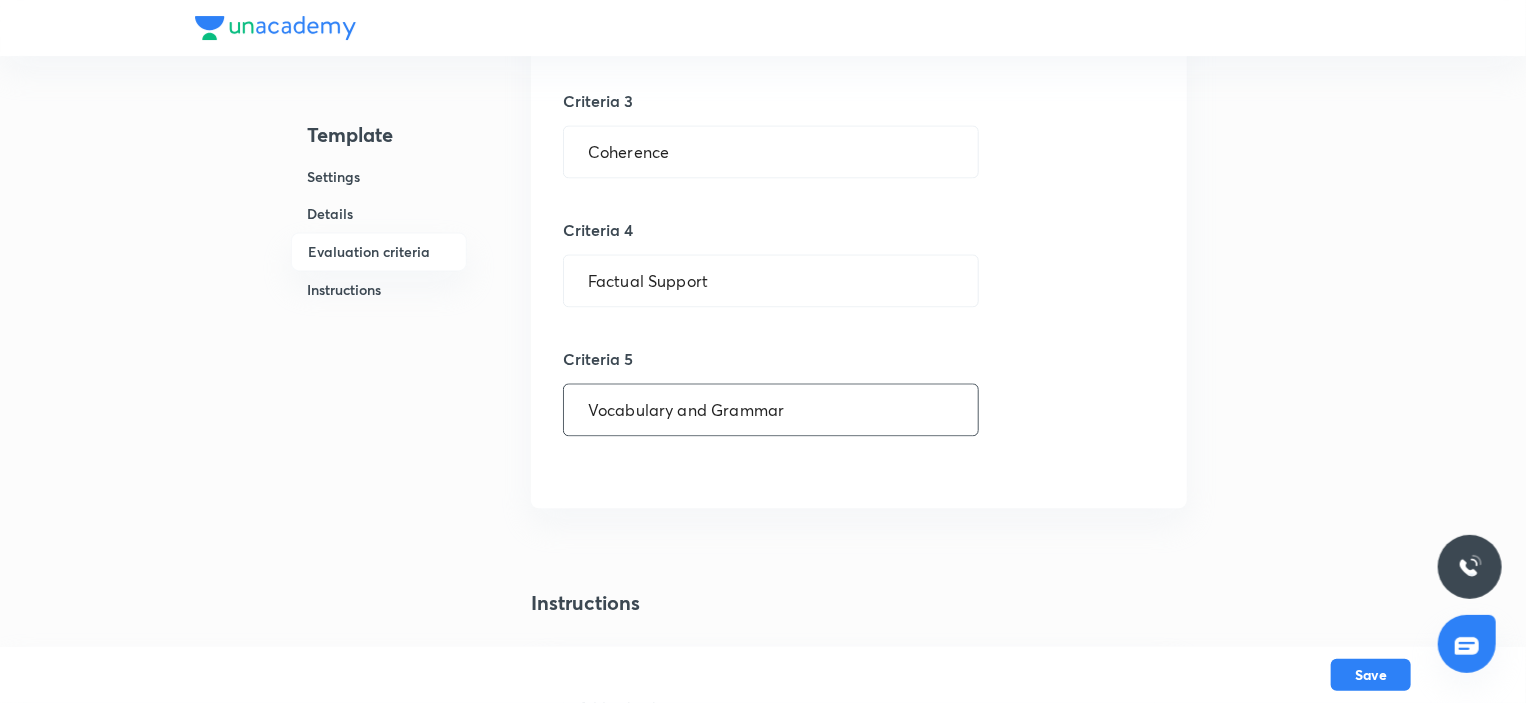 type on "Vocabulary and Grammar" 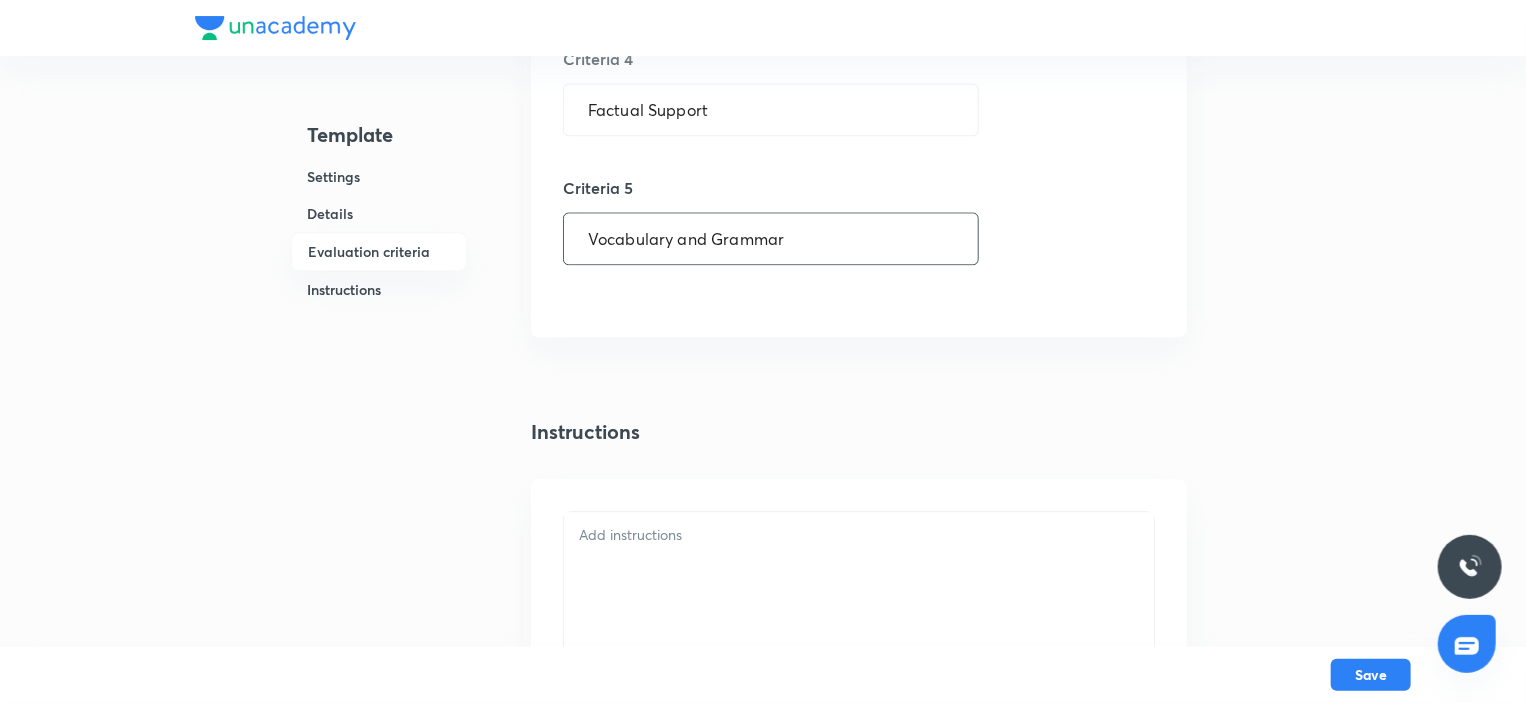 scroll, scrollTop: 2200, scrollLeft: 0, axis: vertical 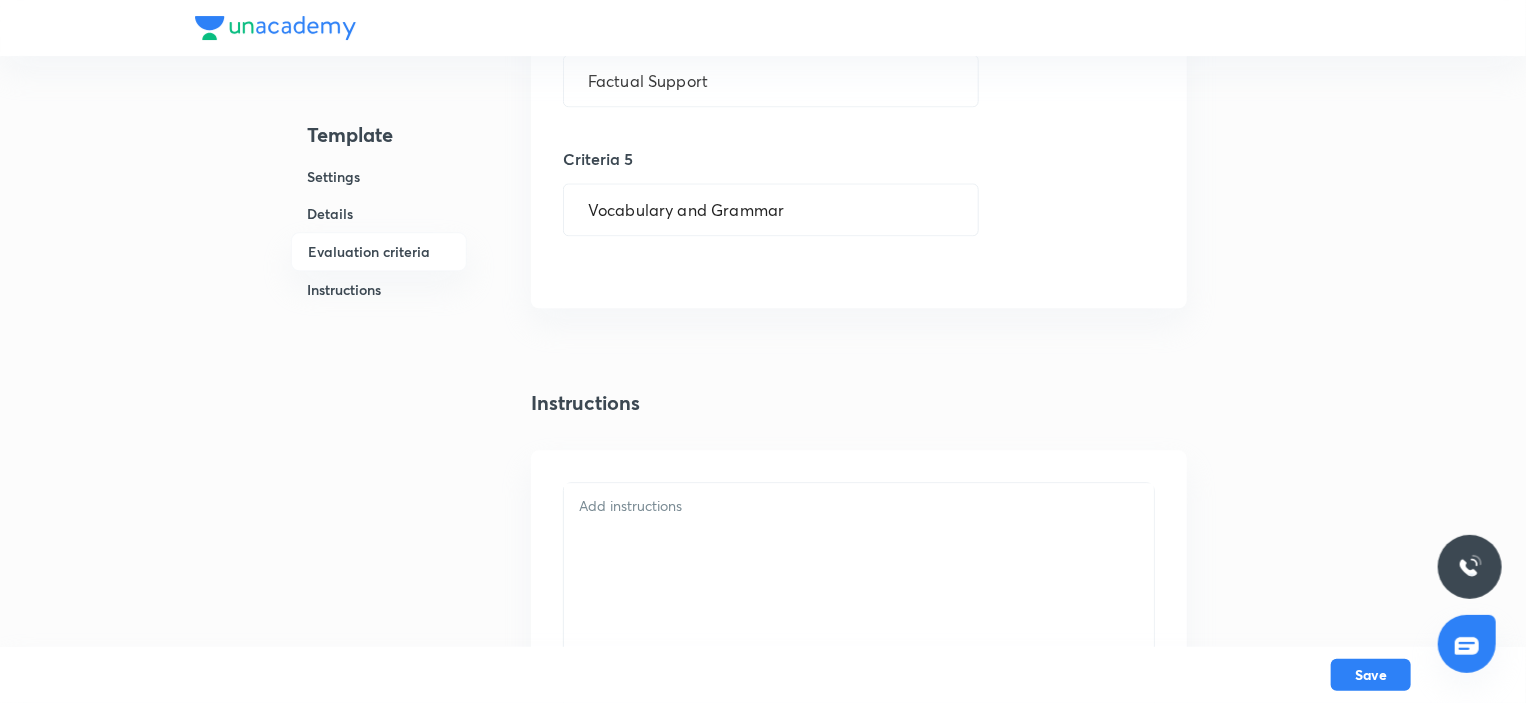 click at bounding box center [859, 689] 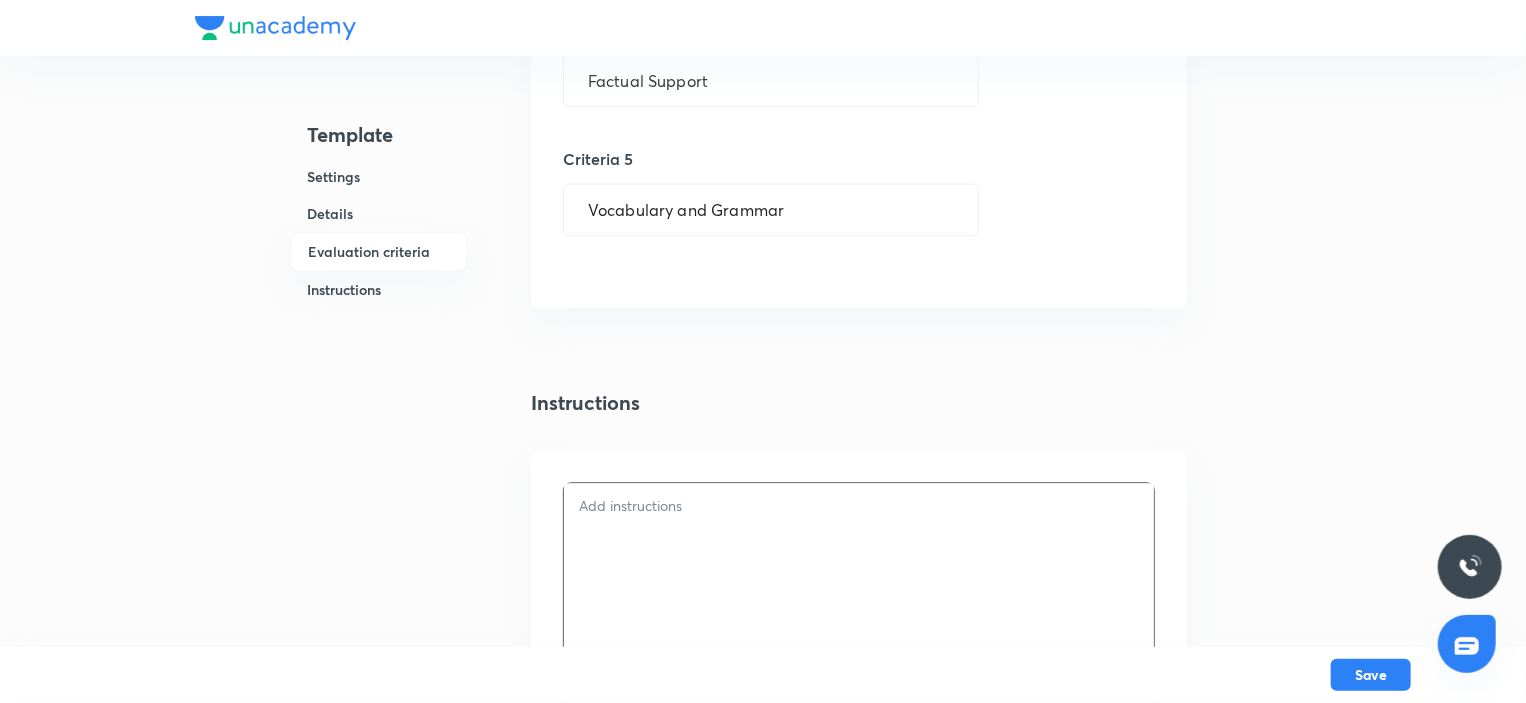 type 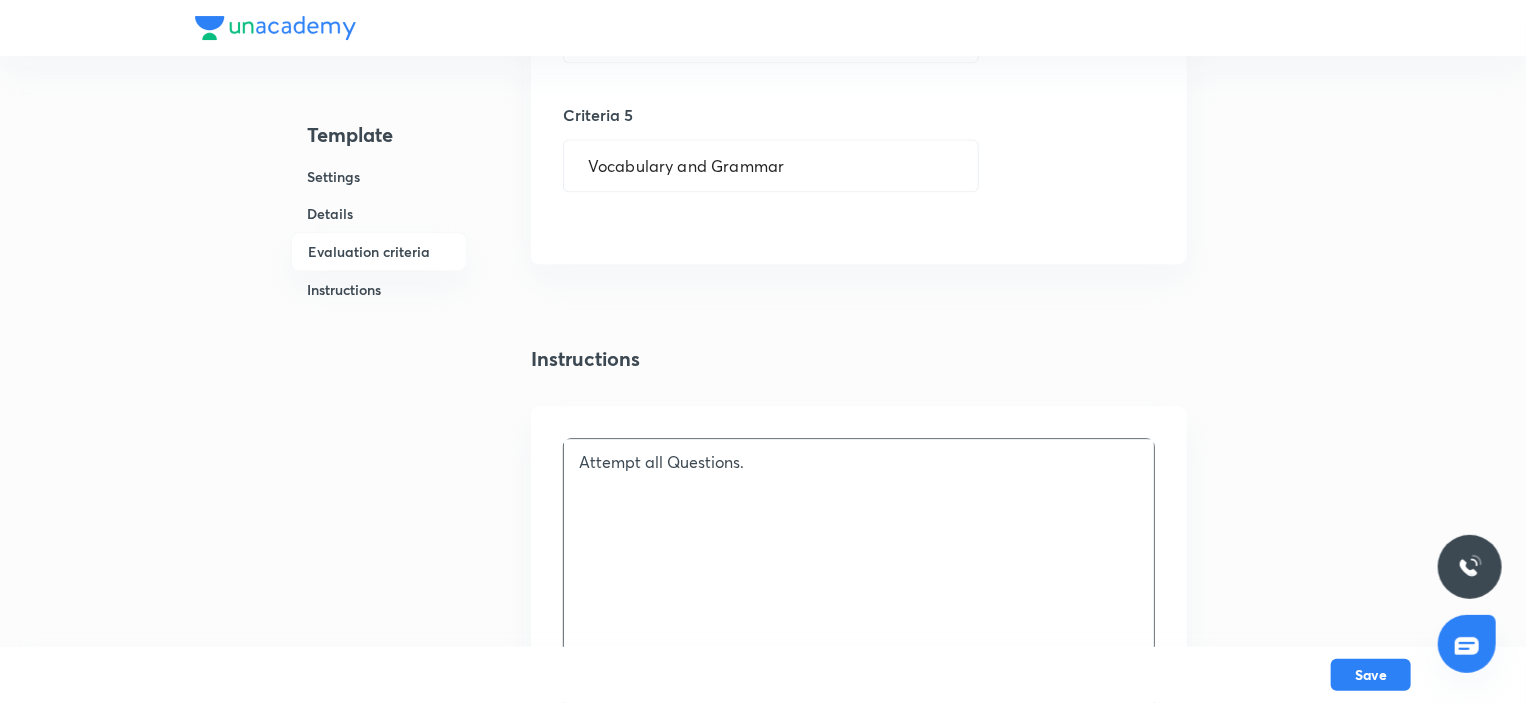 scroll, scrollTop: 2400, scrollLeft: 0, axis: vertical 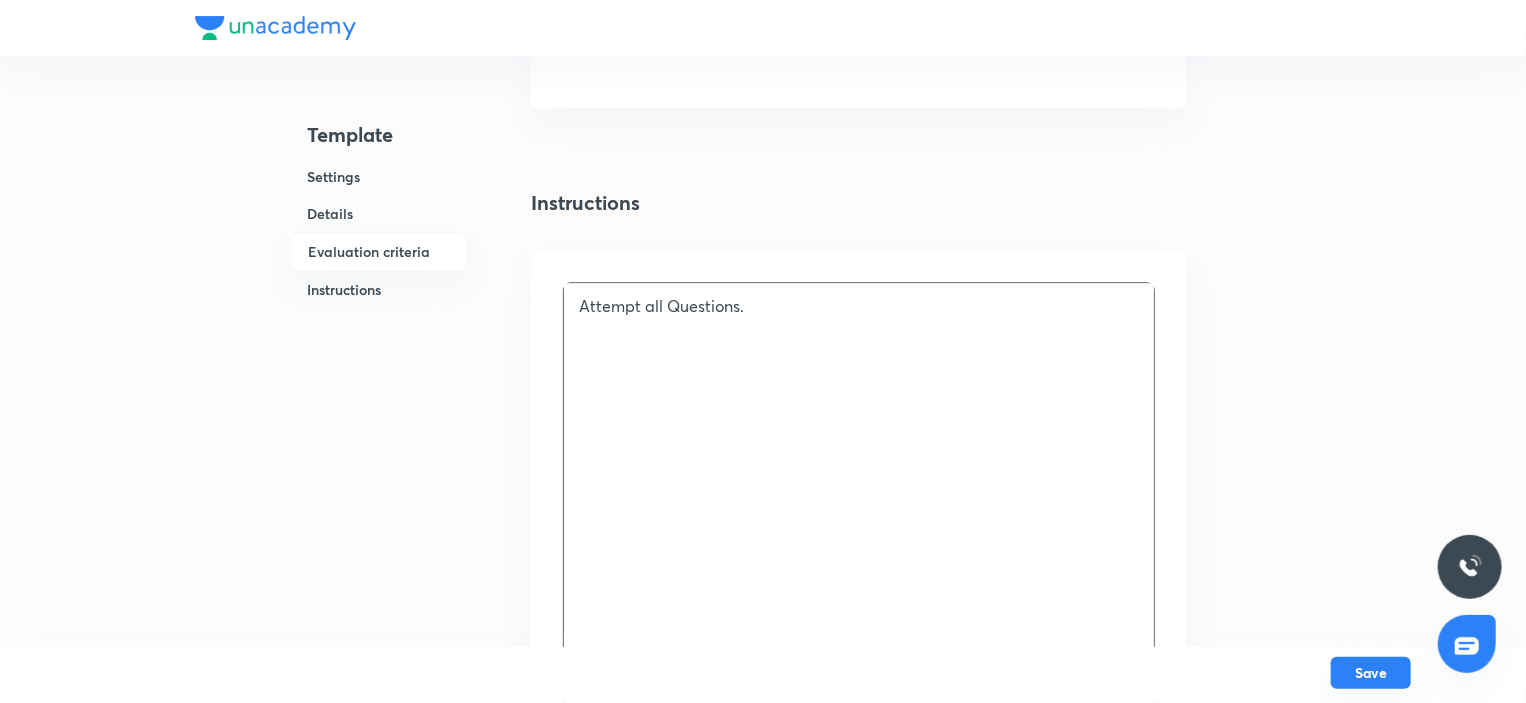 click on "Save" at bounding box center (1371, 673) 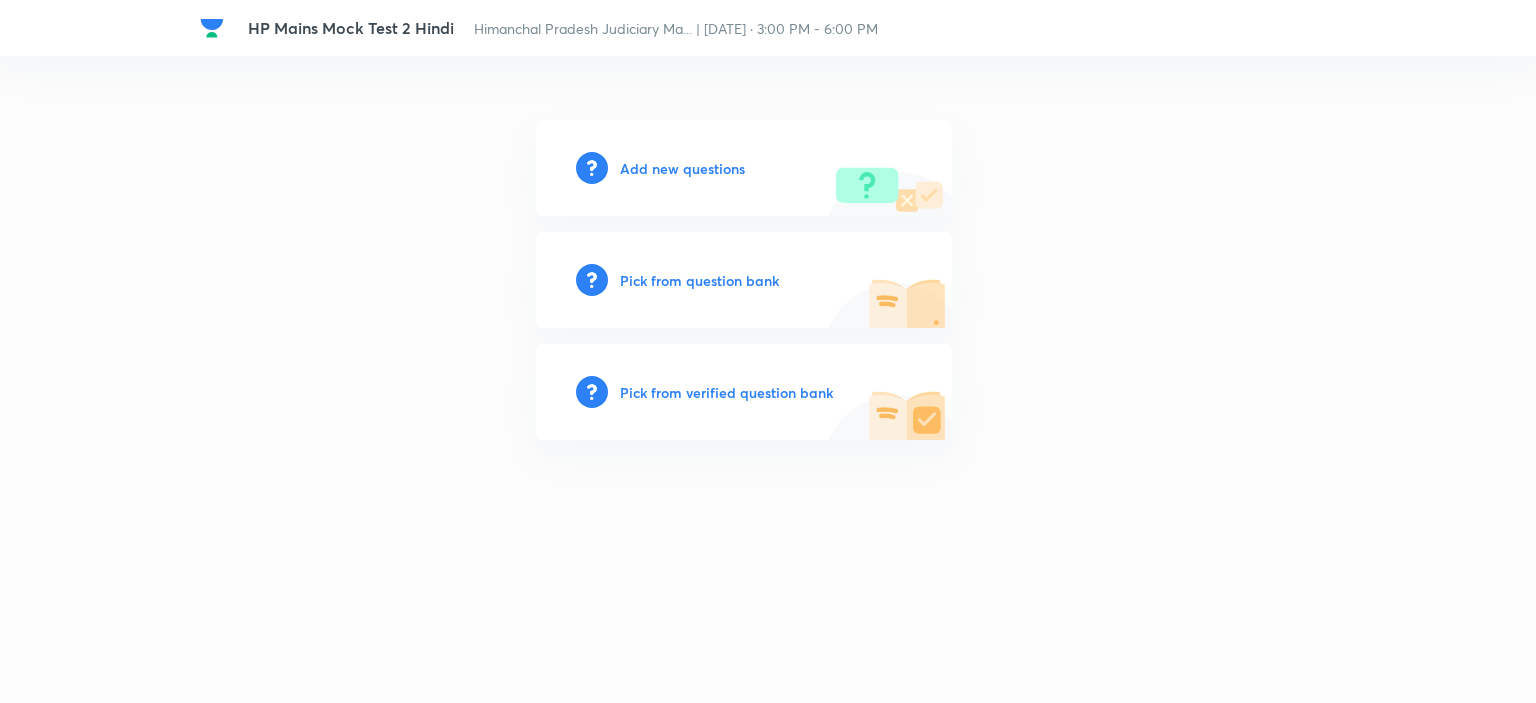 scroll, scrollTop: 0, scrollLeft: 0, axis: both 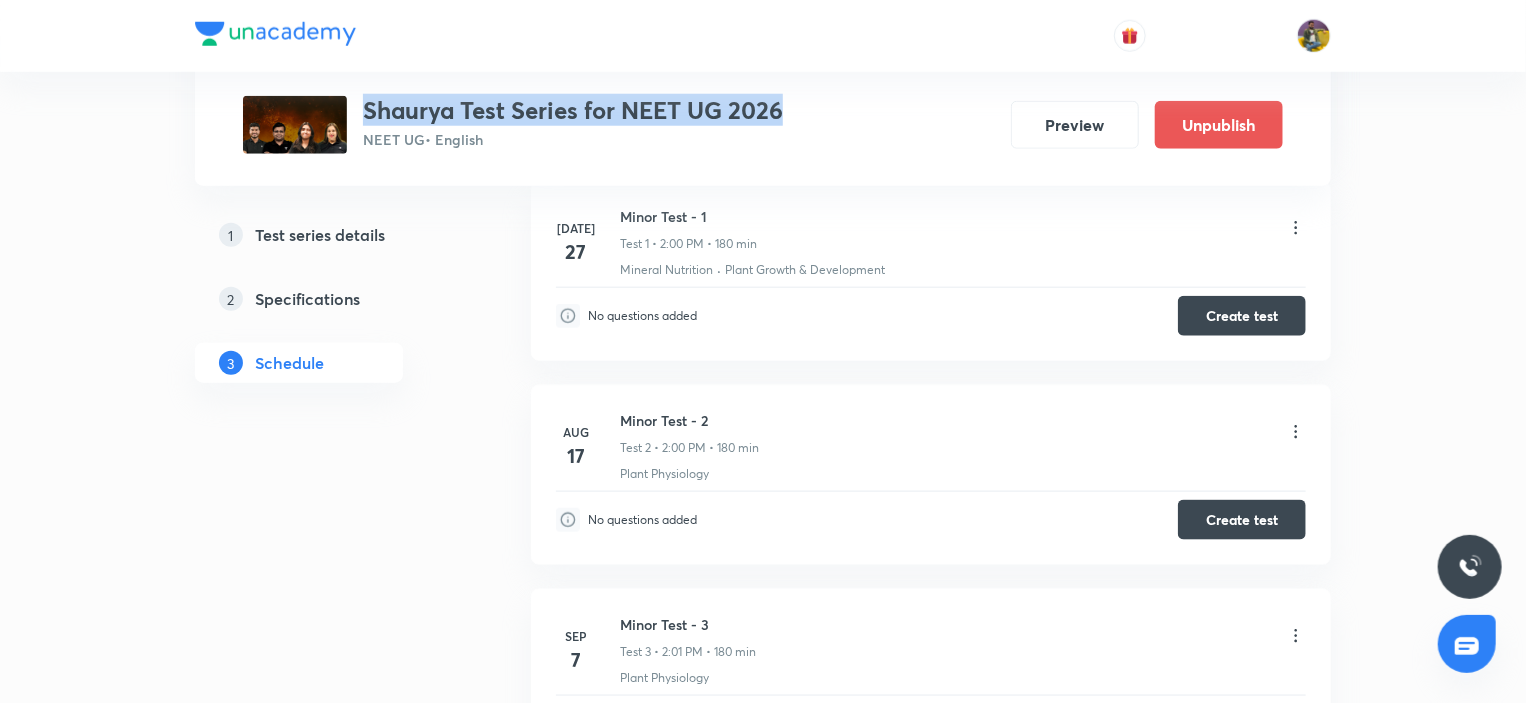 drag, startPoint x: 362, startPoint y: 115, endPoint x: 884, endPoint y: 118, distance: 522.0086 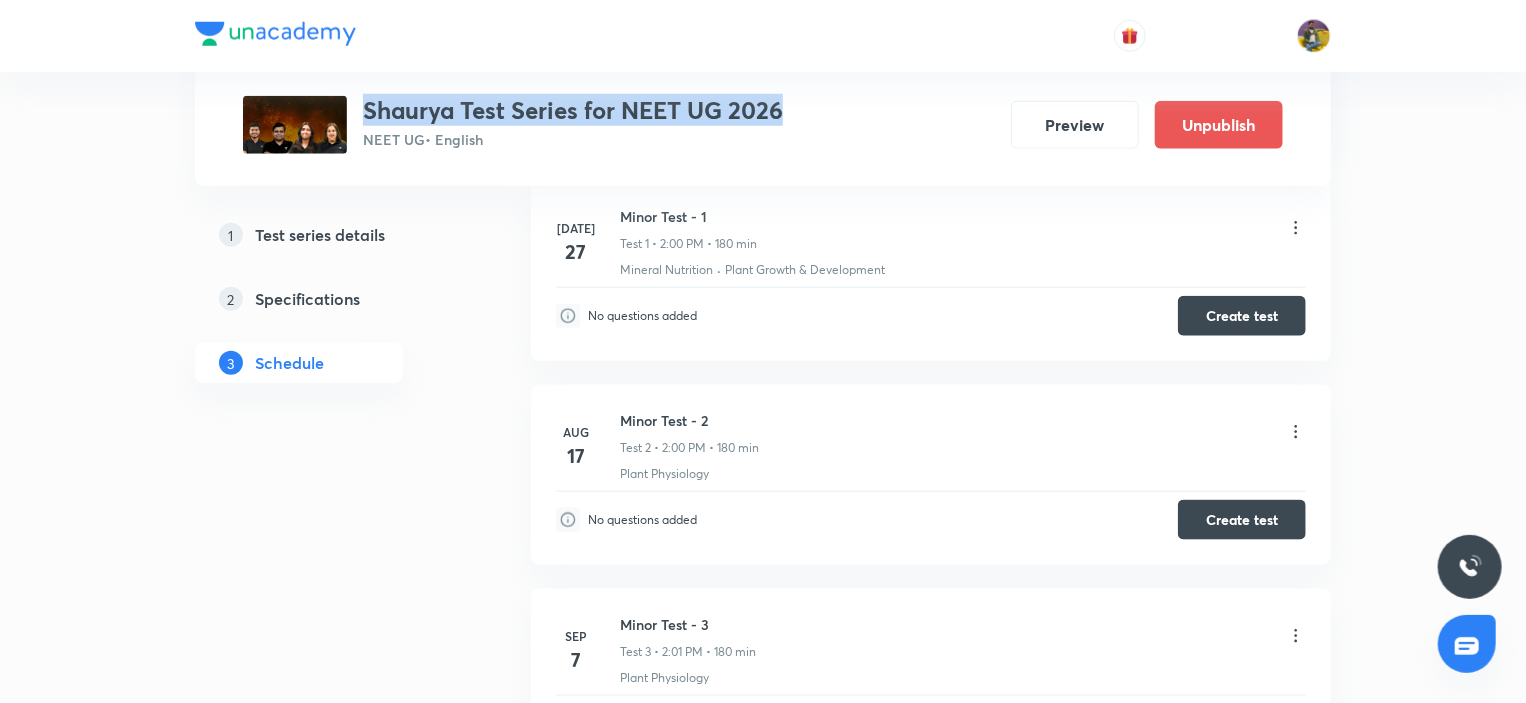 copy on "Shaurya Test Series for NEET UG 2026" 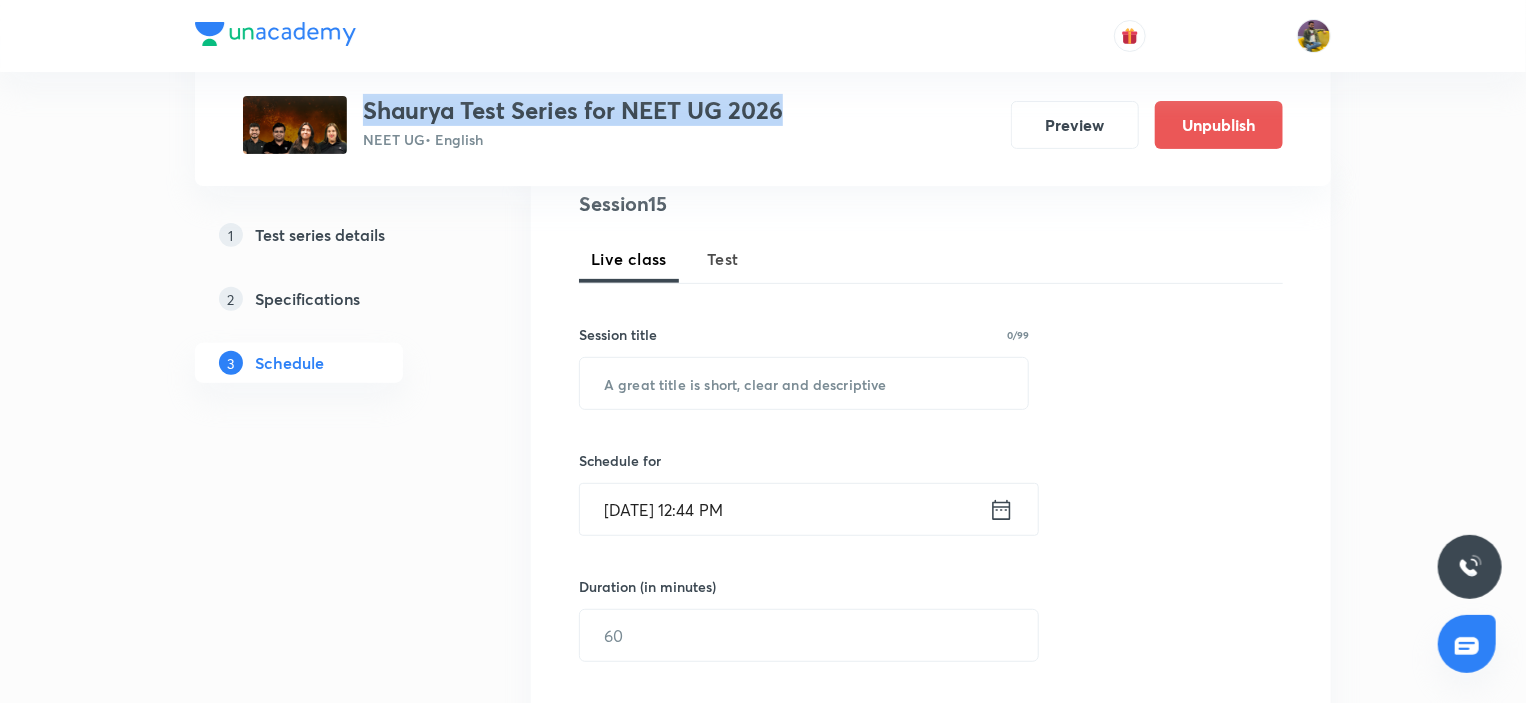 scroll, scrollTop: 0, scrollLeft: 0, axis: both 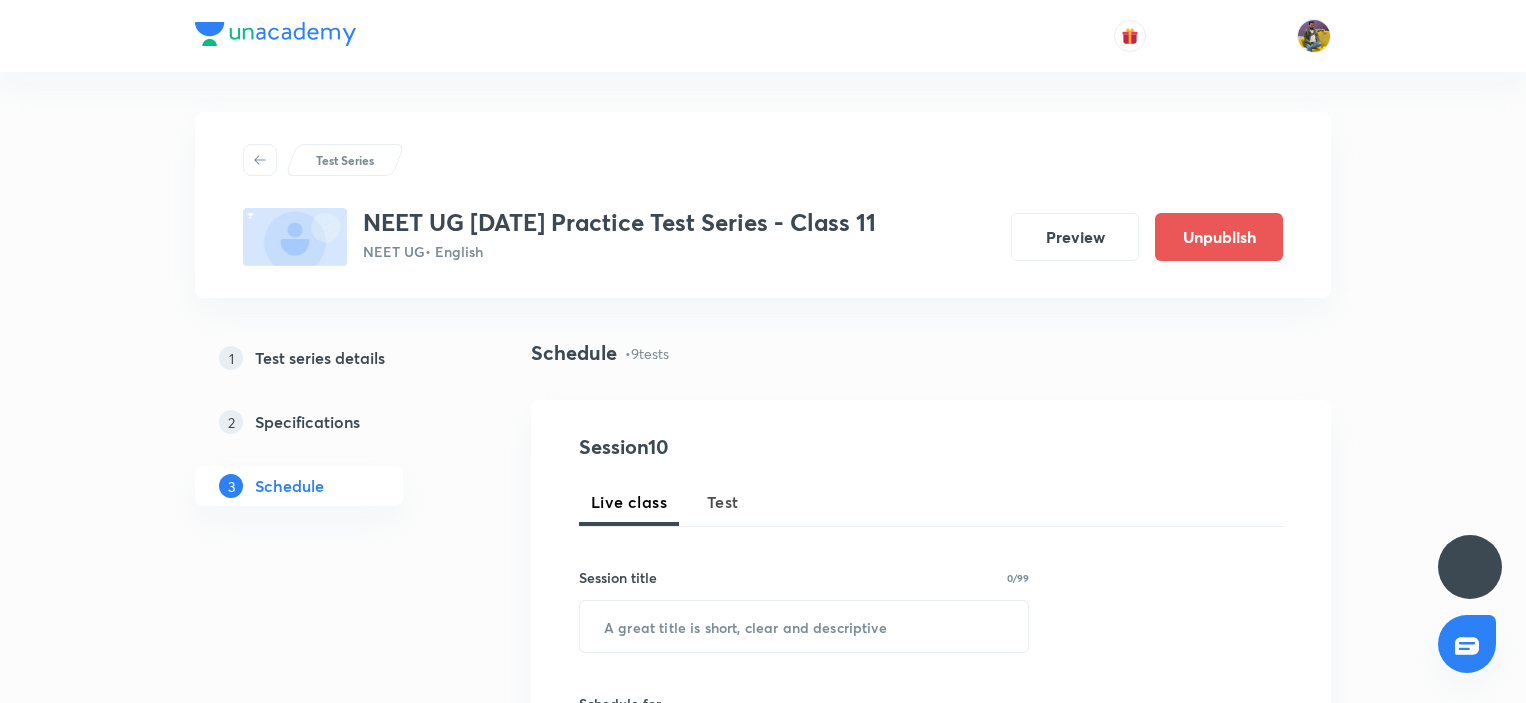 click on "Preview" at bounding box center (1075, 237) 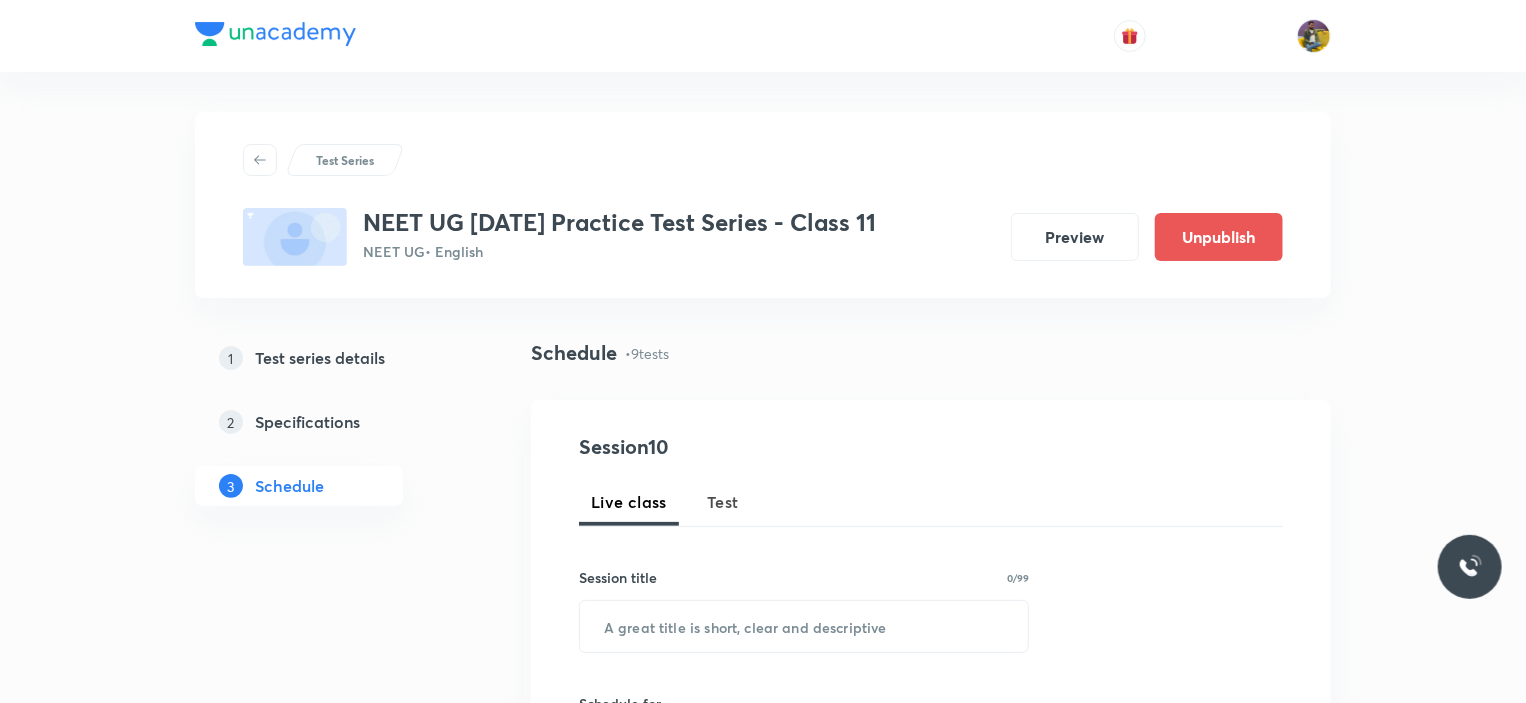 scroll, scrollTop: 2200, scrollLeft: 0, axis: vertical 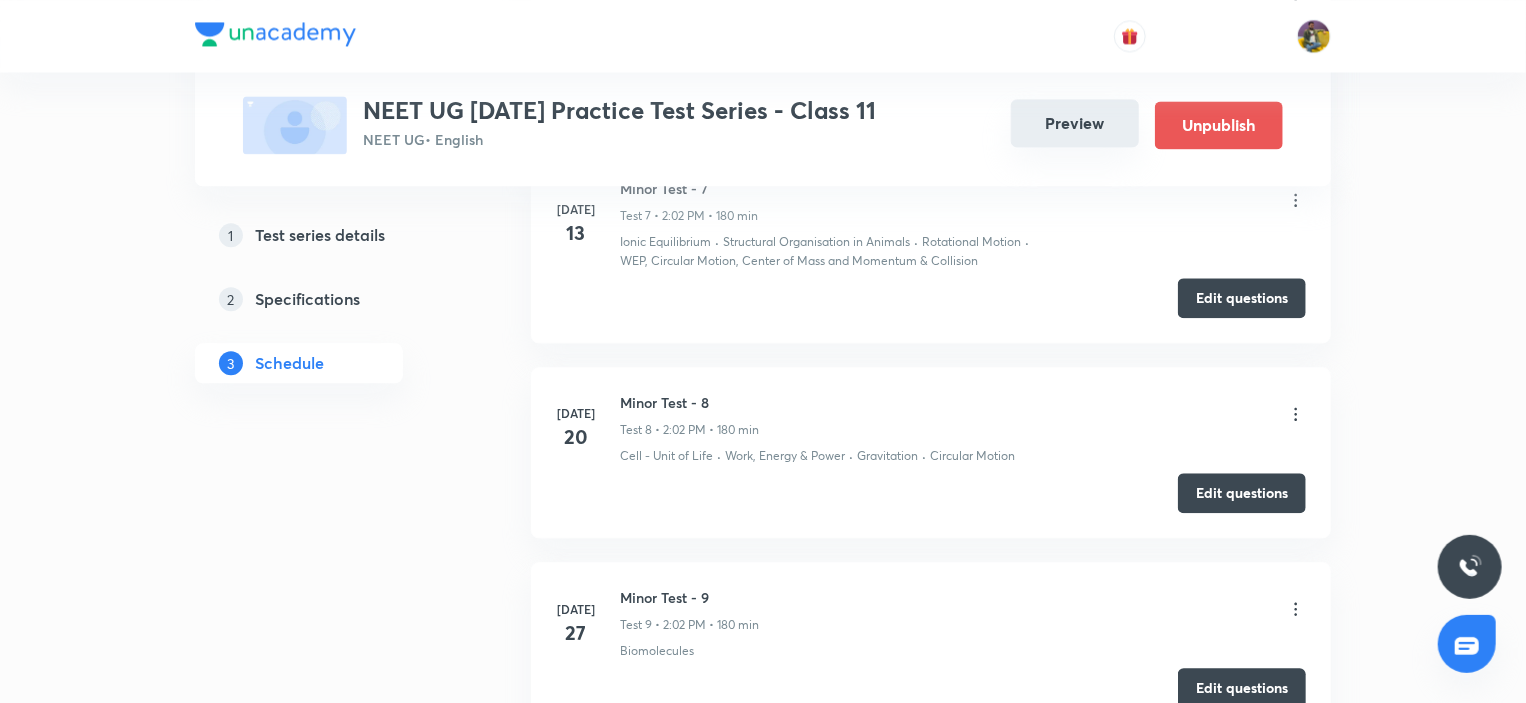 click on "Preview" at bounding box center [1075, 123] 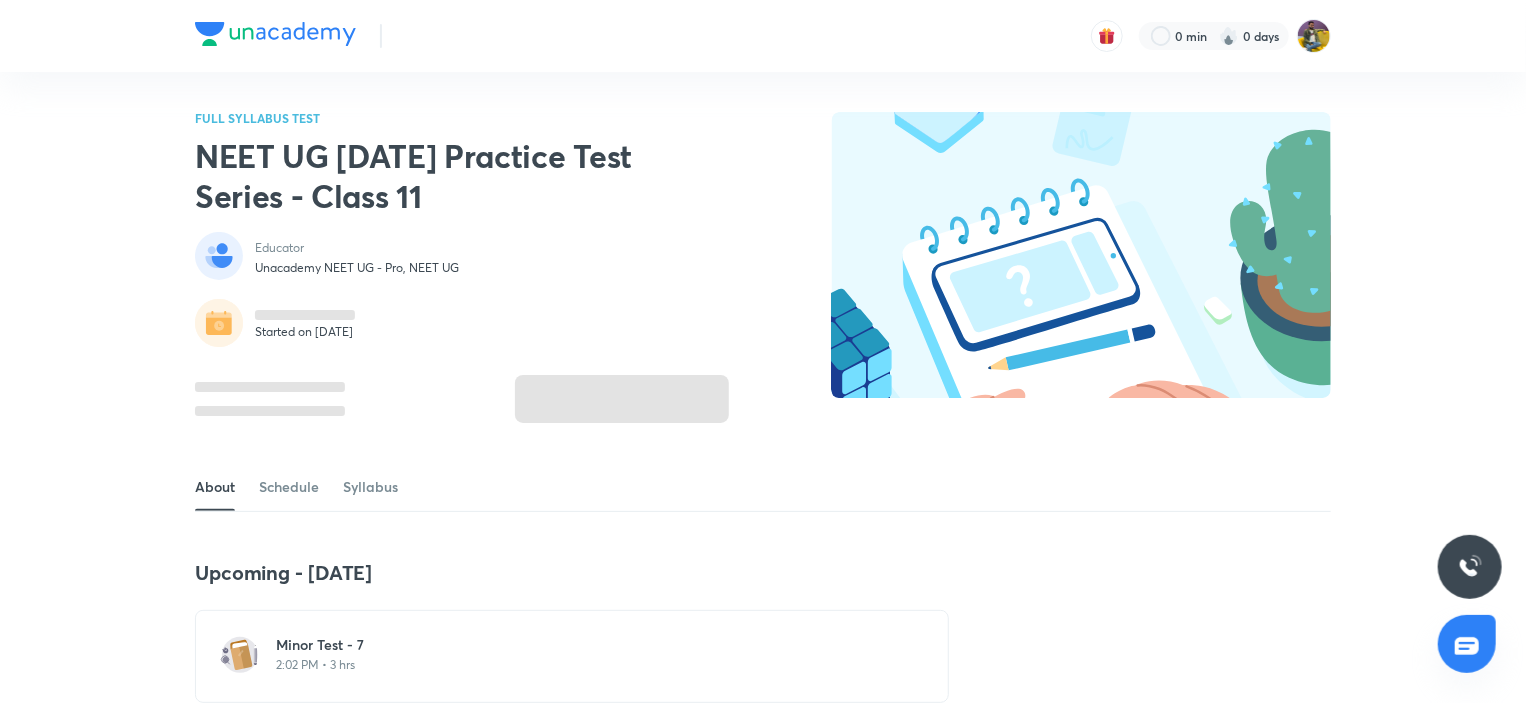 scroll, scrollTop: 404, scrollLeft: 0, axis: vertical 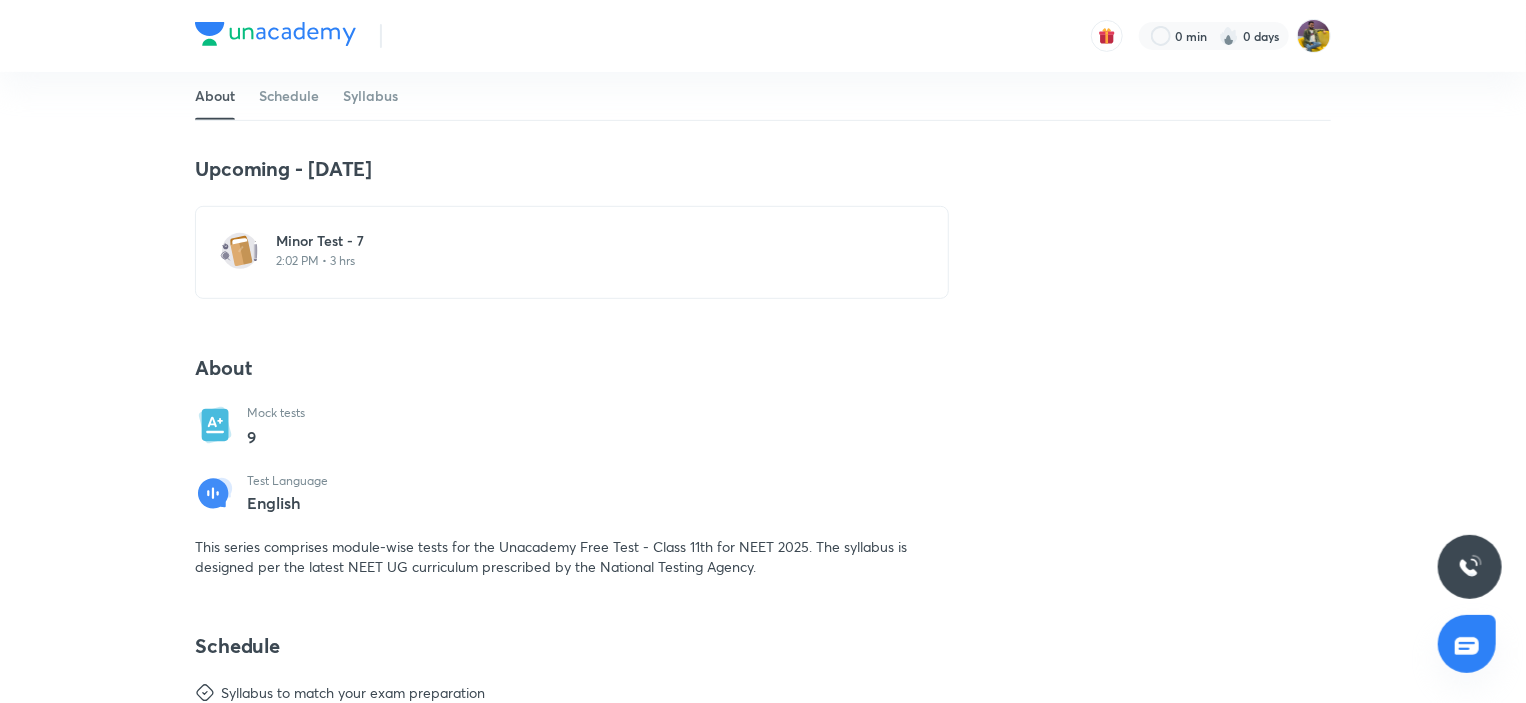 click on "Minor Test - 7" at bounding box center (584, 241) 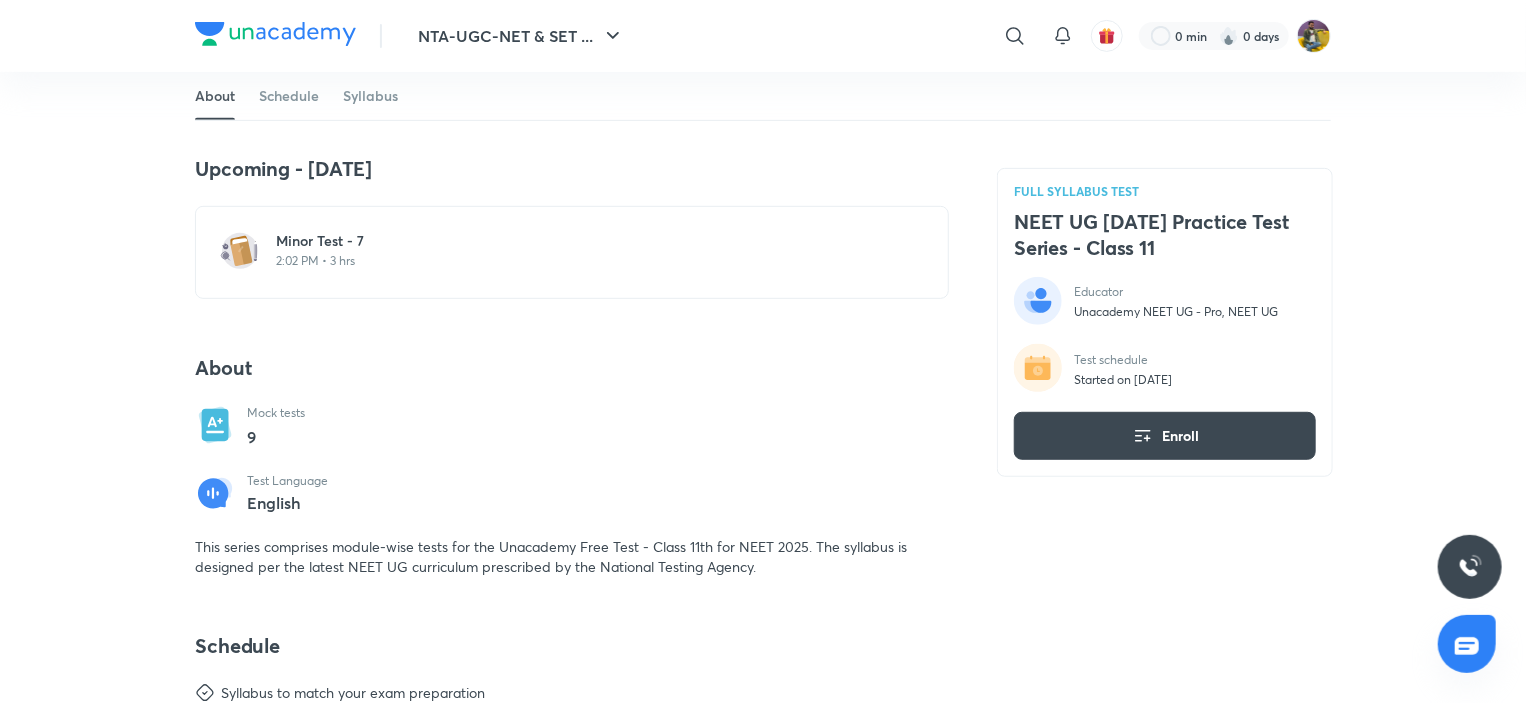 scroll, scrollTop: 400, scrollLeft: 0, axis: vertical 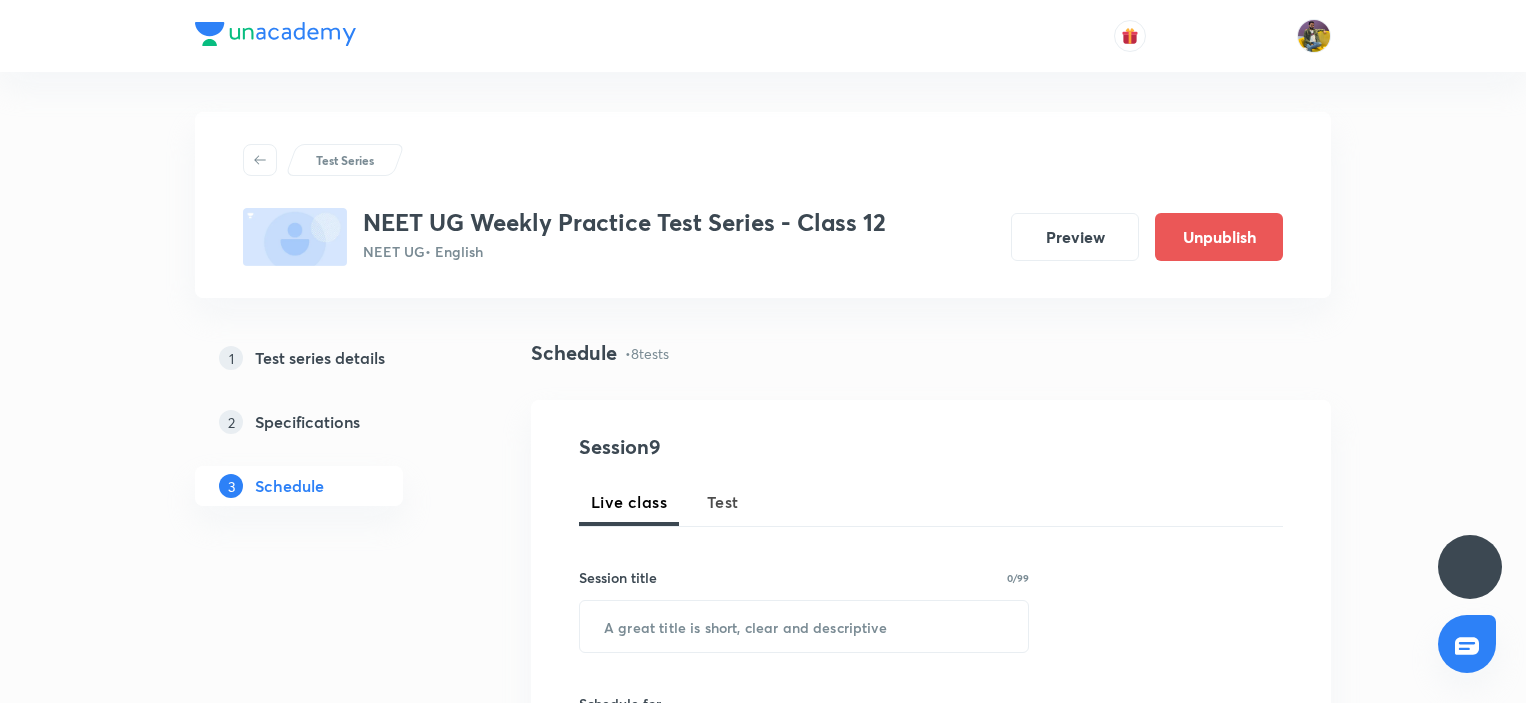 click on "Preview" at bounding box center [1075, 237] 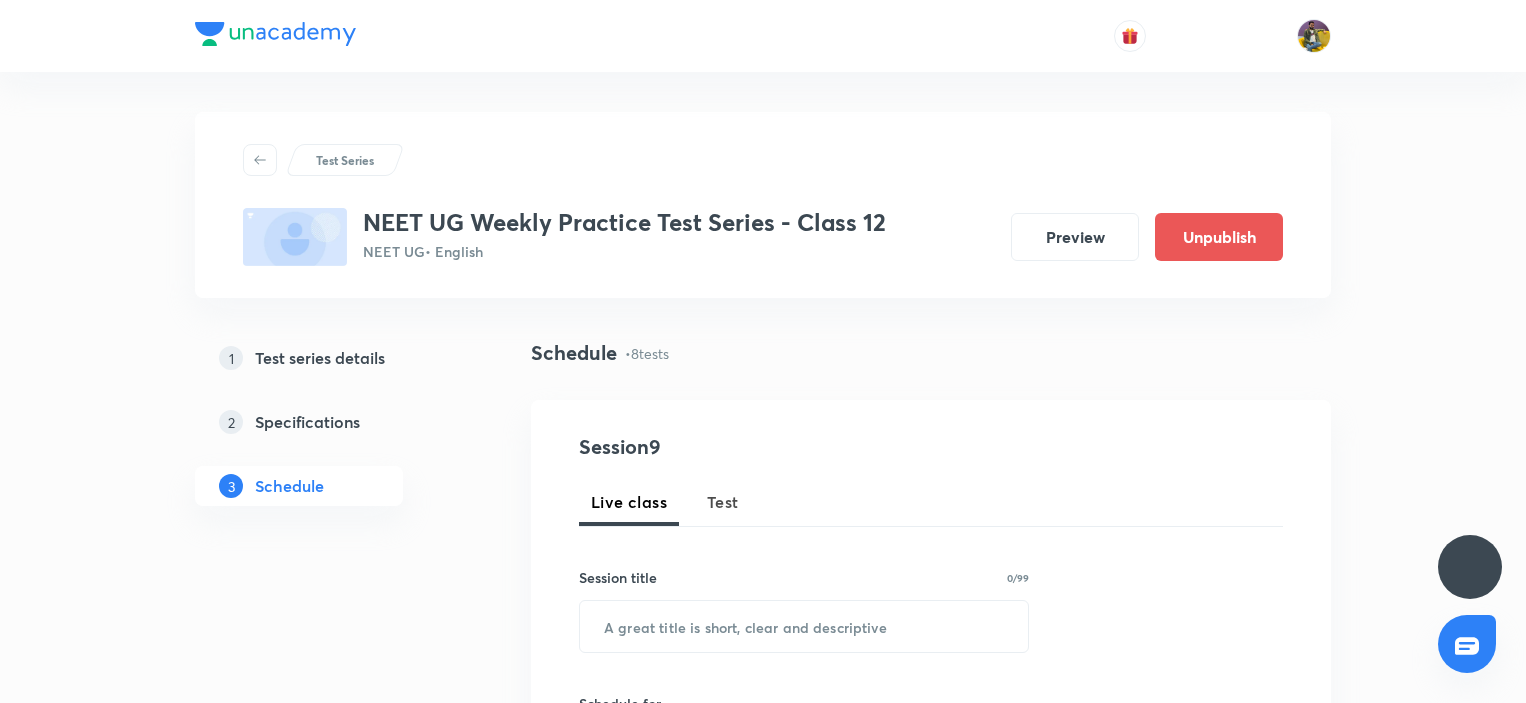 scroll, scrollTop: 0, scrollLeft: 0, axis: both 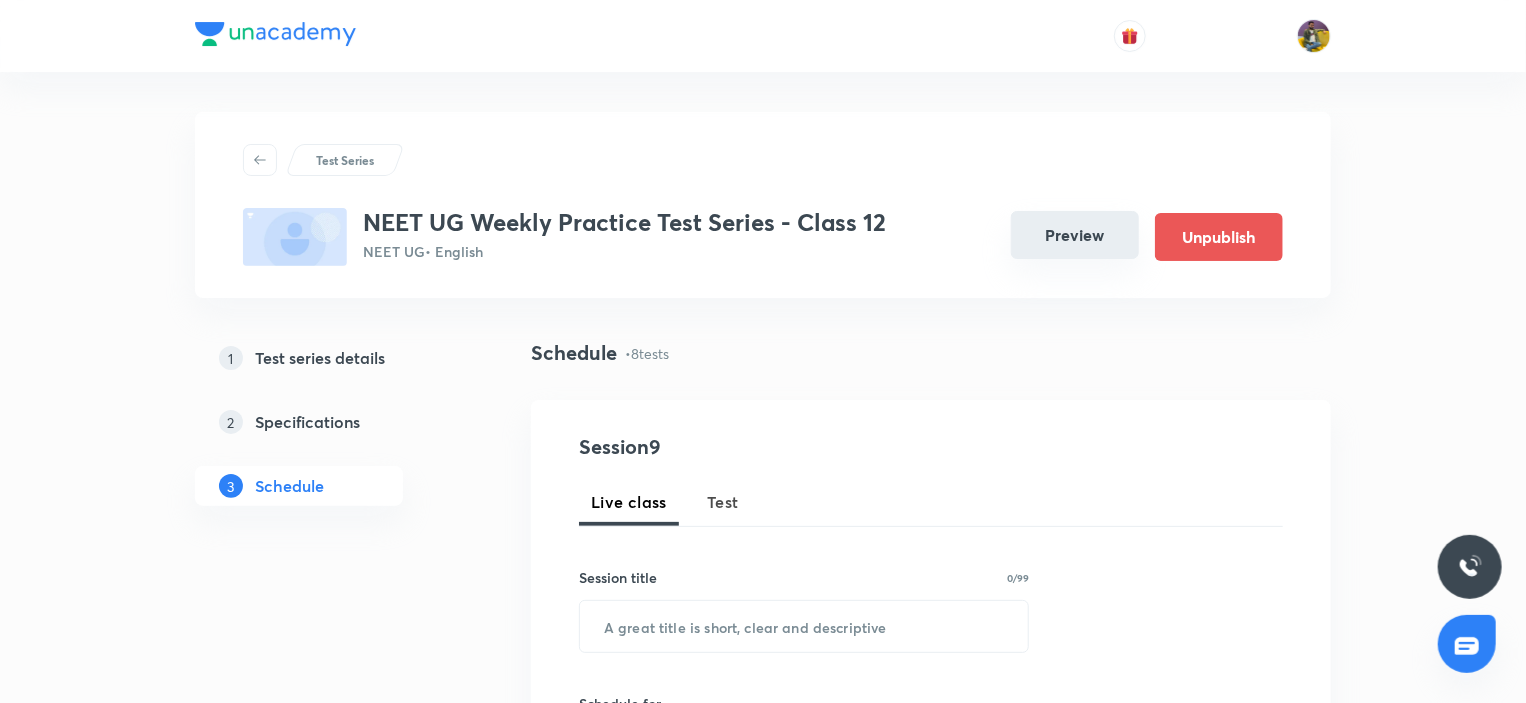 click on "Preview" at bounding box center [1075, 235] 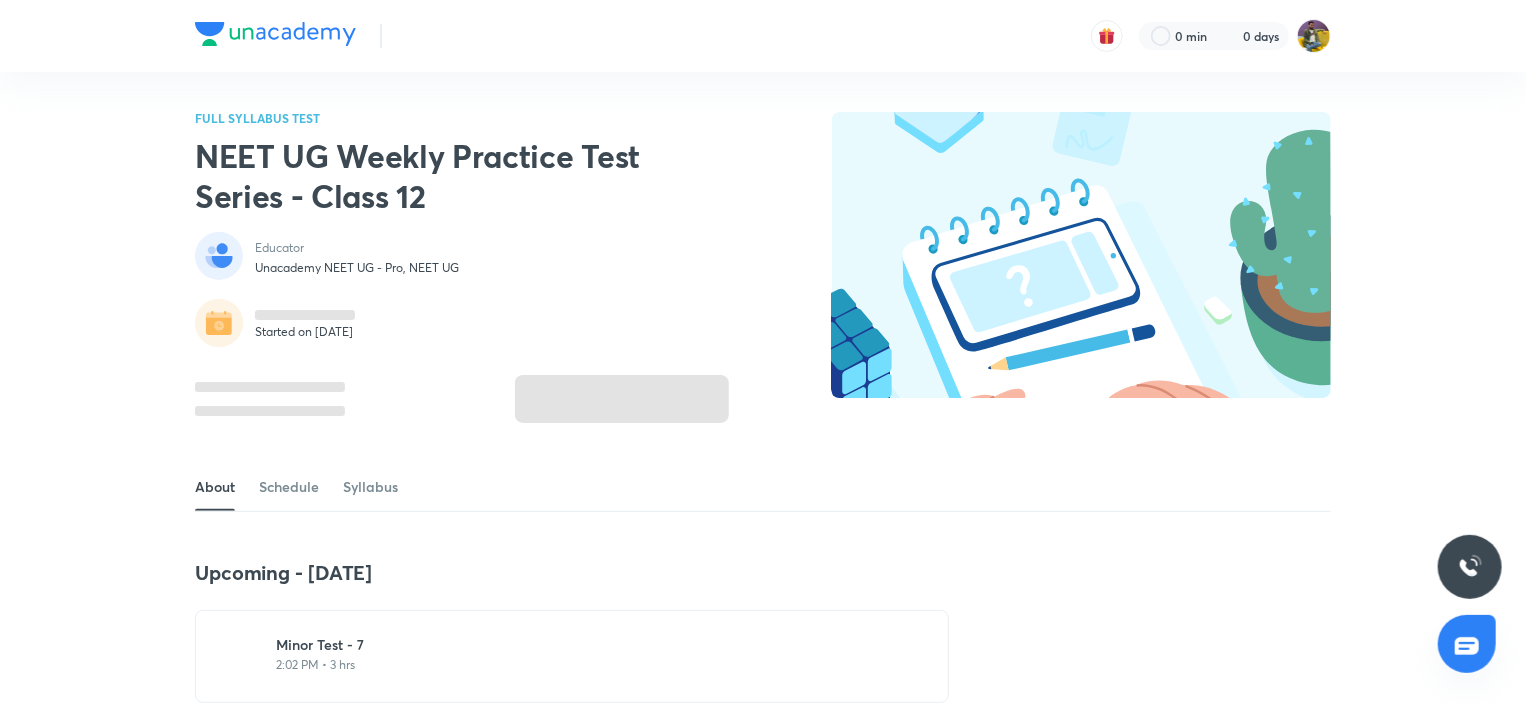 click on "Minor Test - 7 2:02 PM • 3 hrs" at bounding box center (584, 654) 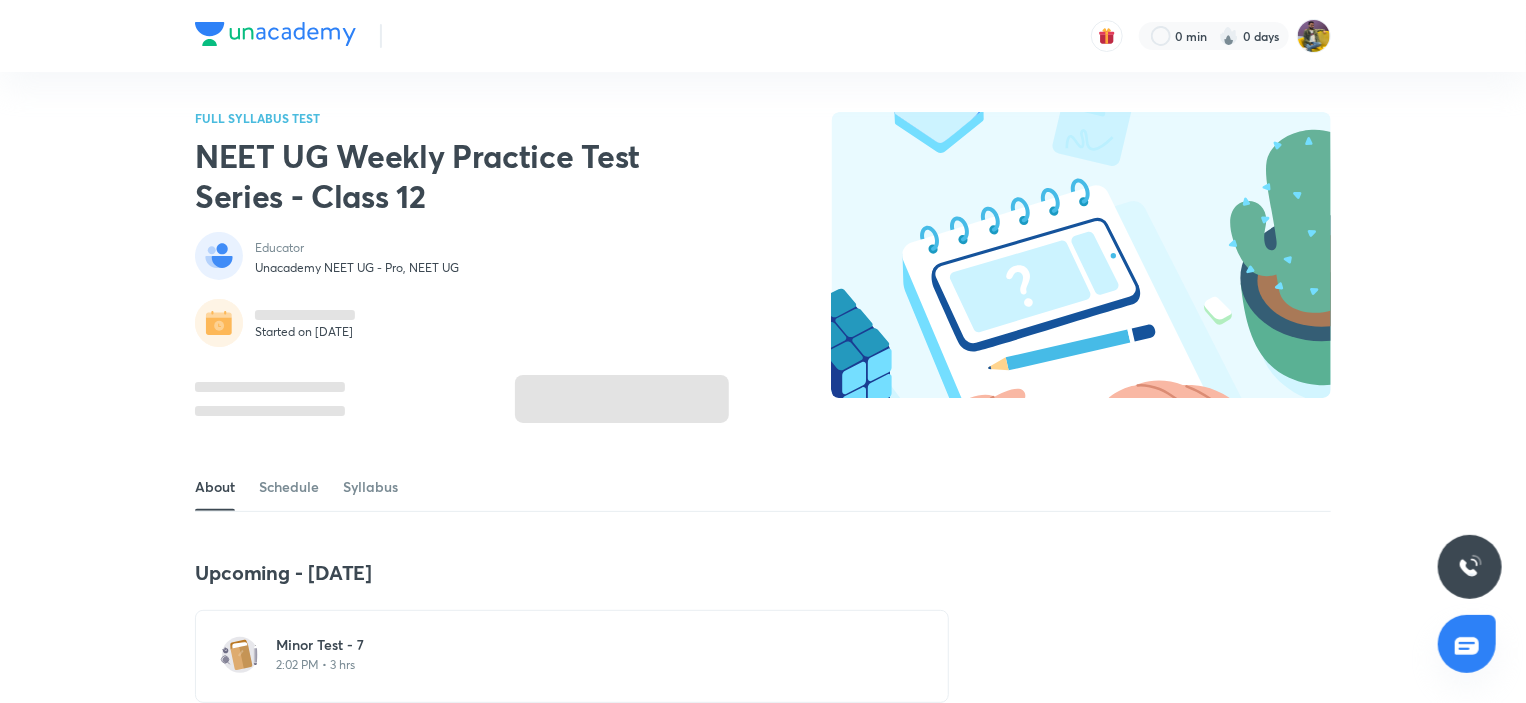scroll, scrollTop: 200, scrollLeft: 0, axis: vertical 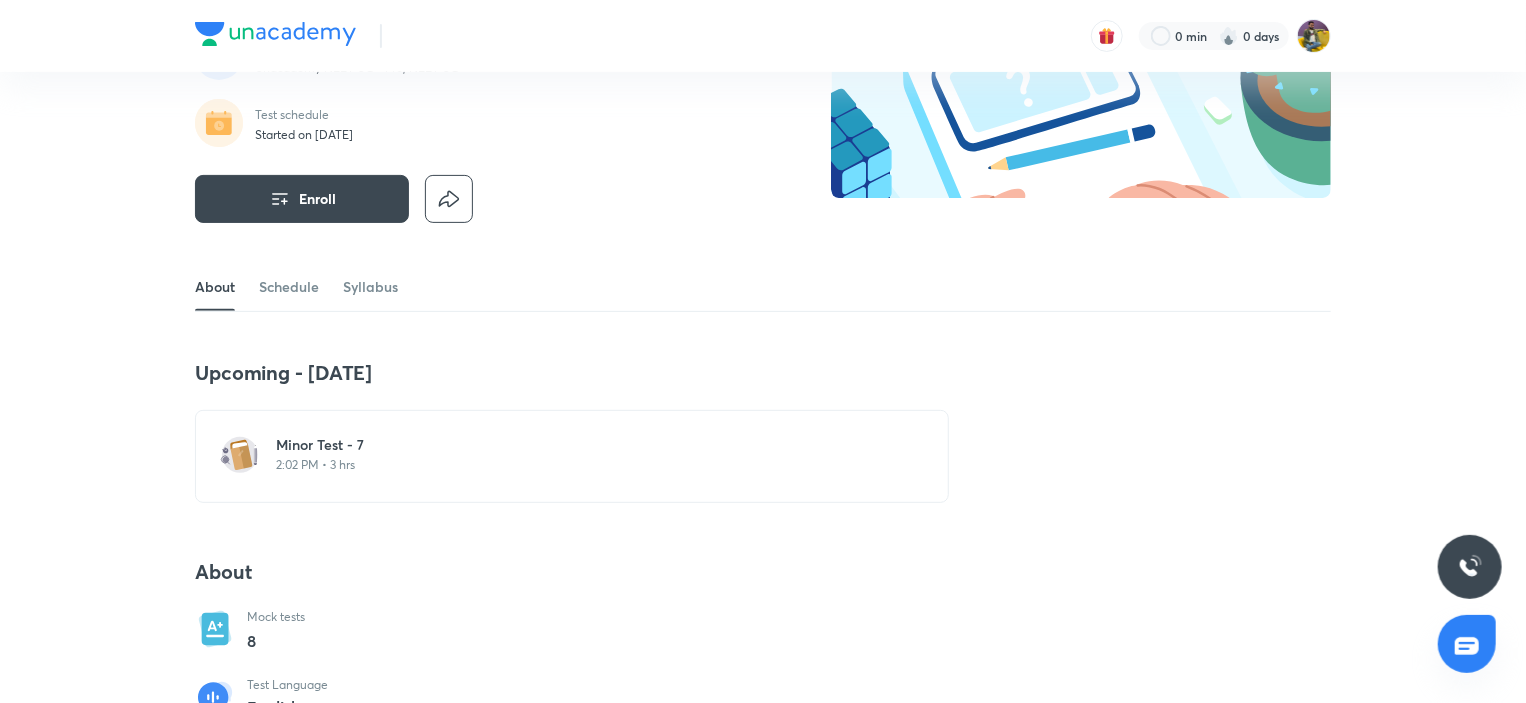 click on "Minor Test - 7" at bounding box center [584, 445] 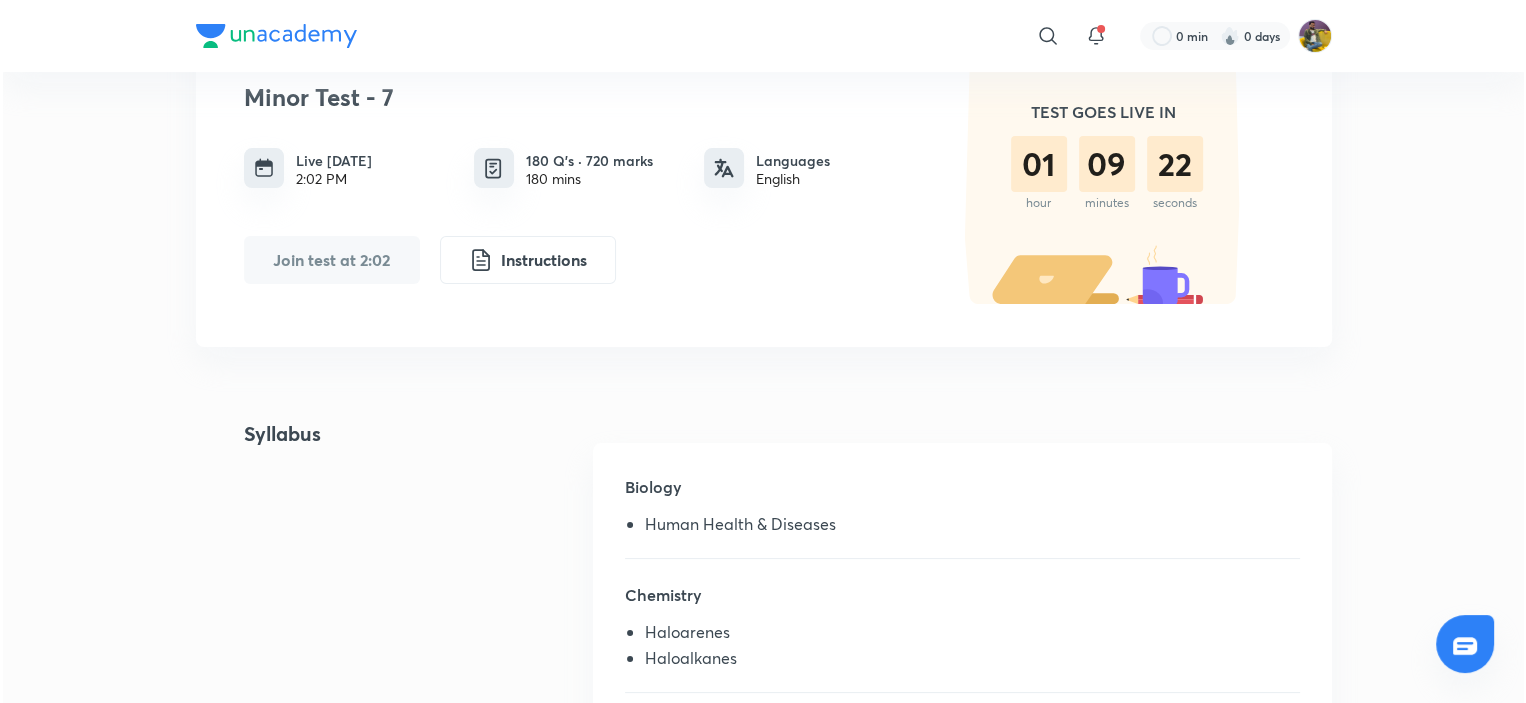 scroll, scrollTop: 0, scrollLeft: 0, axis: both 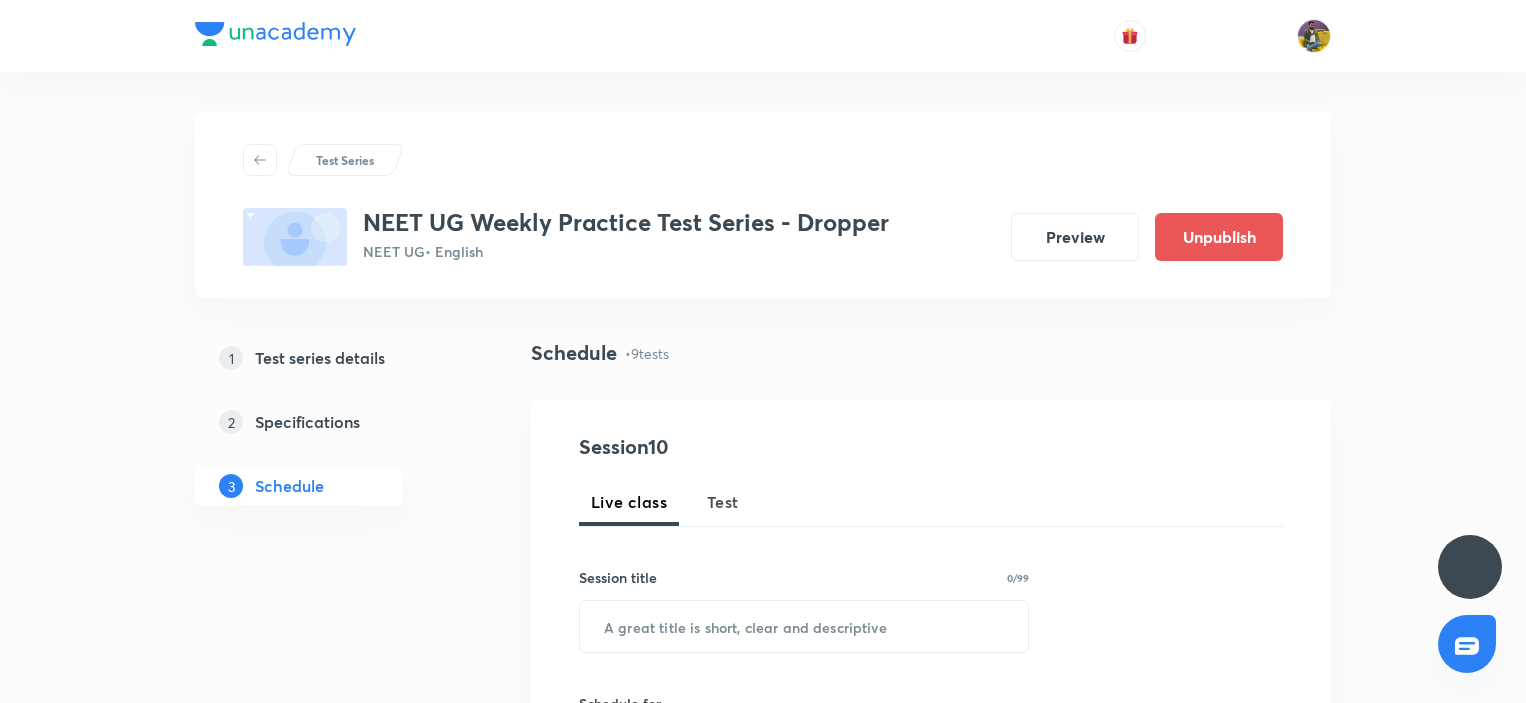 click on "Preview" at bounding box center [1075, 237] 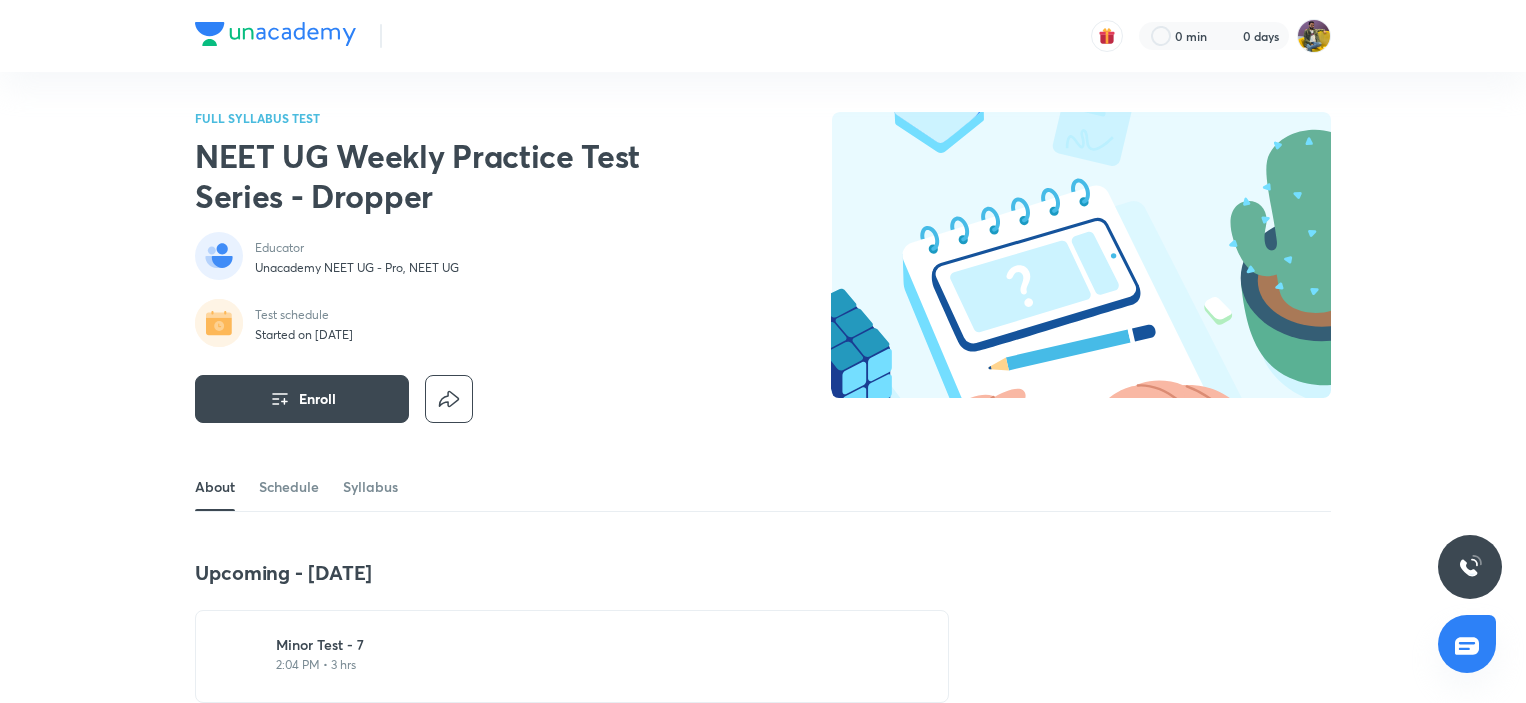 click at bounding box center (1081, 255) 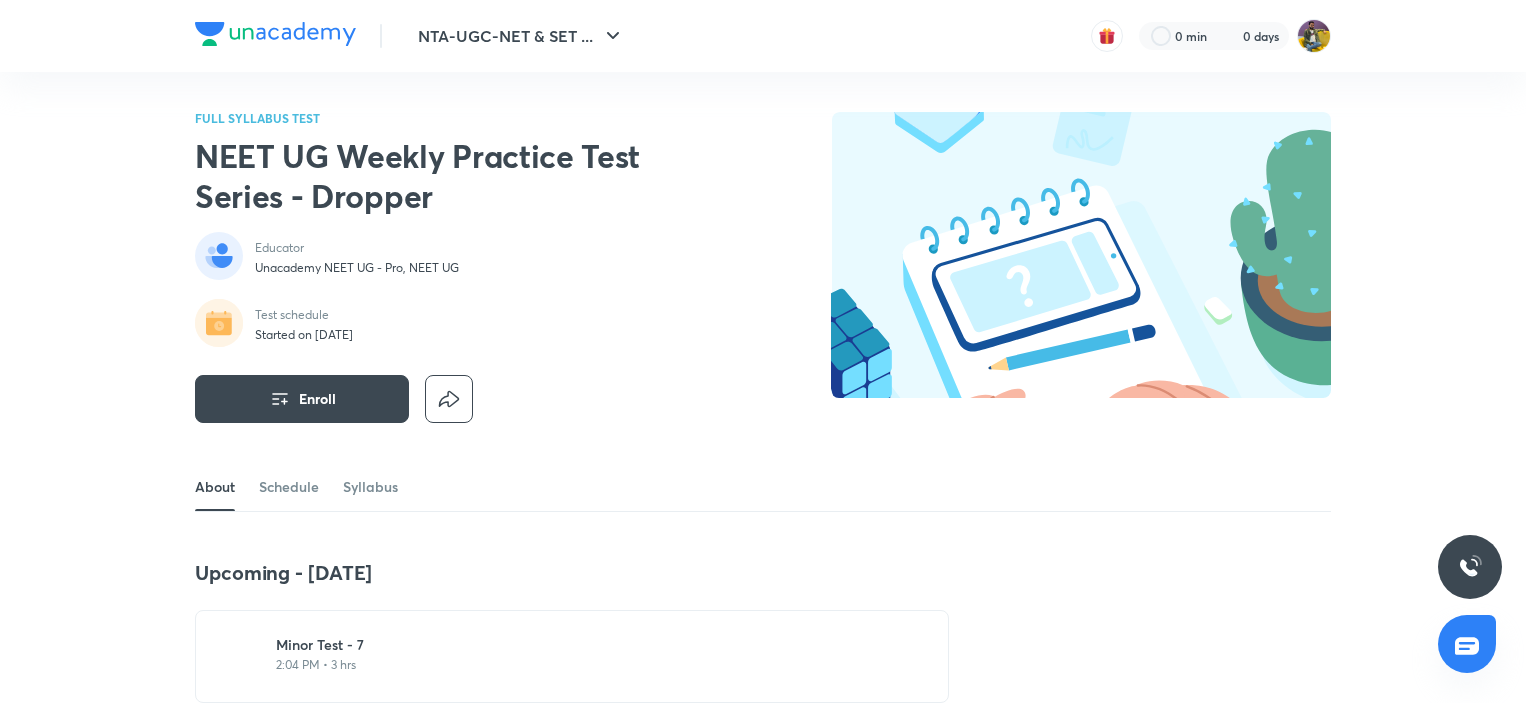 scroll, scrollTop: 400, scrollLeft: 0, axis: vertical 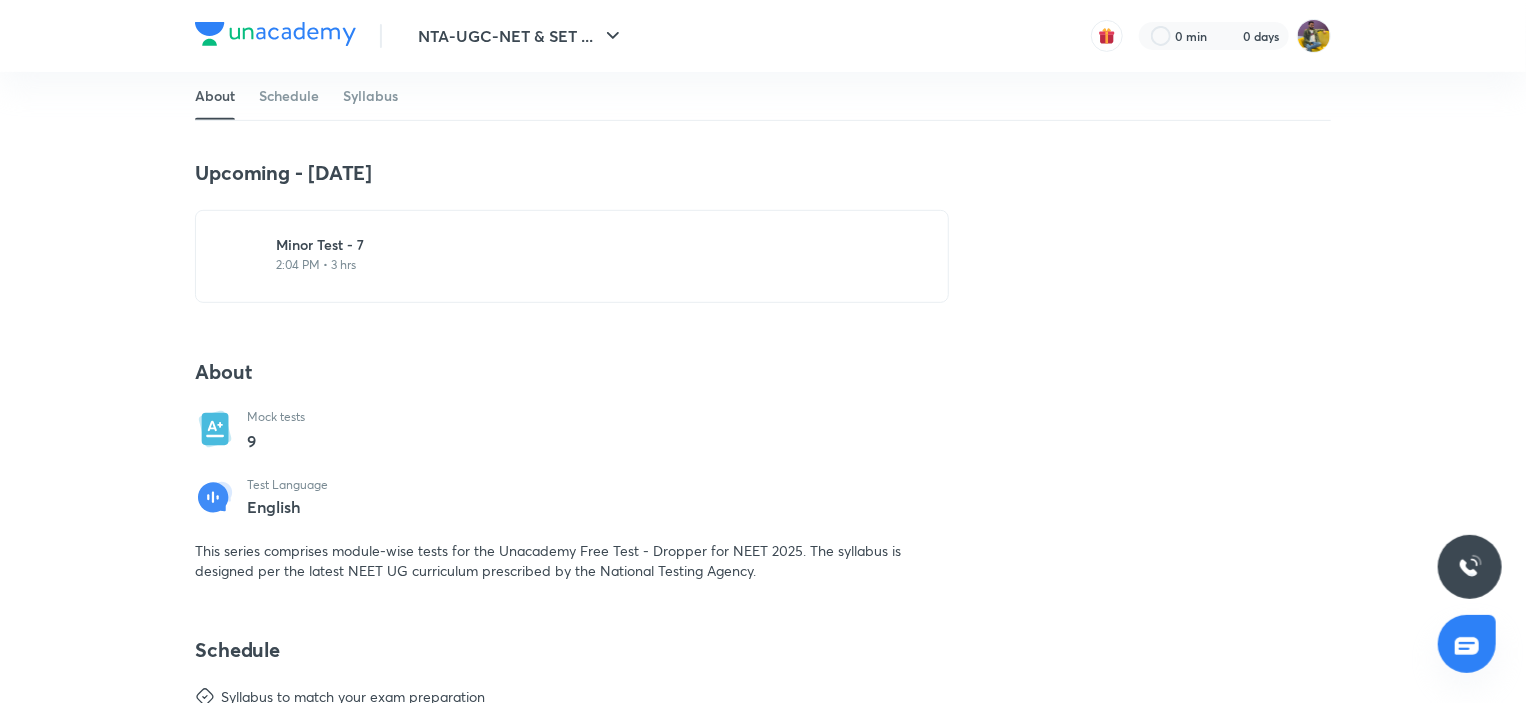click on "Minor Test - 7" at bounding box center [584, 245] 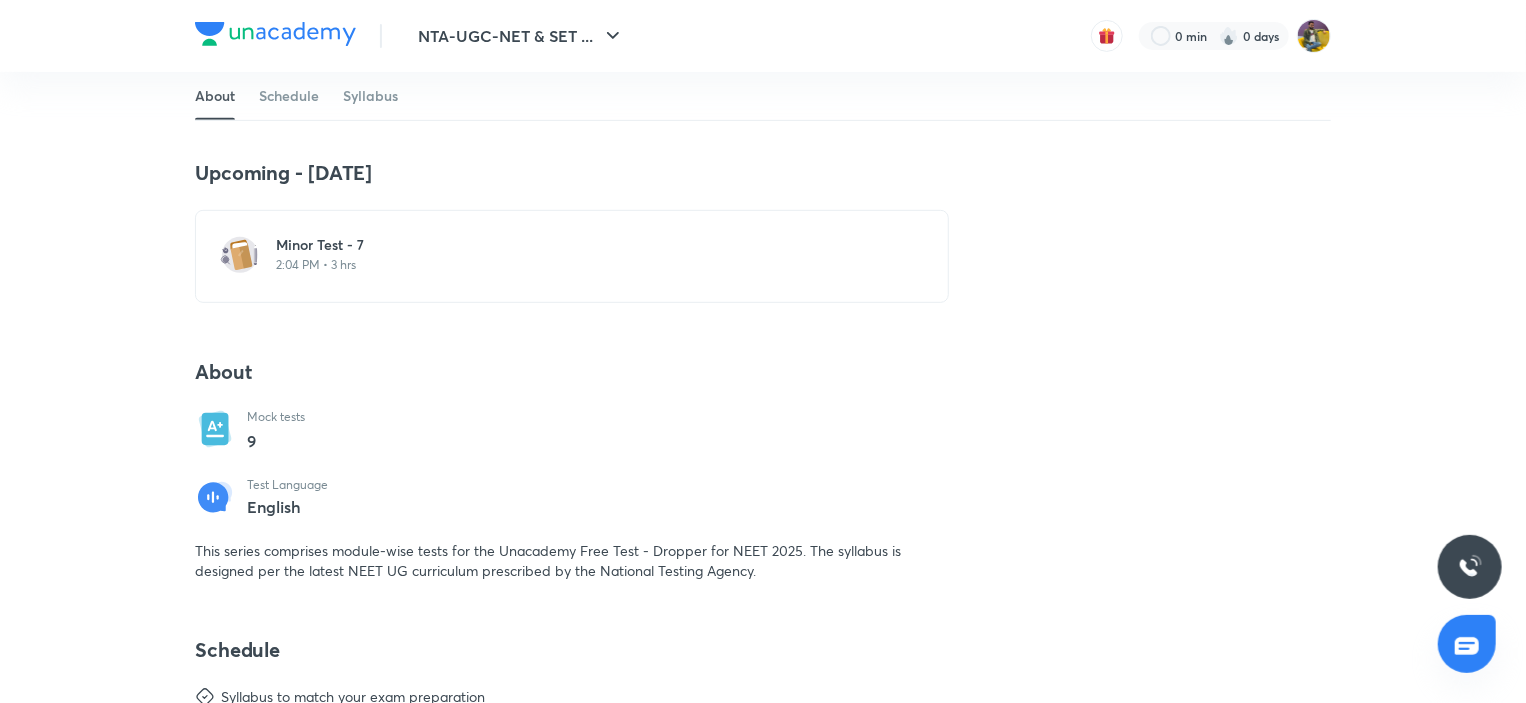 scroll, scrollTop: 400, scrollLeft: 0, axis: vertical 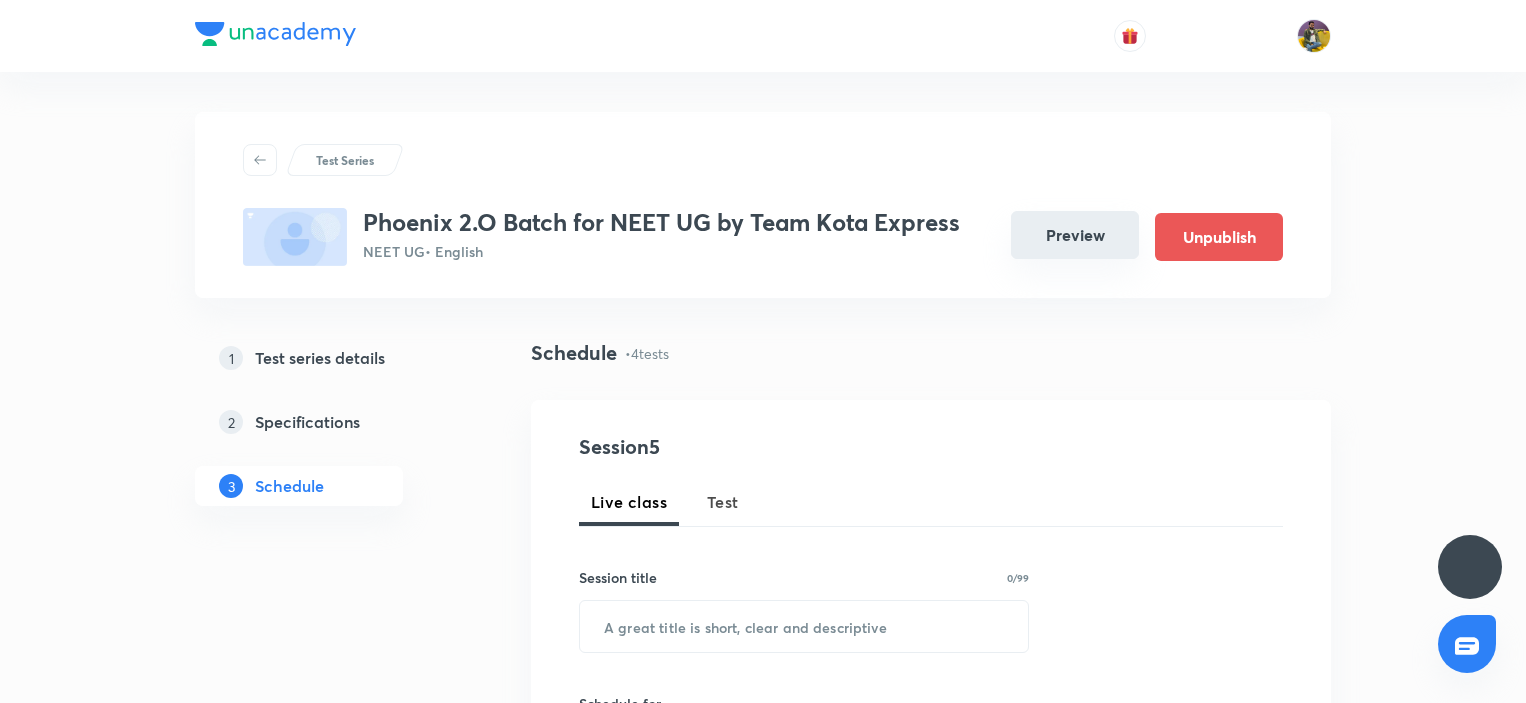 click on "Preview" at bounding box center (1075, 235) 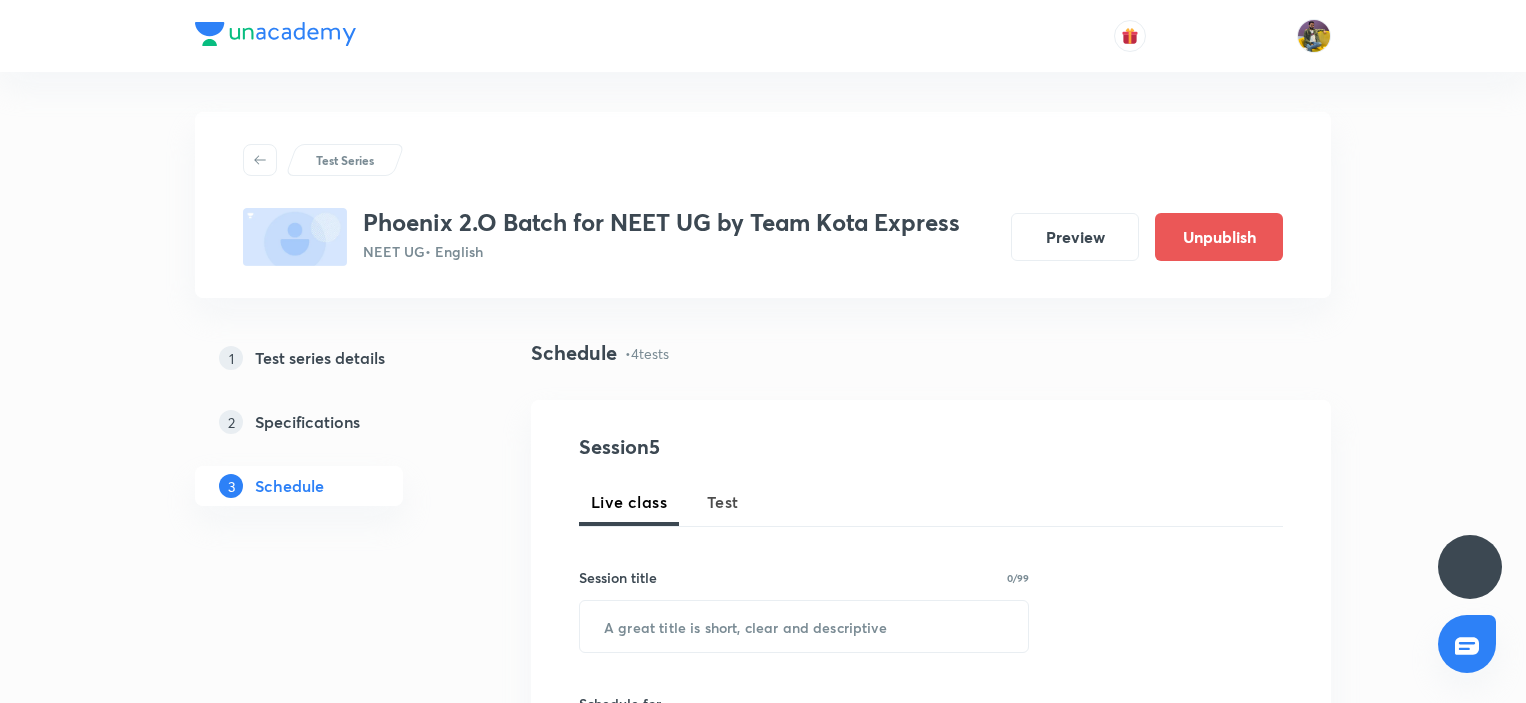 scroll, scrollTop: 0, scrollLeft: 0, axis: both 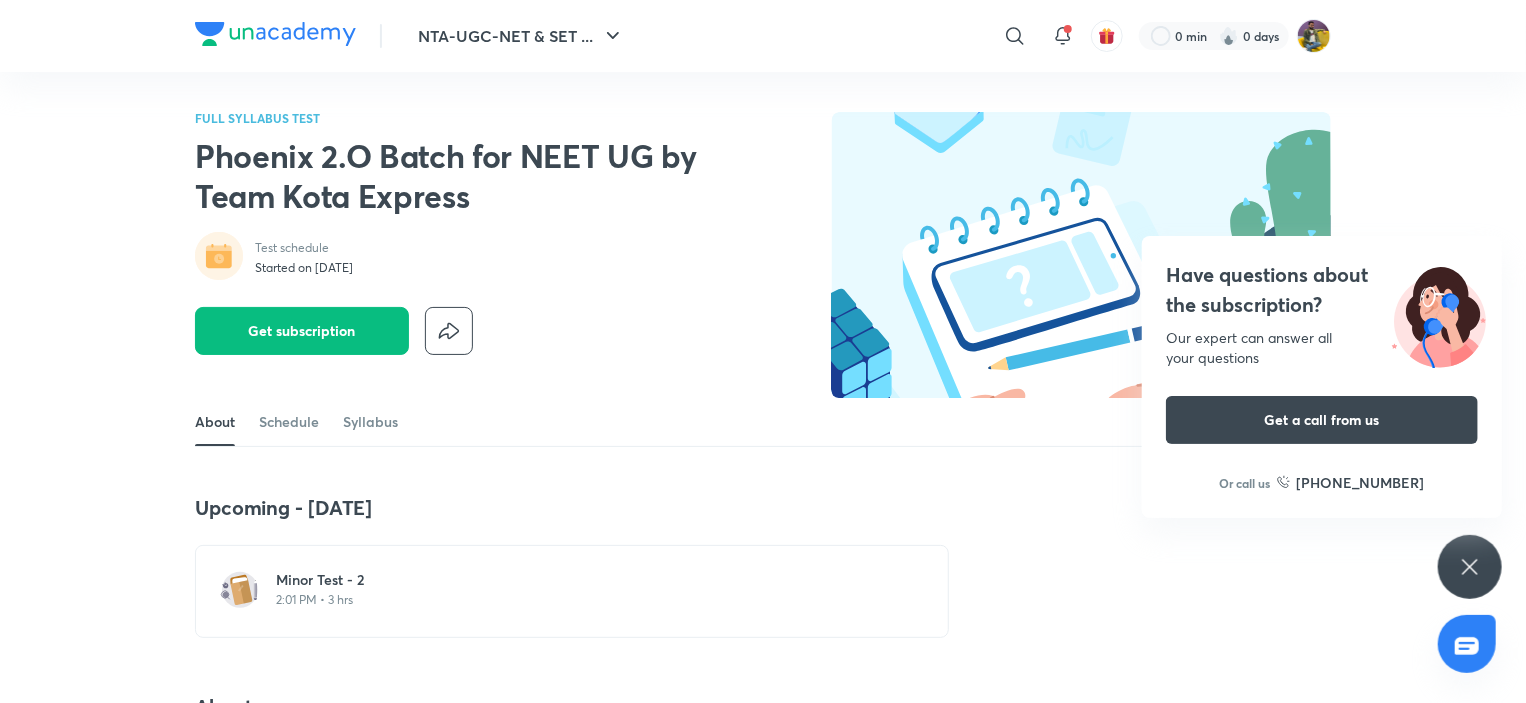click on "2:01 PM • 3 hrs" at bounding box center [584, 600] 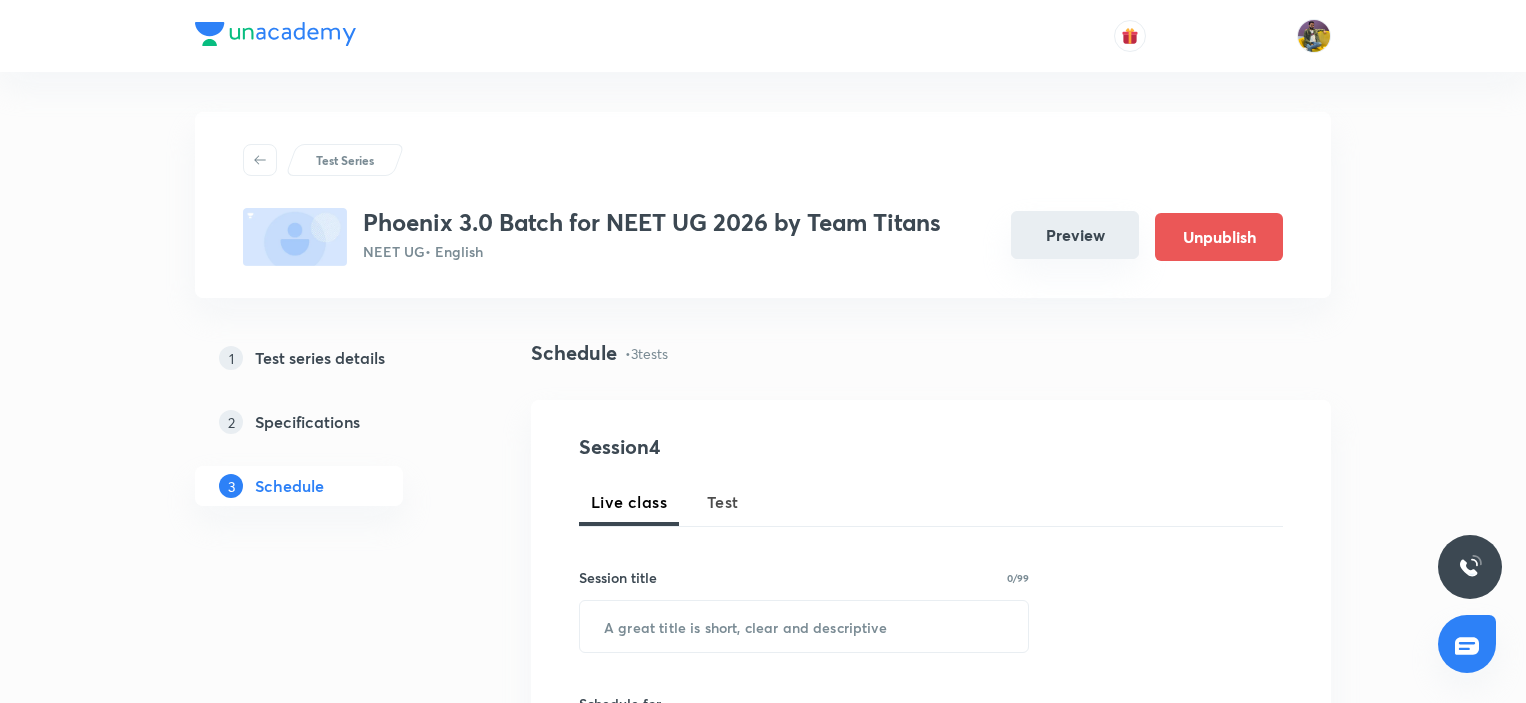 scroll, scrollTop: 0, scrollLeft: 0, axis: both 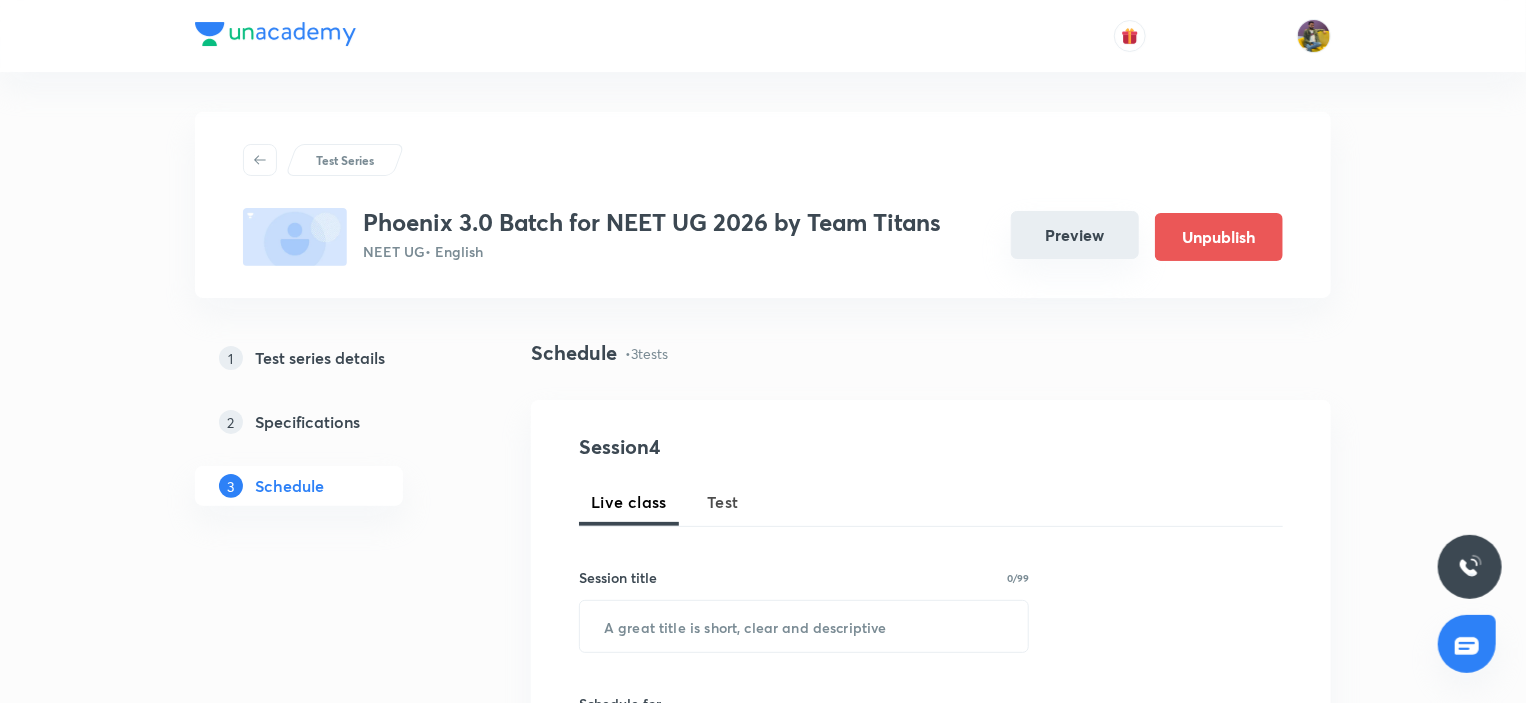 click on "Preview" at bounding box center (1075, 235) 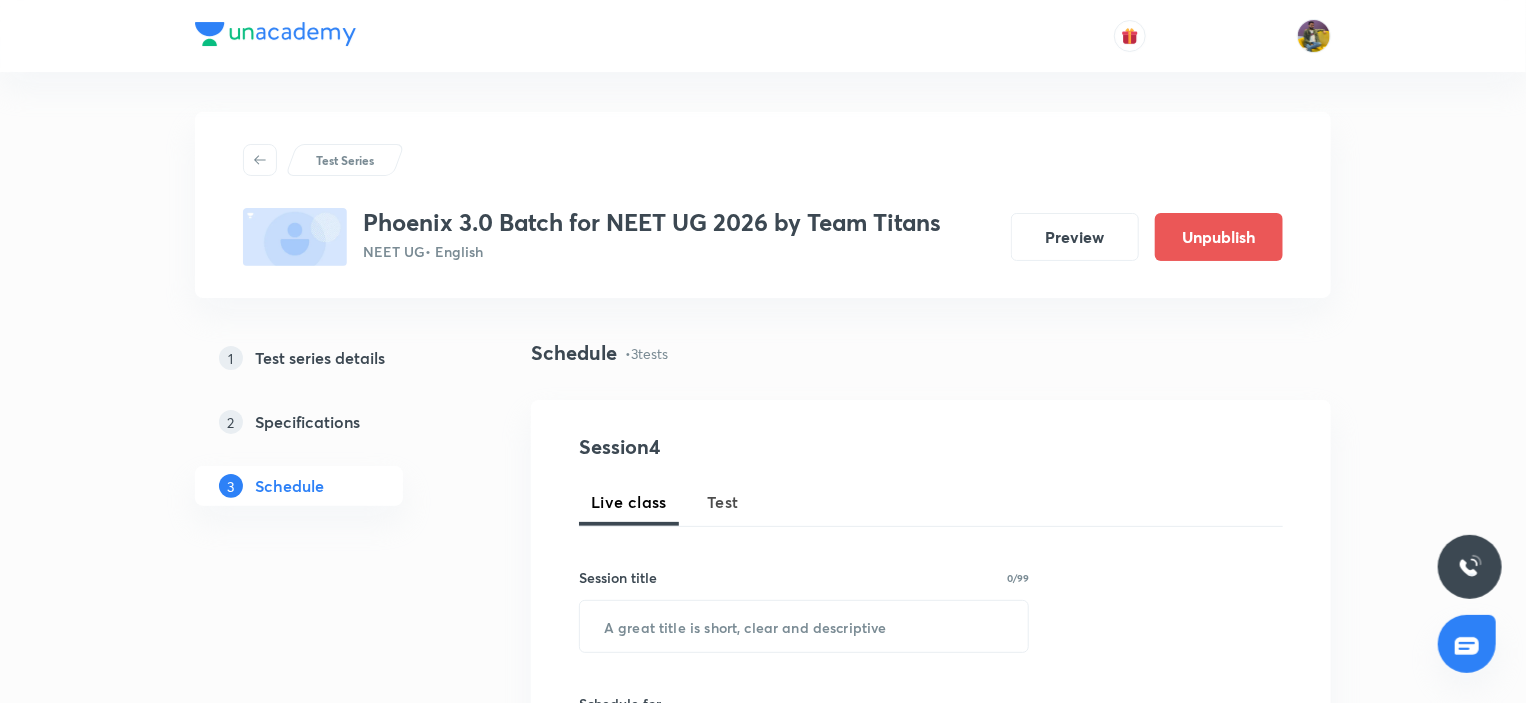 scroll, scrollTop: 0, scrollLeft: 0, axis: both 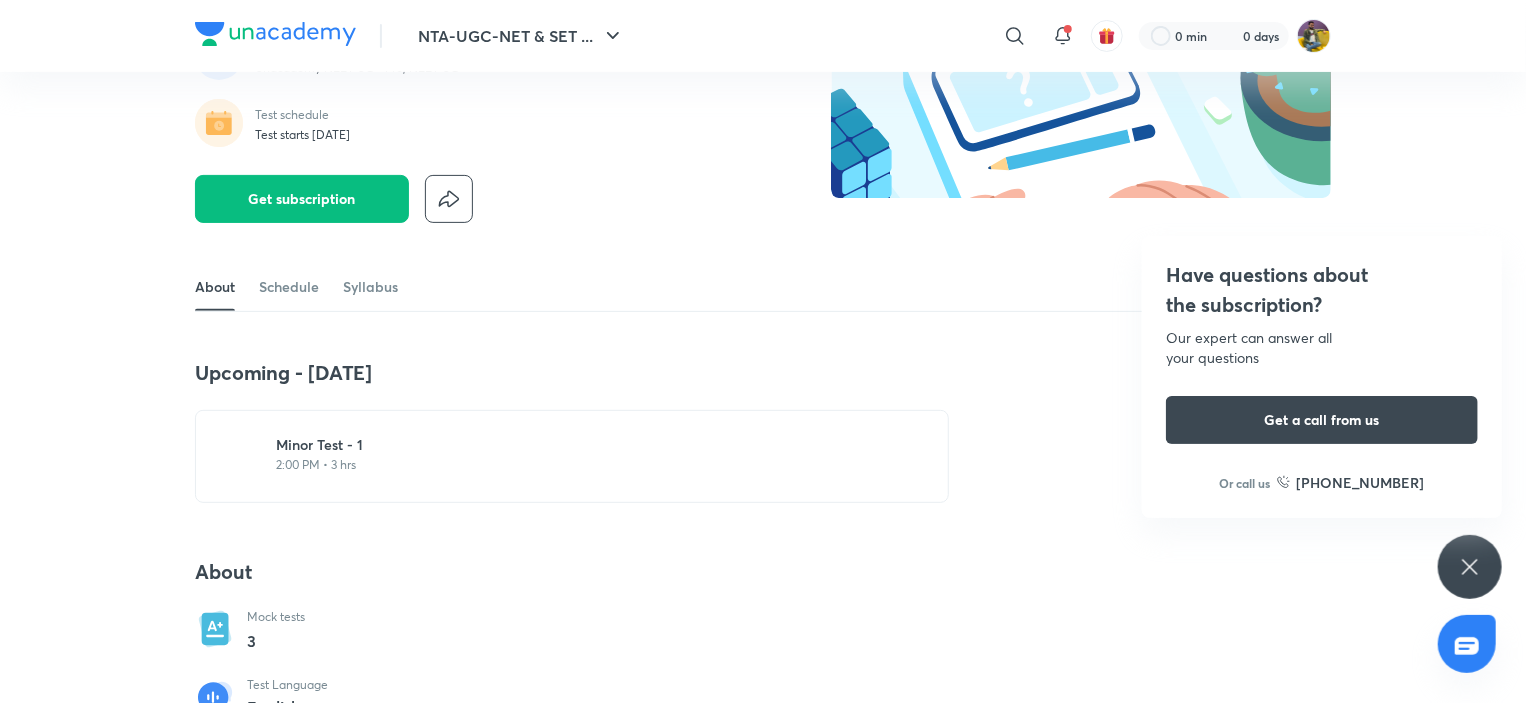 click on "Minor Test - 1 2:00 PM • 3 hrs" at bounding box center (584, 456) 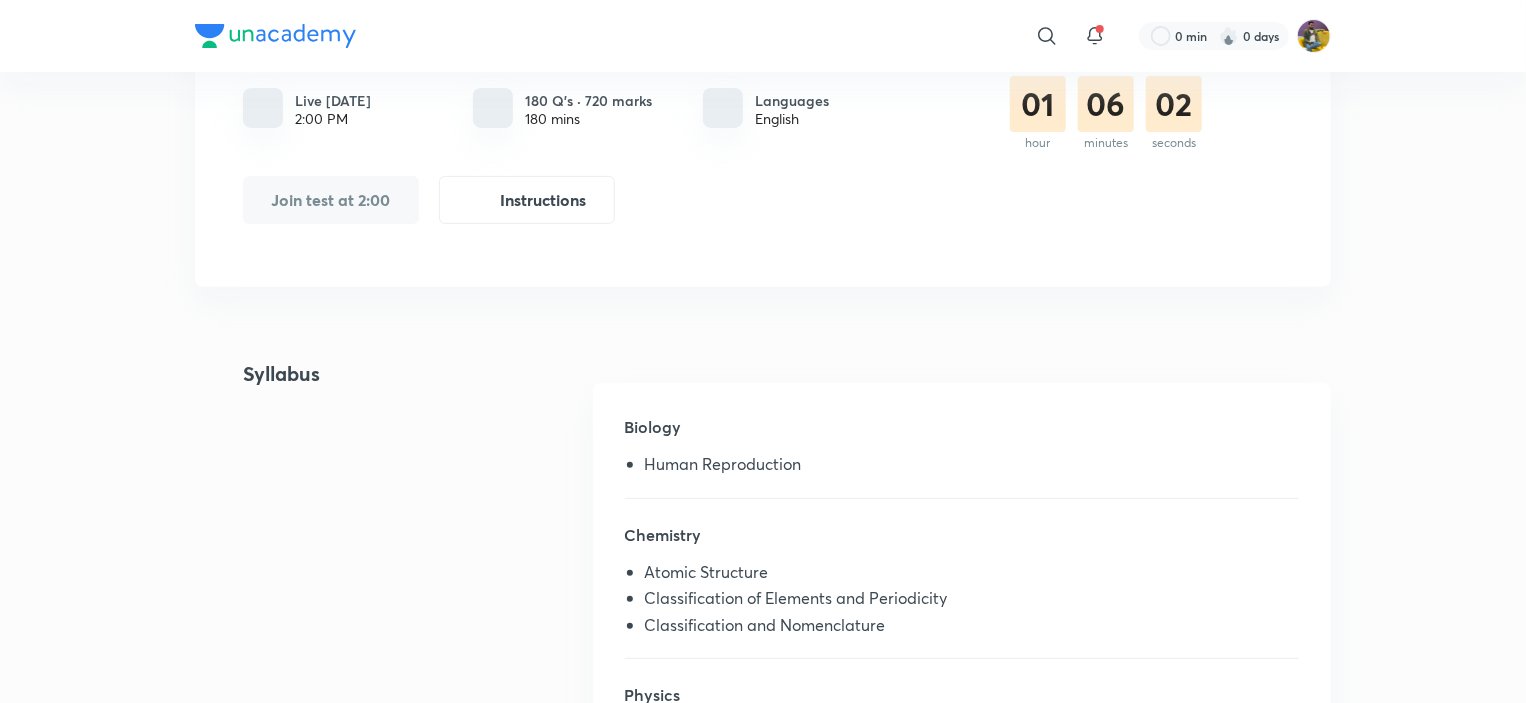 scroll, scrollTop: 0, scrollLeft: 0, axis: both 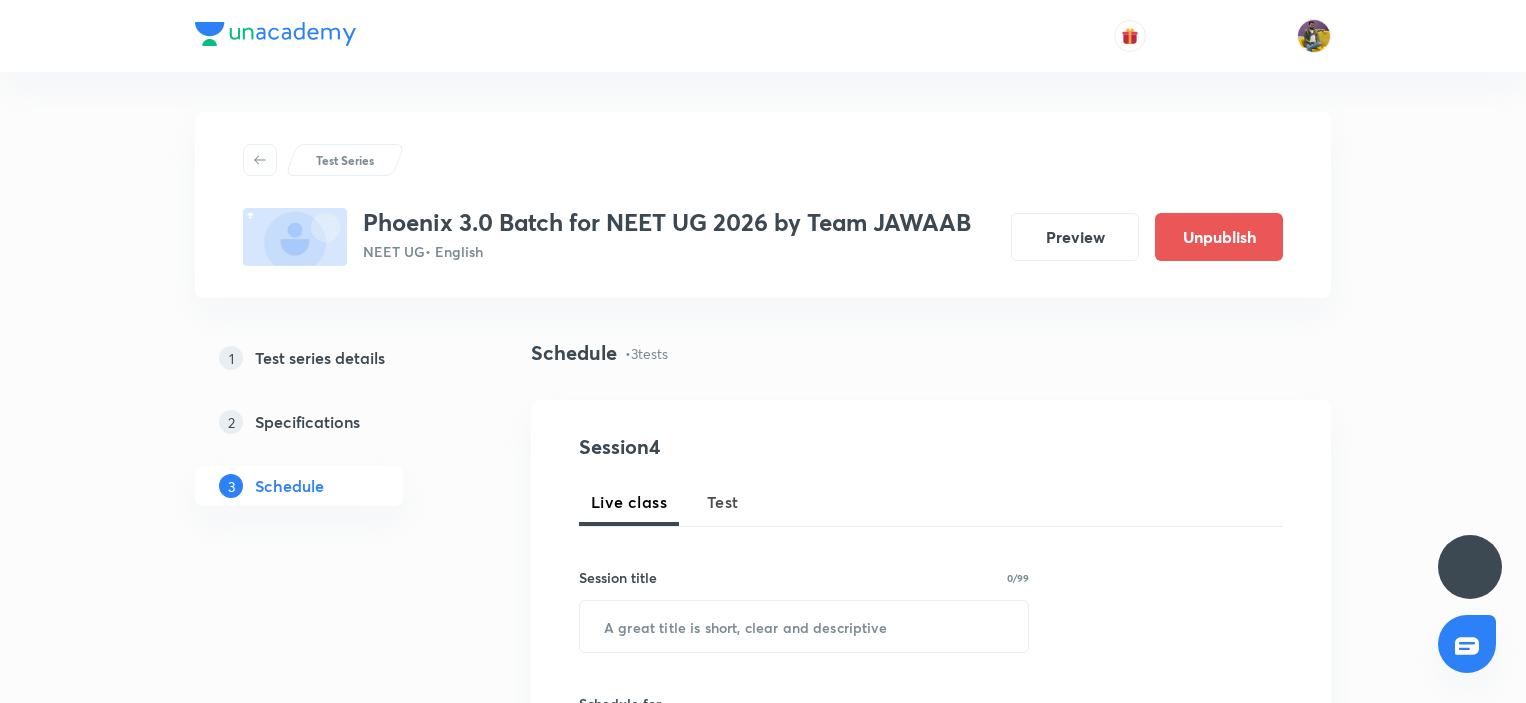 click on "Preview" at bounding box center [1075, 237] 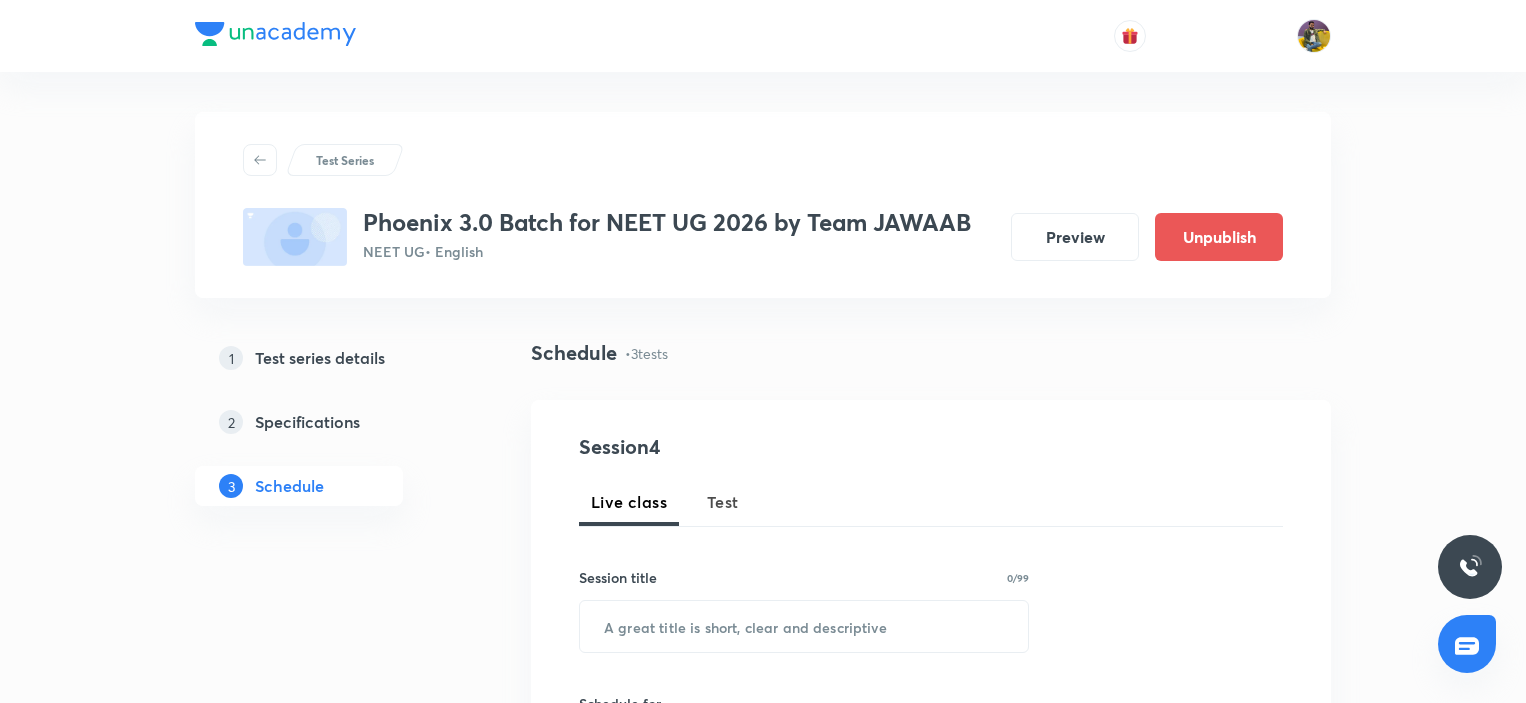 scroll, scrollTop: 0, scrollLeft: 0, axis: both 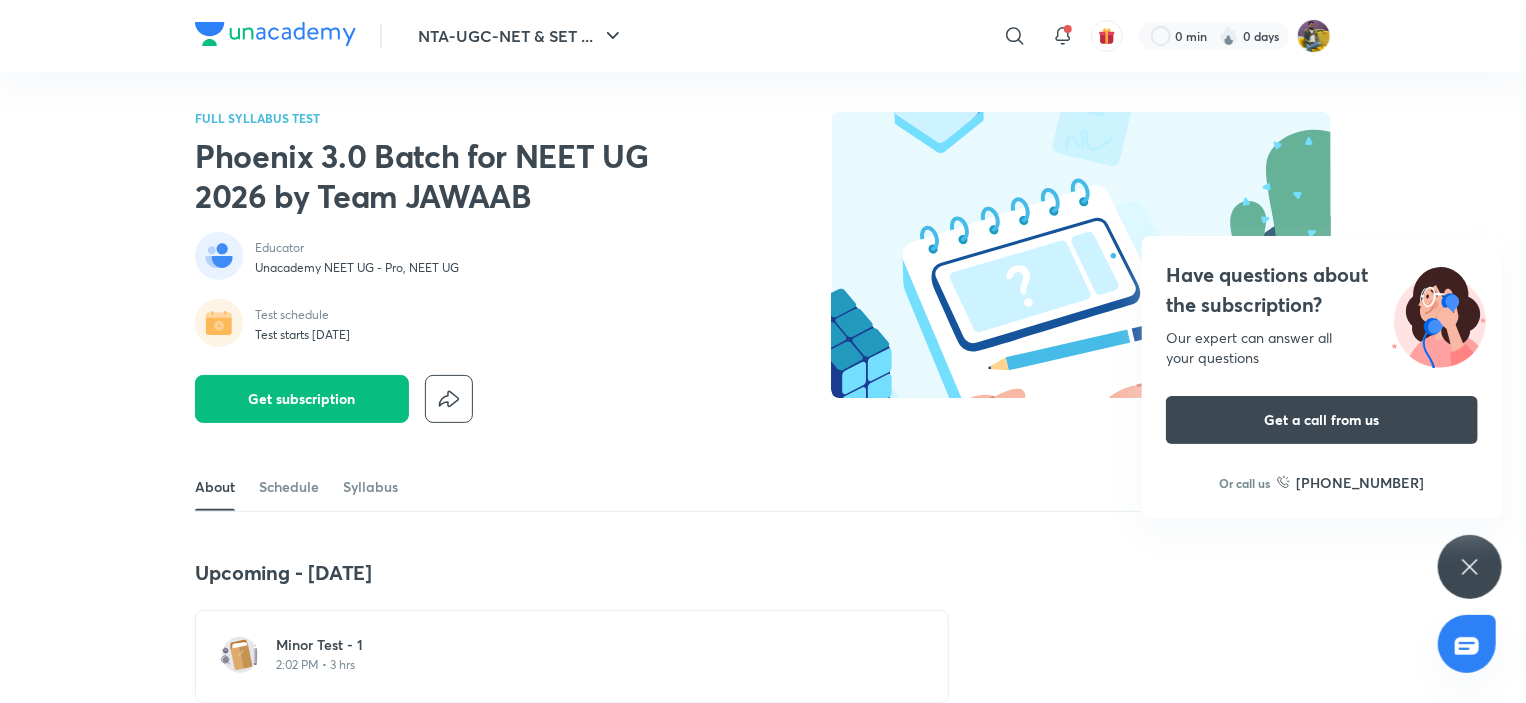 click on "Minor Test - 1" at bounding box center [584, 645] 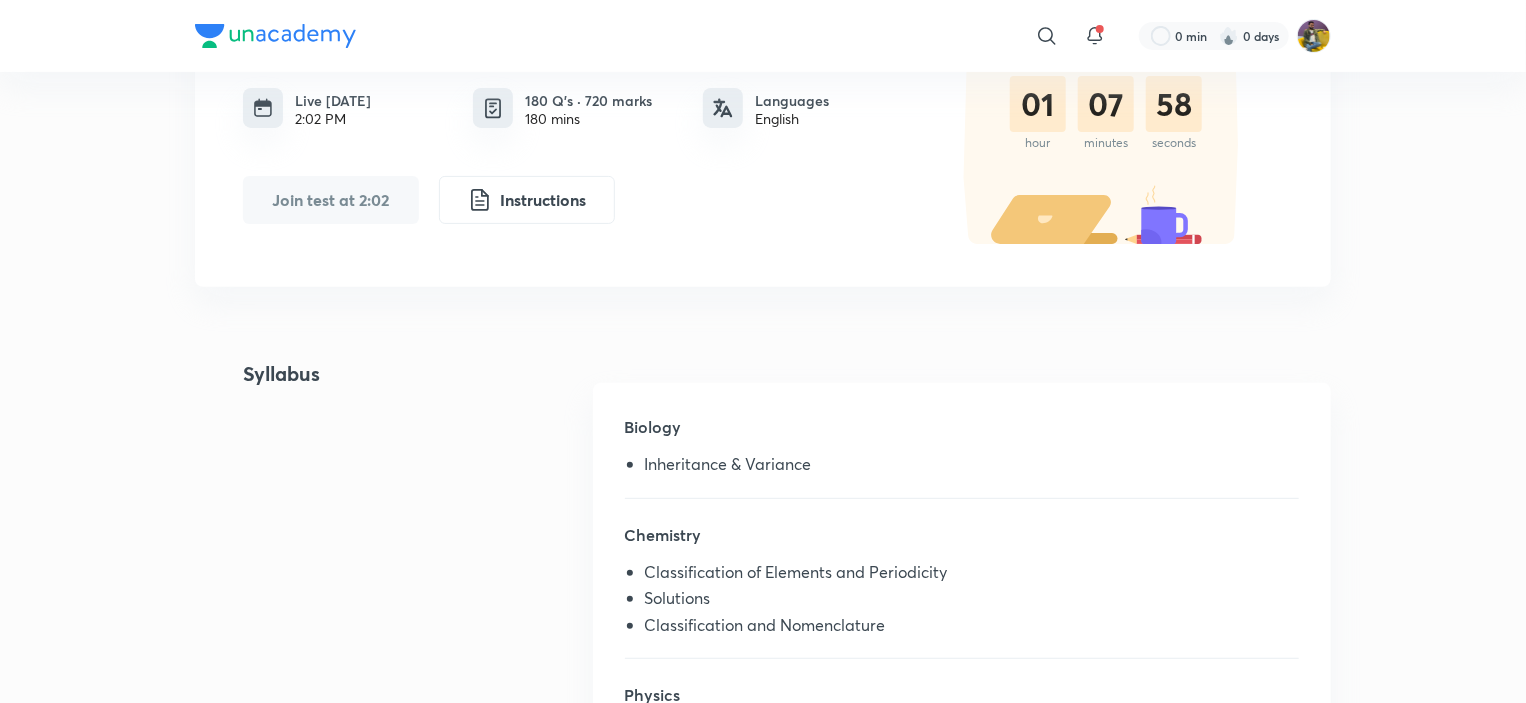 scroll, scrollTop: 0, scrollLeft: 0, axis: both 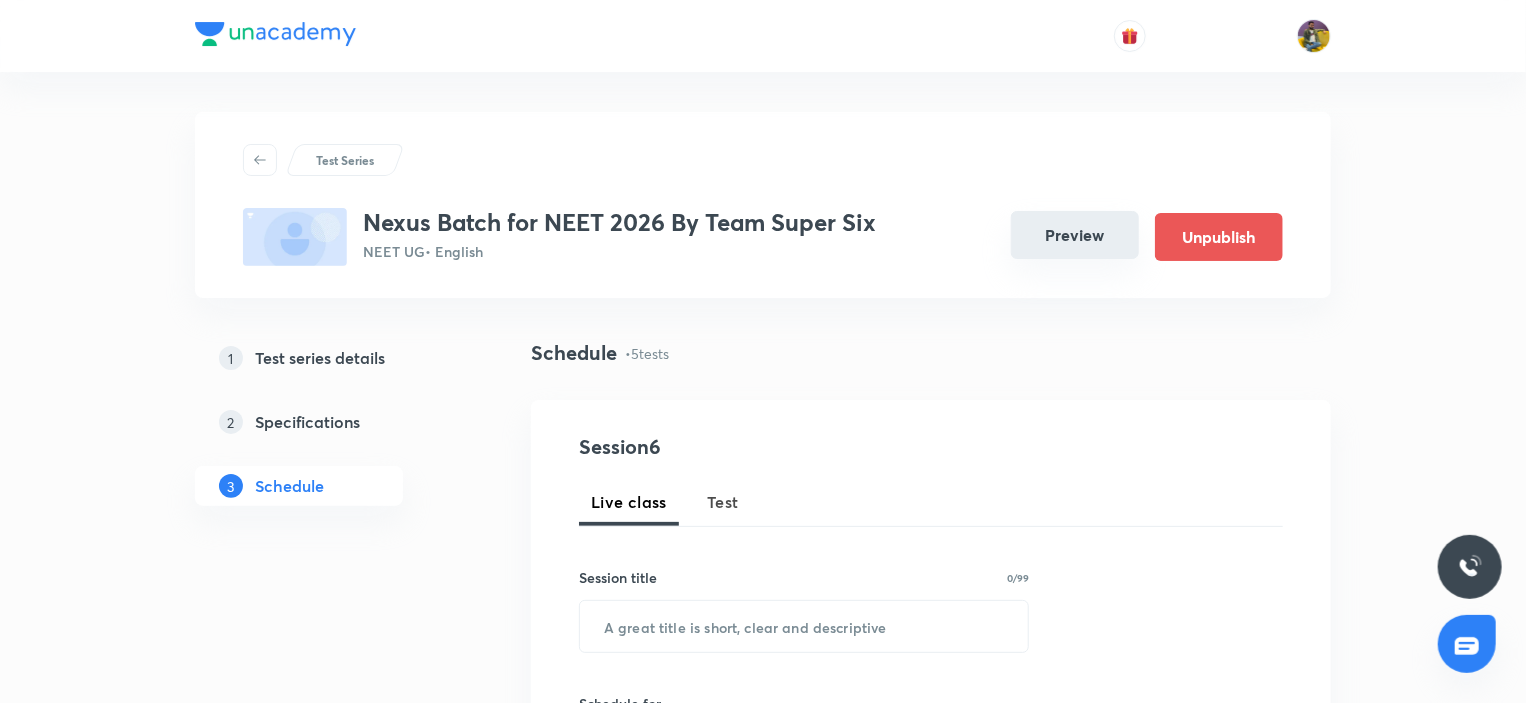click on "Preview" at bounding box center (1075, 235) 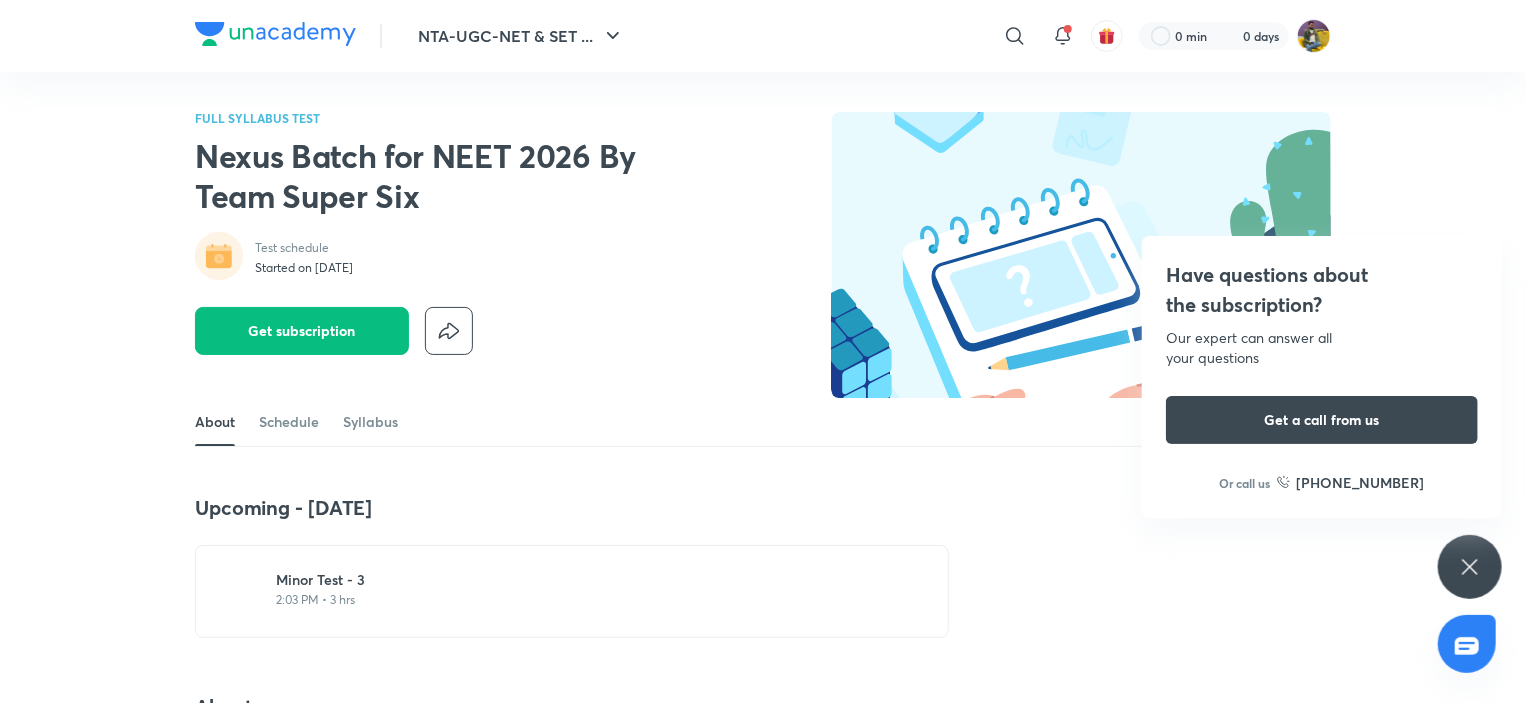 click on "Minor Test - 3" at bounding box center (584, 580) 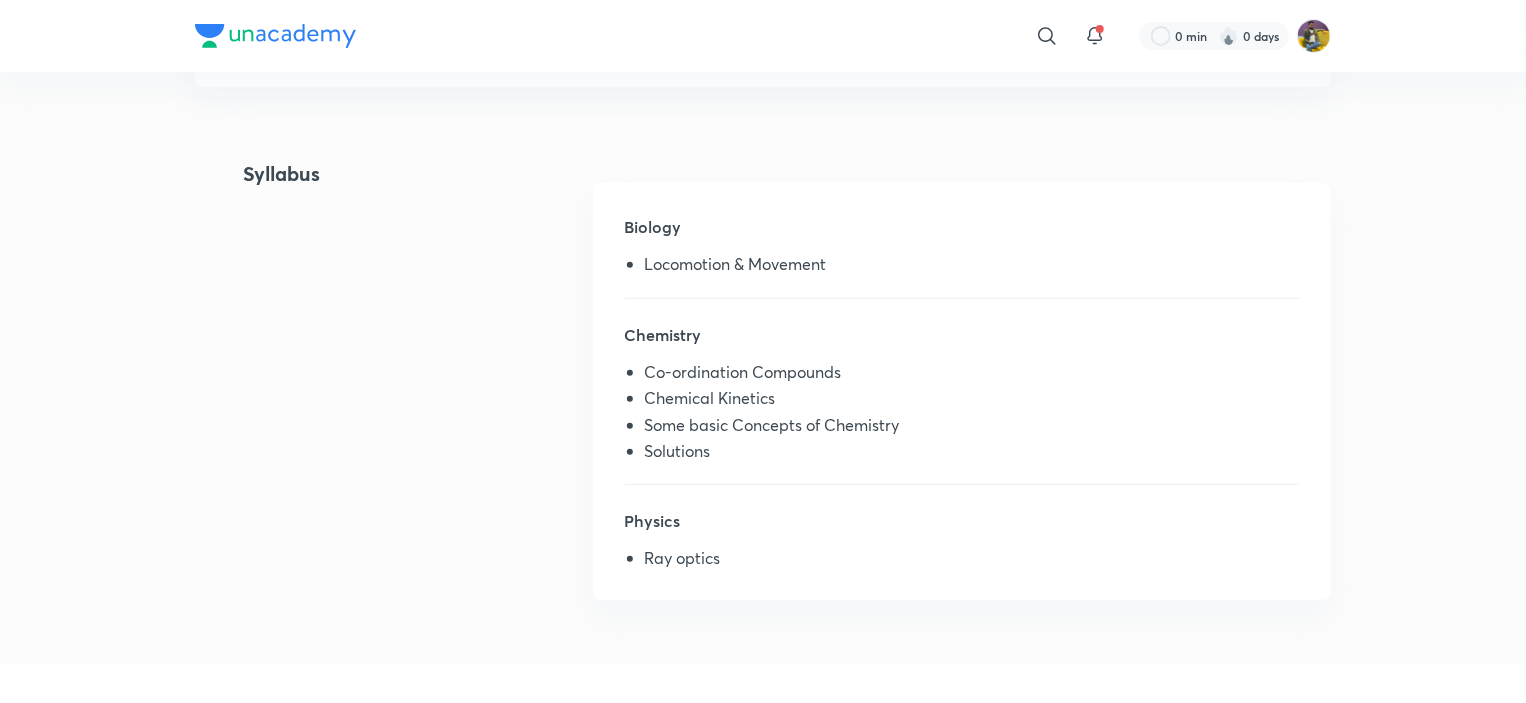 scroll, scrollTop: 0, scrollLeft: 0, axis: both 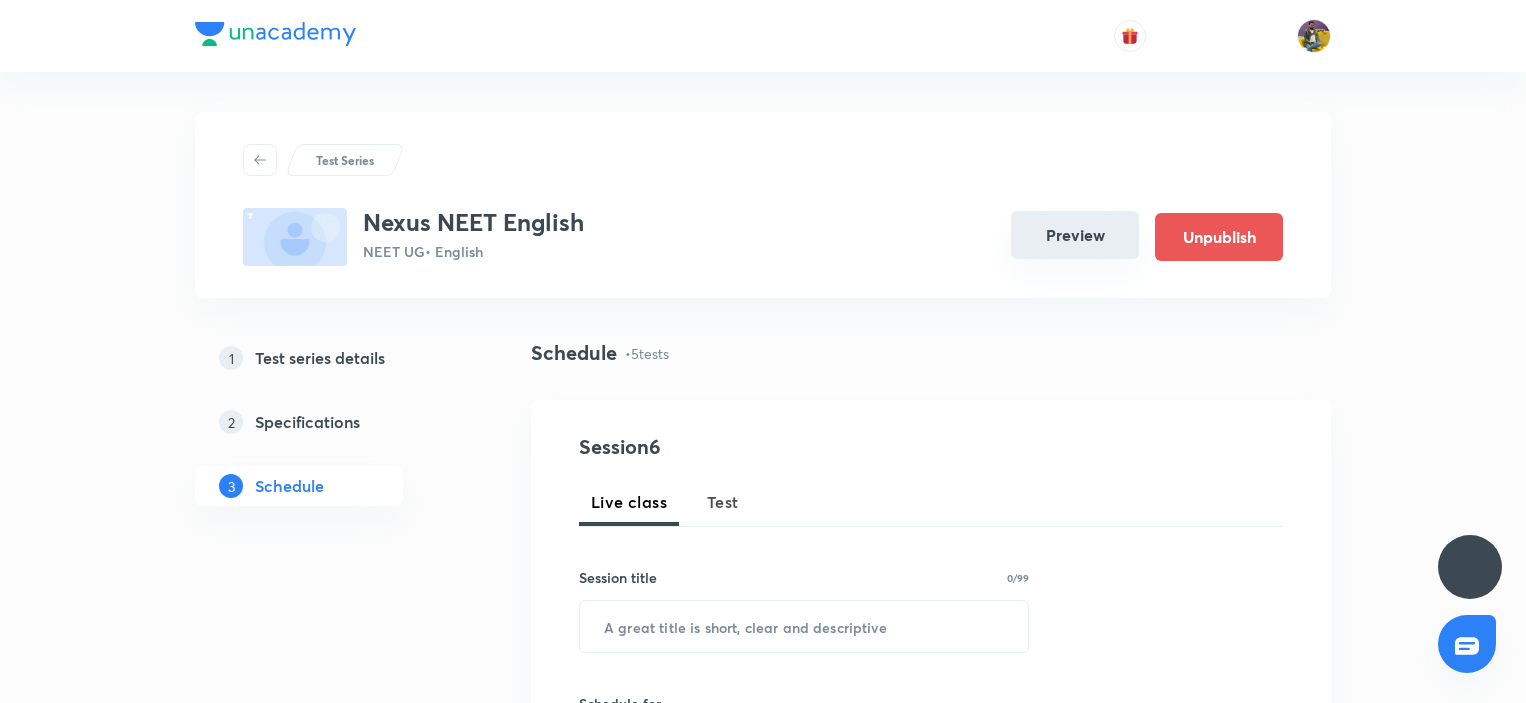 click on "Preview" at bounding box center (1075, 235) 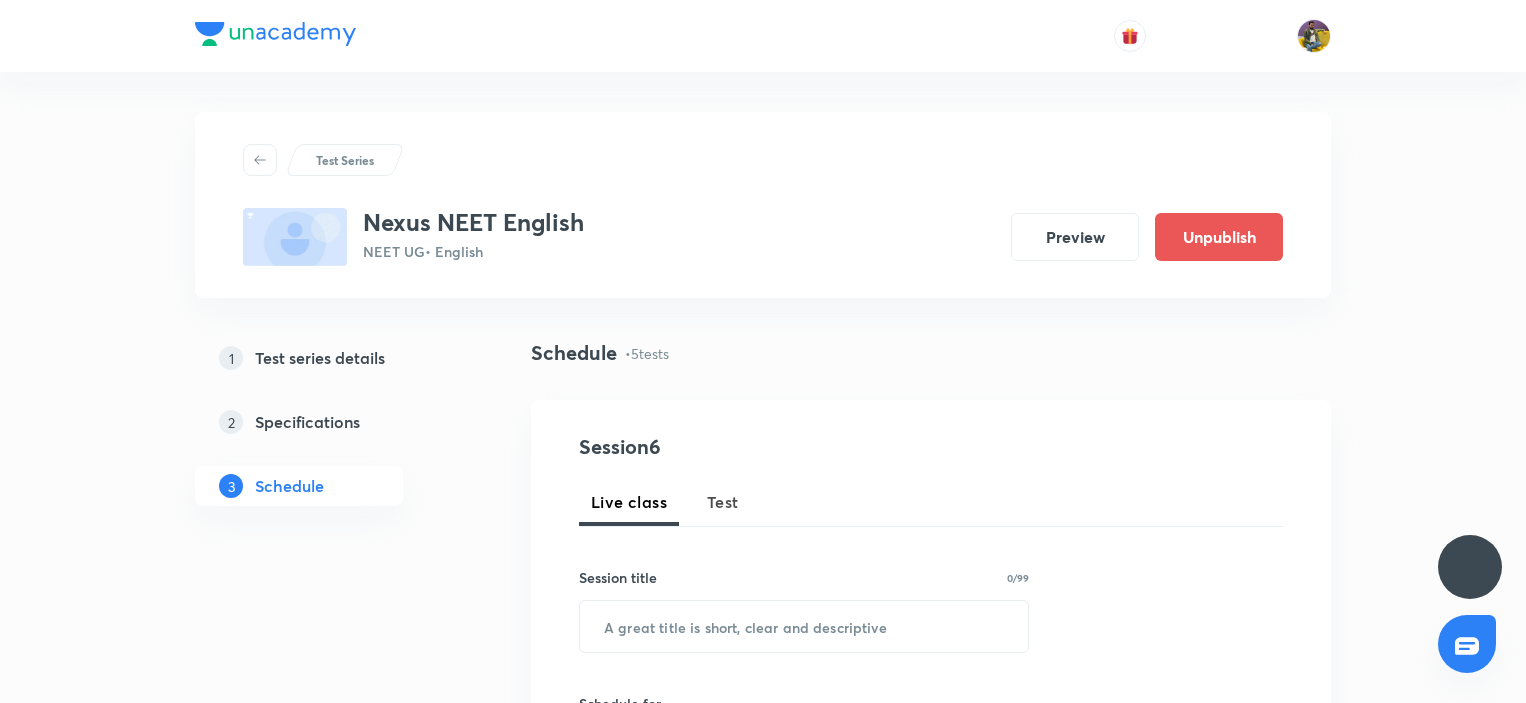 scroll, scrollTop: 0, scrollLeft: 0, axis: both 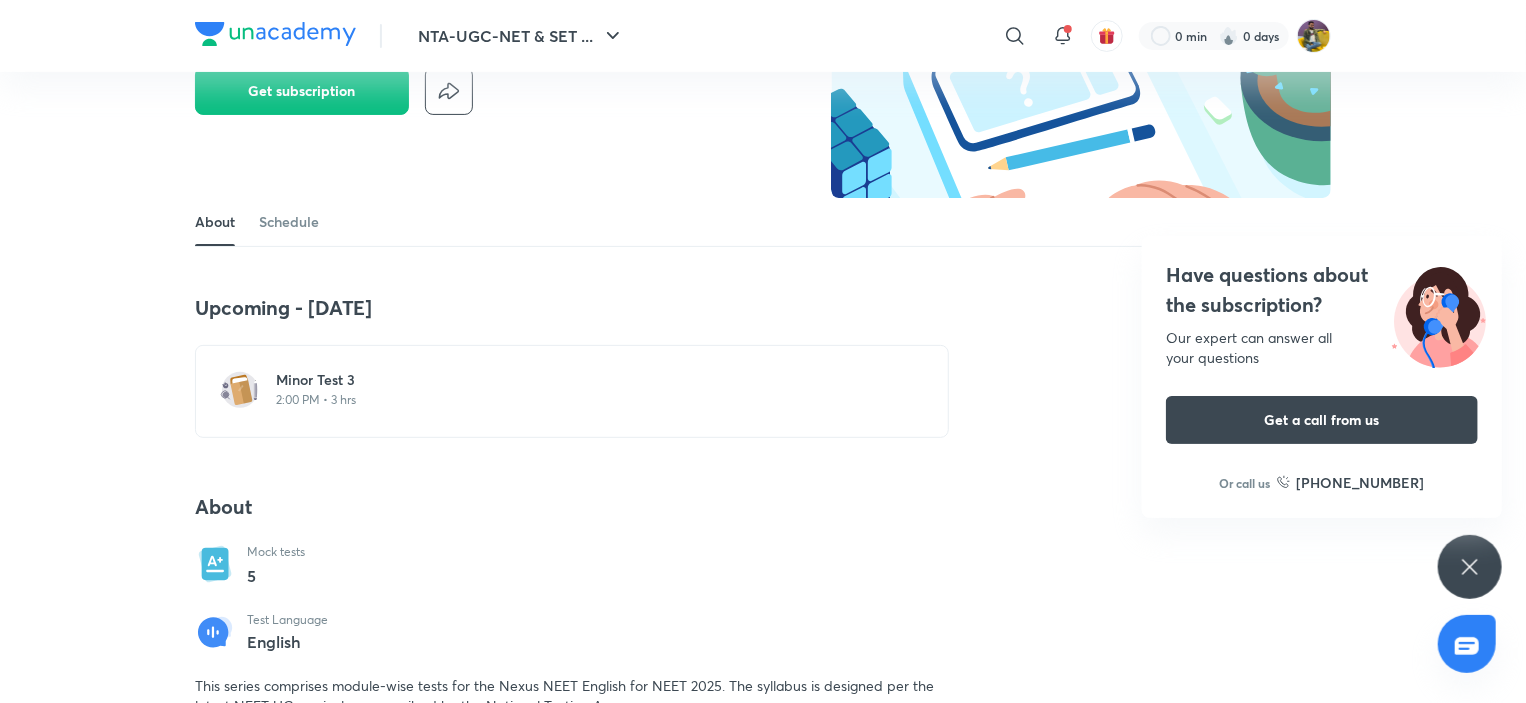 click on "2:00 PM • 3 hrs" at bounding box center [584, 400] 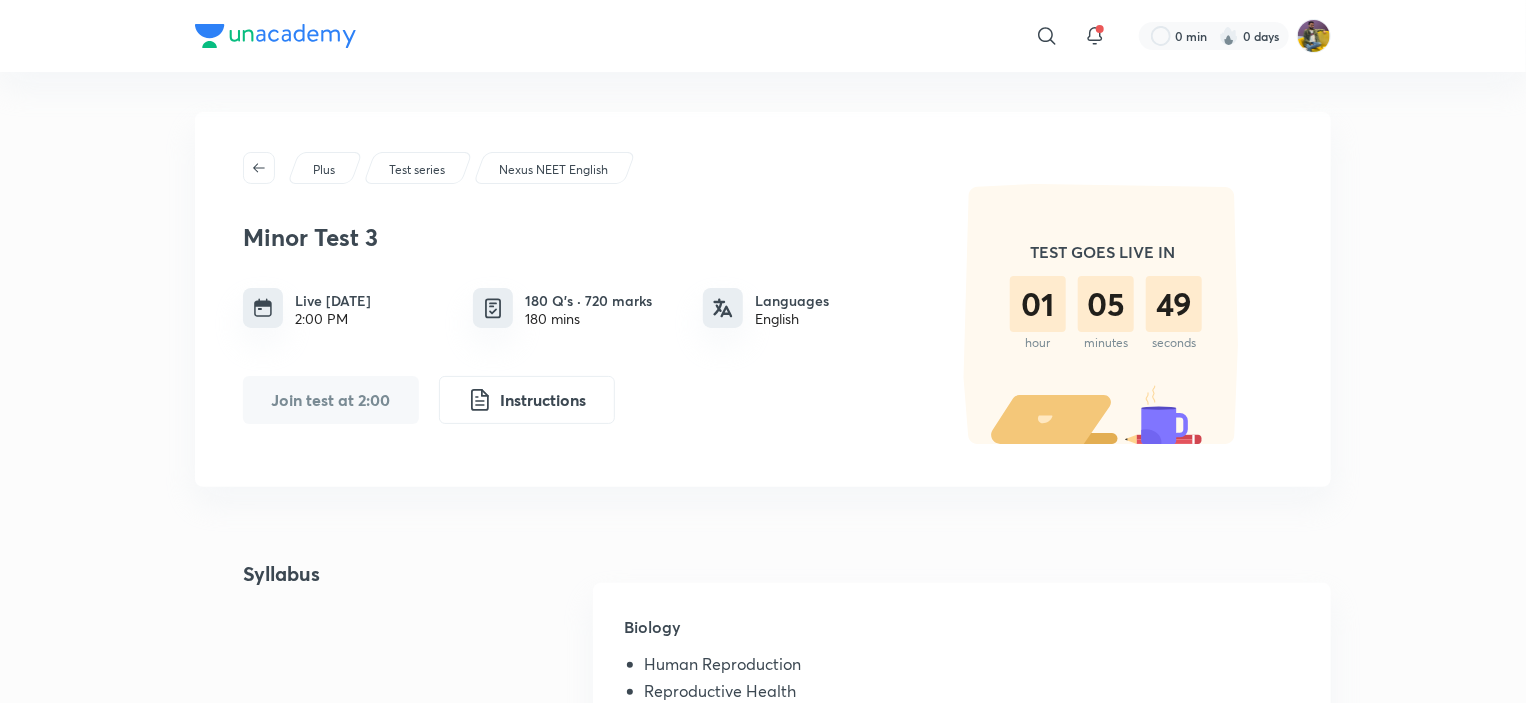scroll, scrollTop: 200, scrollLeft: 0, axis: vertical 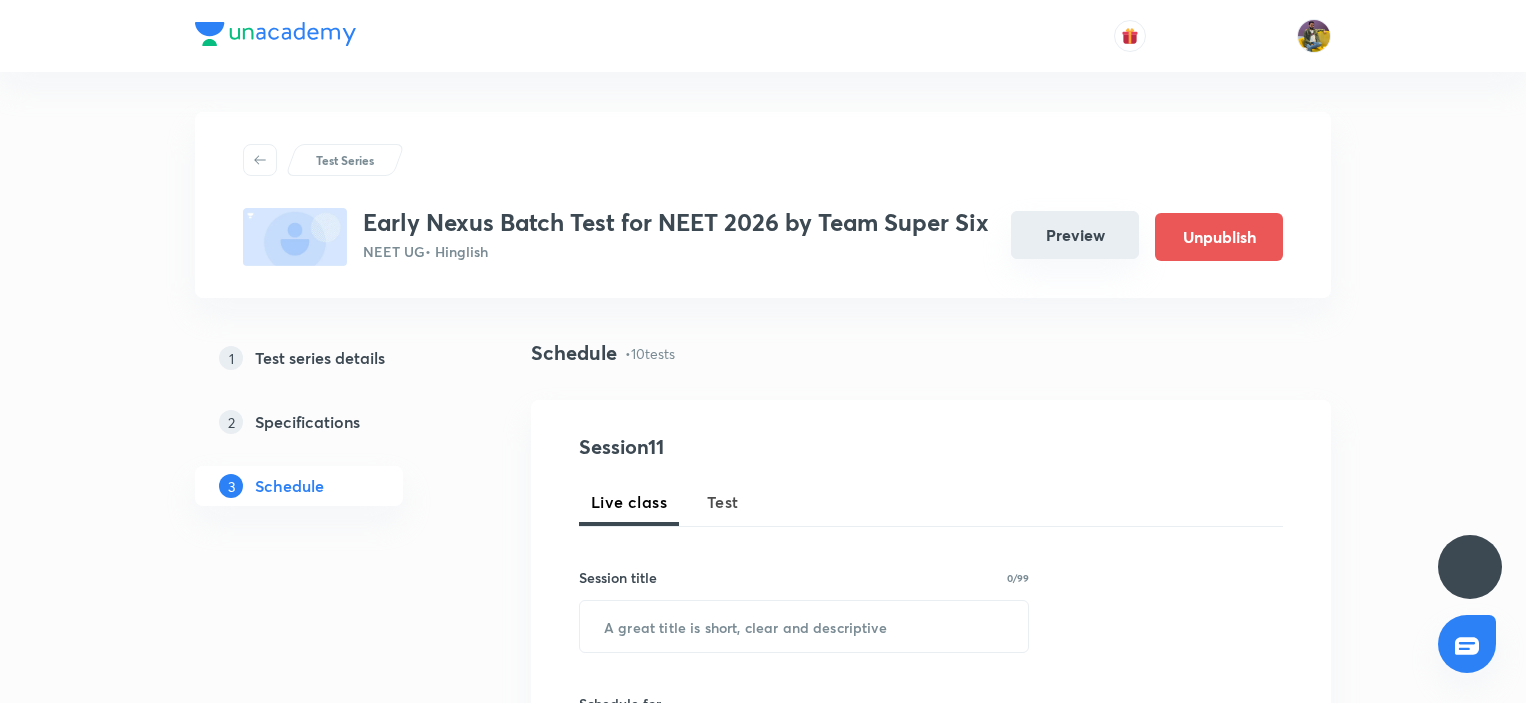 click on "Preview" at bounding box center (1075, 235) 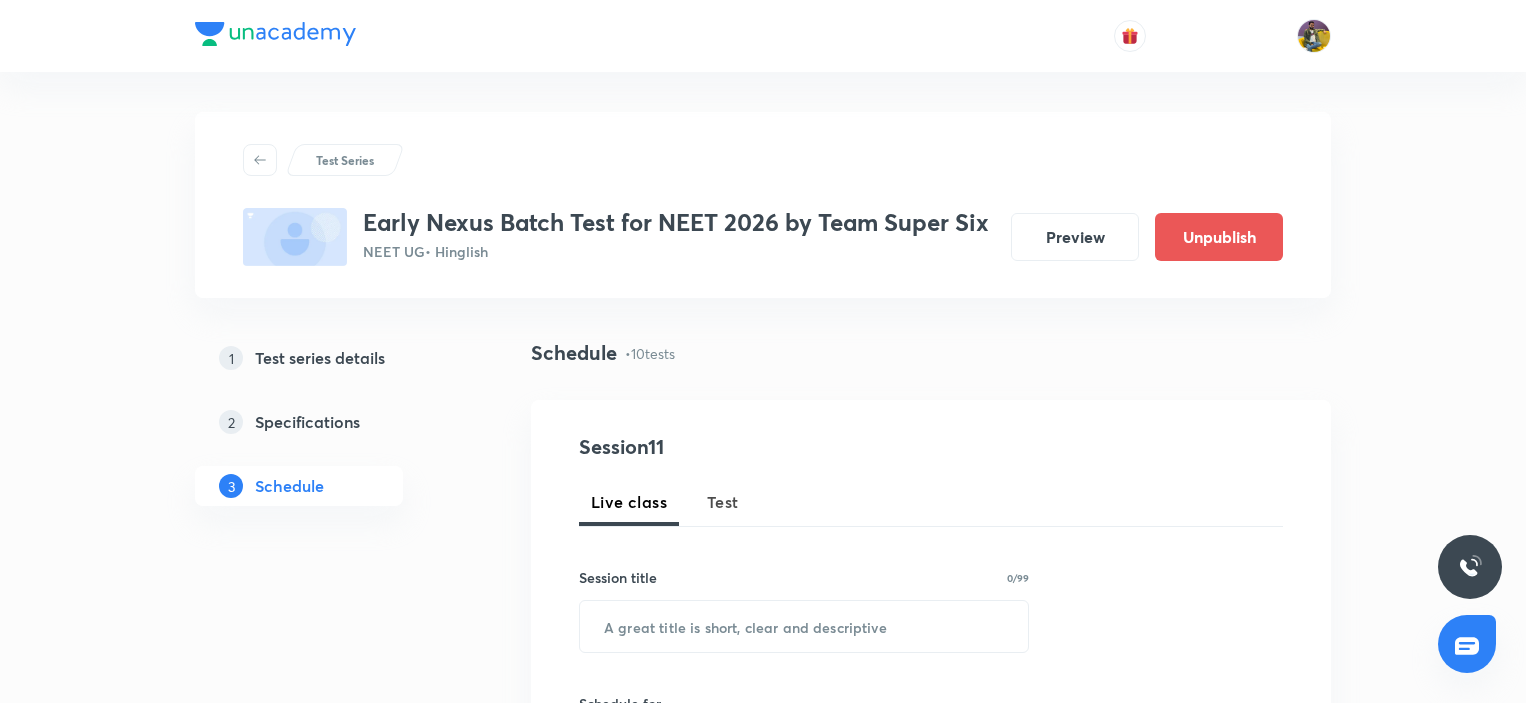 scroll, scrollTop: 0, scrollLeft: 0, axis: both 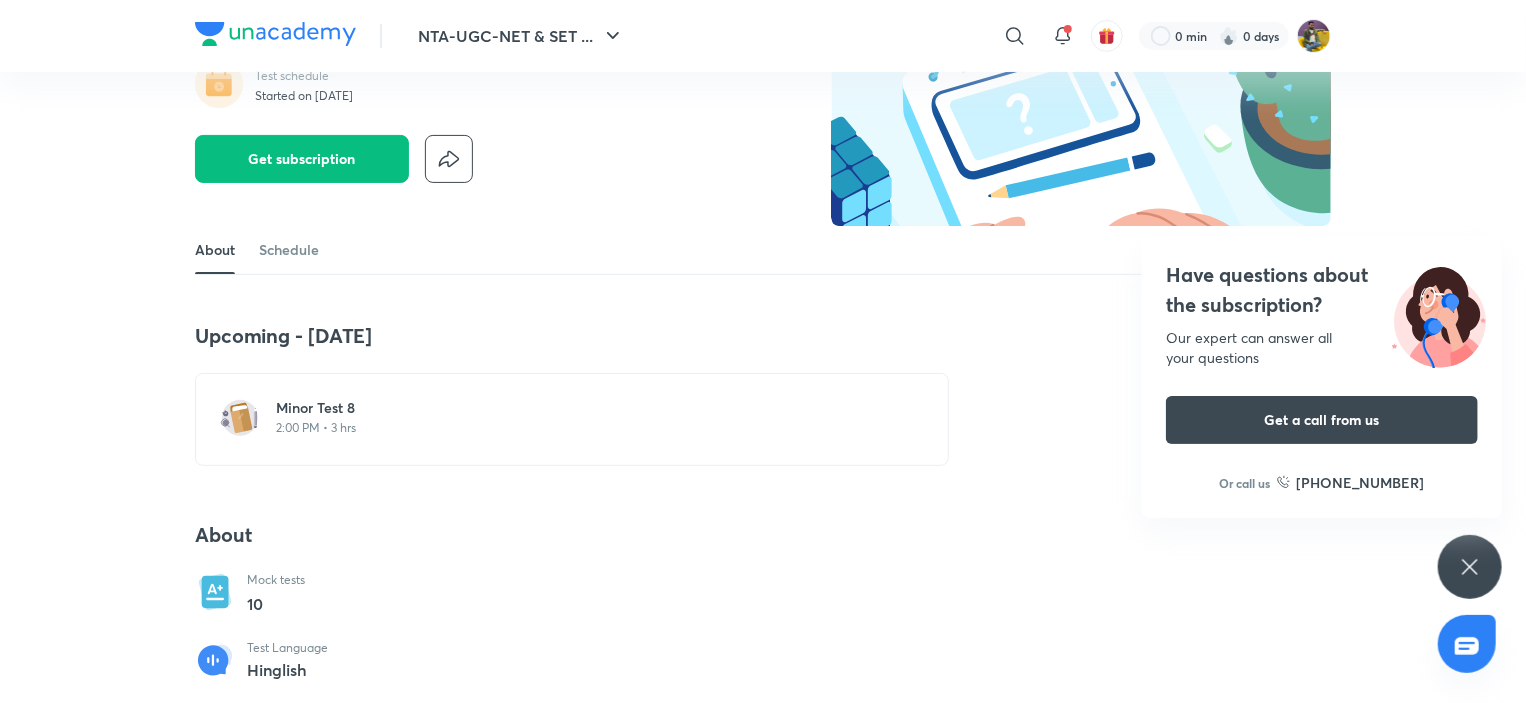 click on "2:00 PM • 3 hrs" at bounding box center (584, 428) 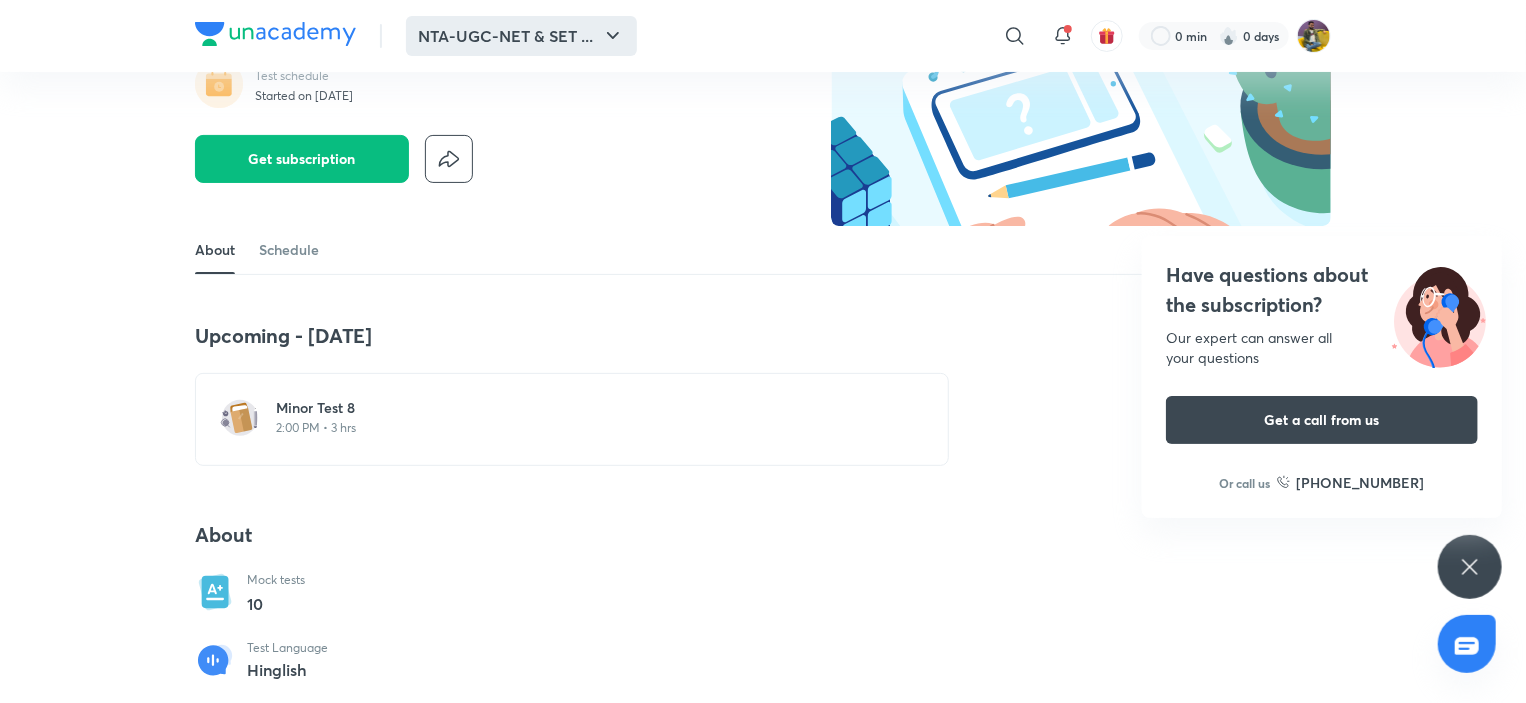 scroll, scrollTop: 200, scrollLeft: 0, axis: vertical 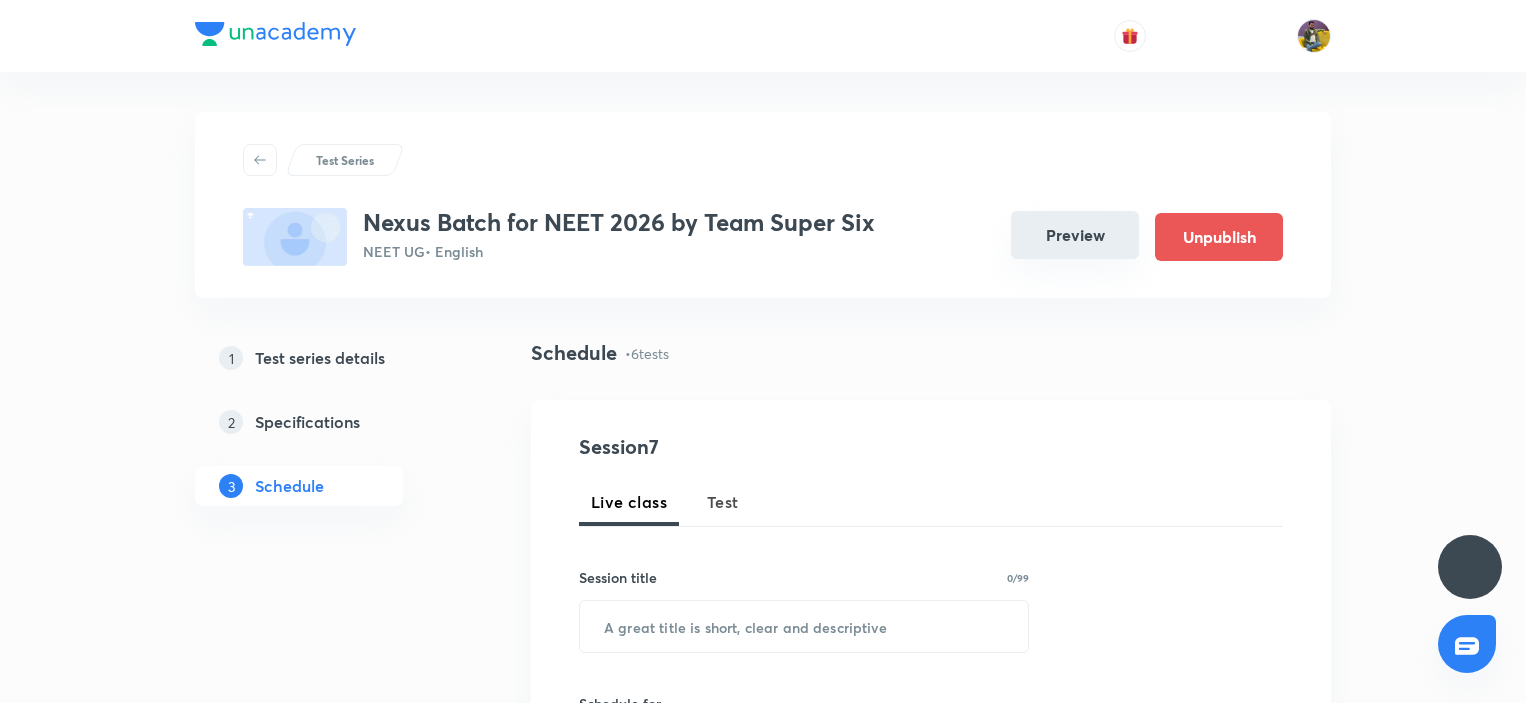 click on "Preview" at bounding box center (1075, 235) 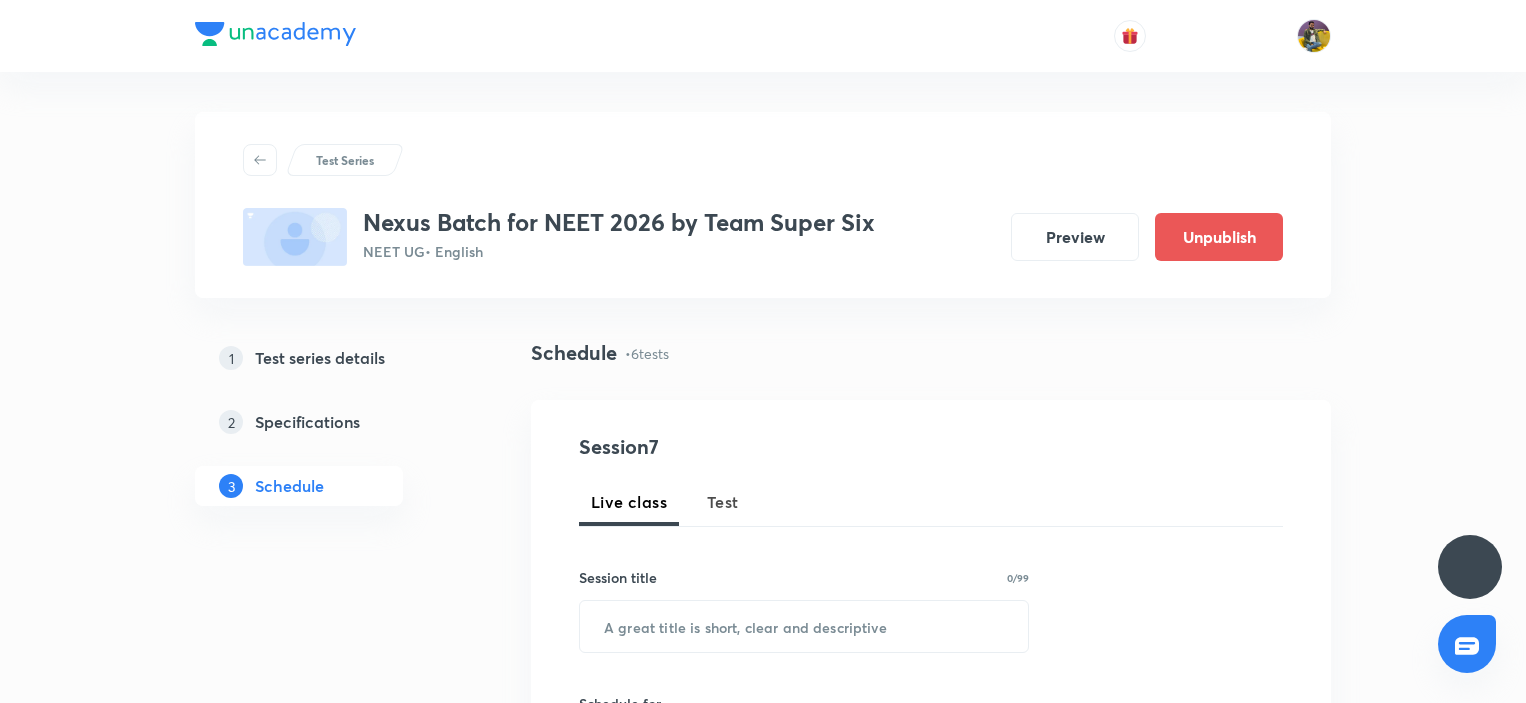 scroll, scrollTop: 0, scrollLeft: 0, axis: both 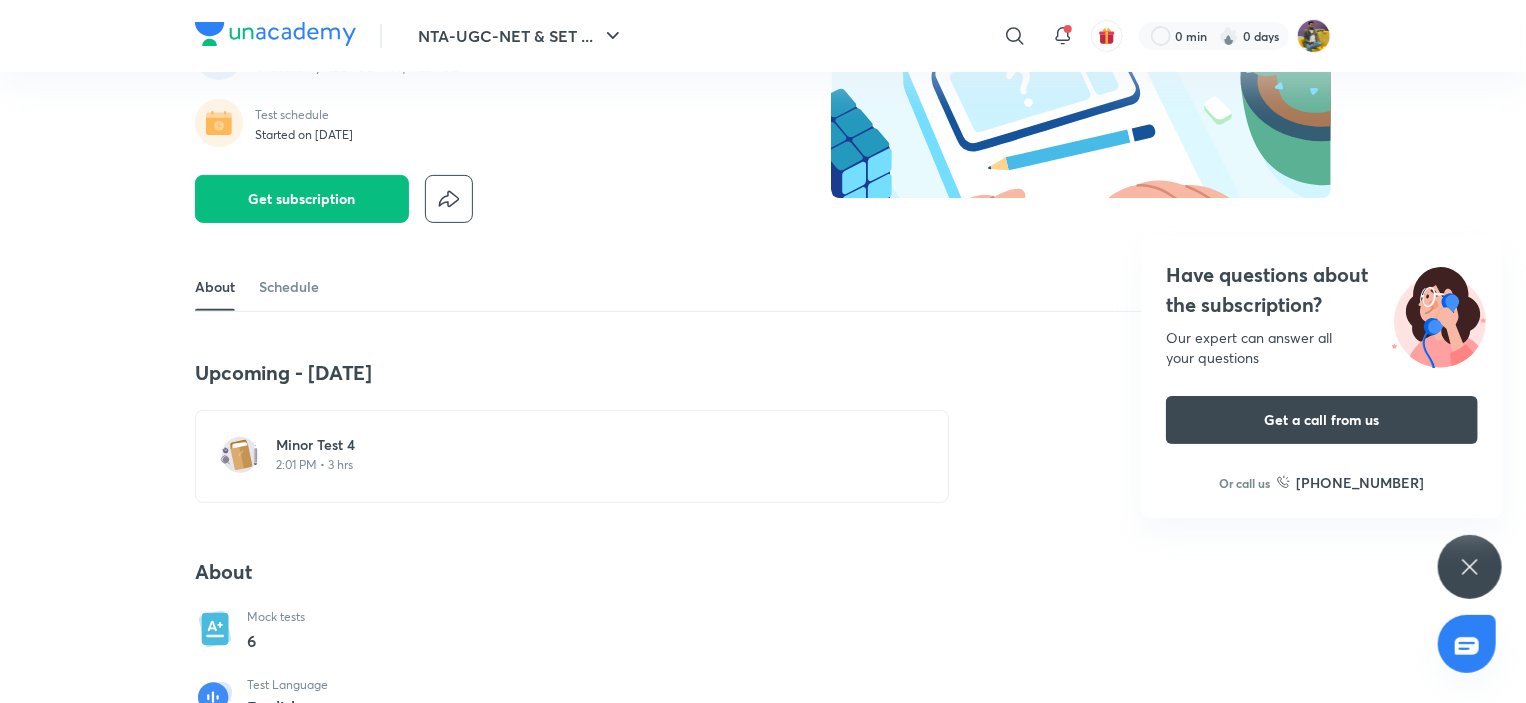 click on "Minor Test 4" at bounding box center (584, 445) 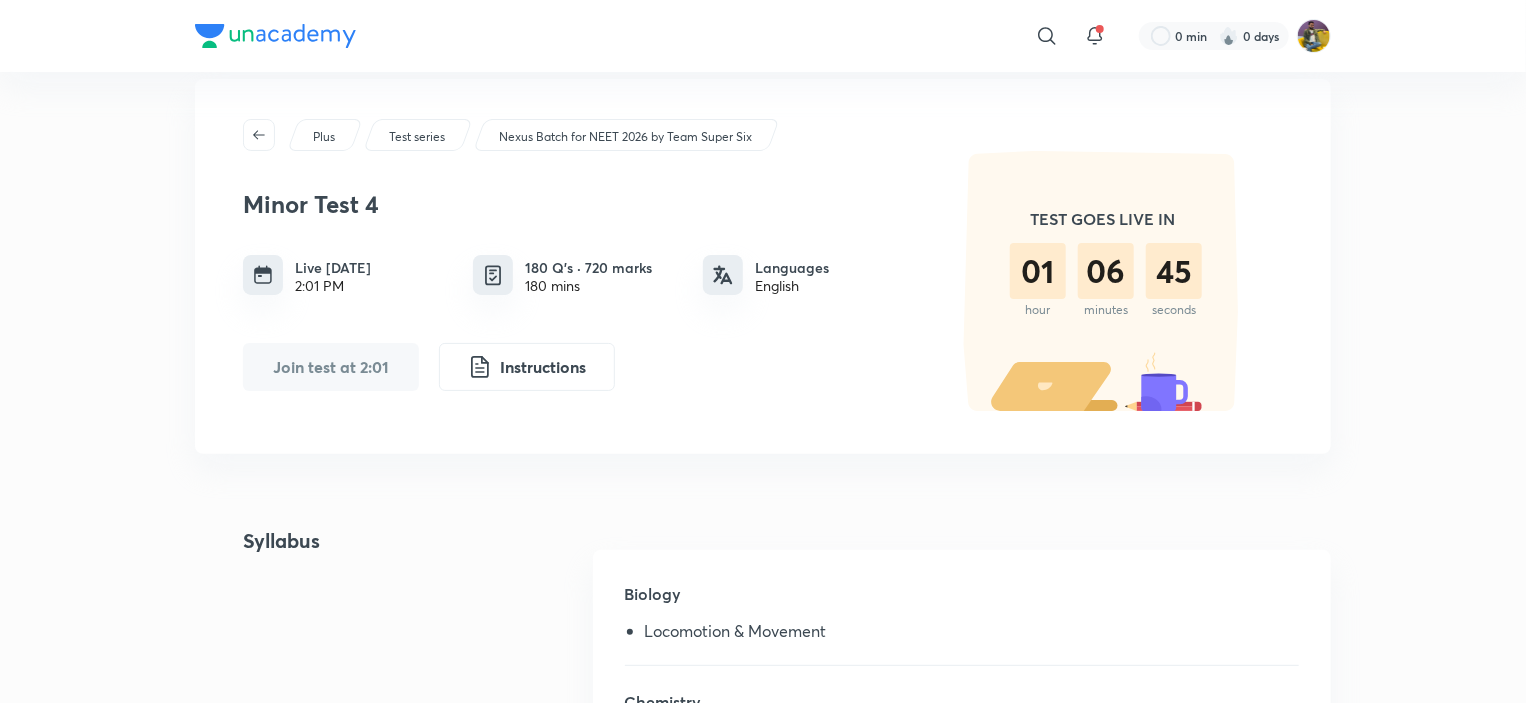 scroll, scrollTop: 0, scrollLeft: 0, axis: both 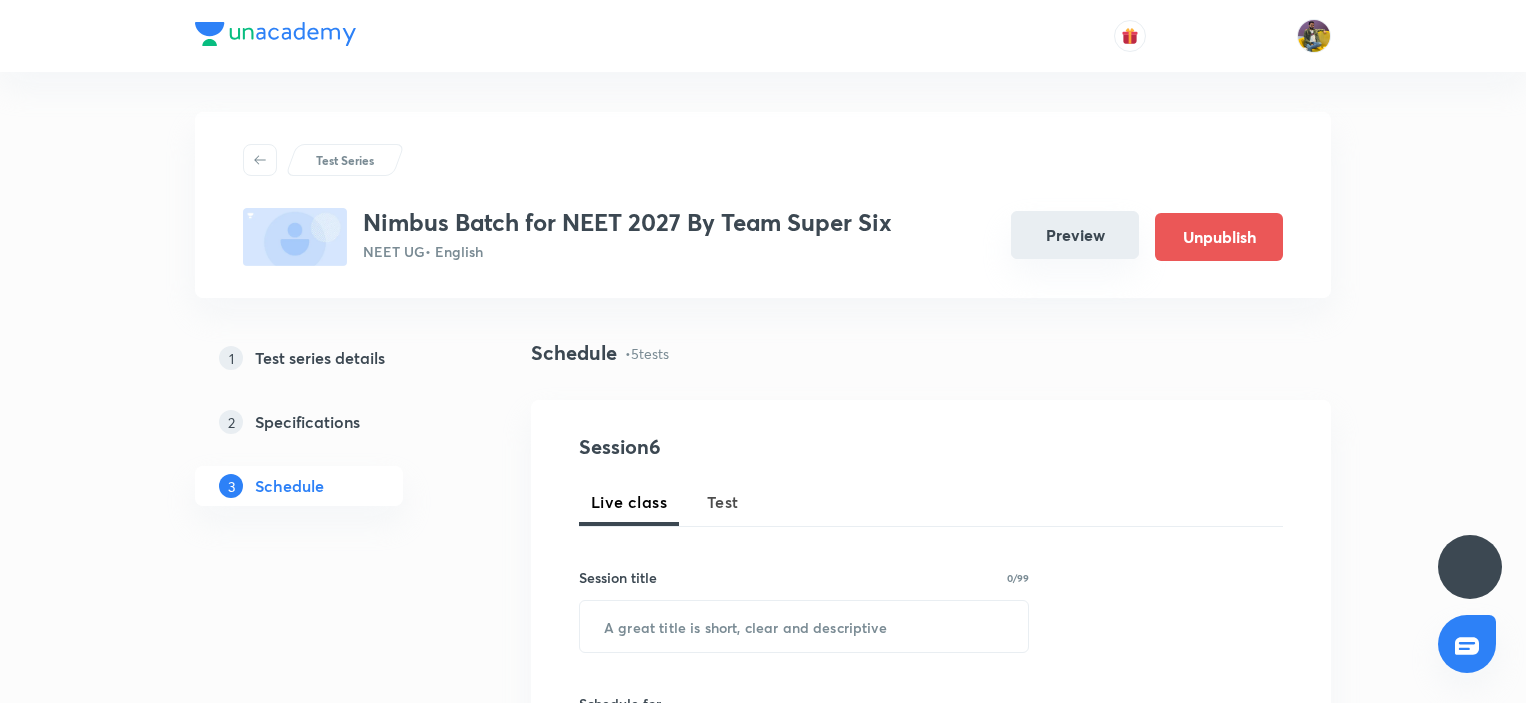 click on "Preview" at bounding box center [1075, 235] 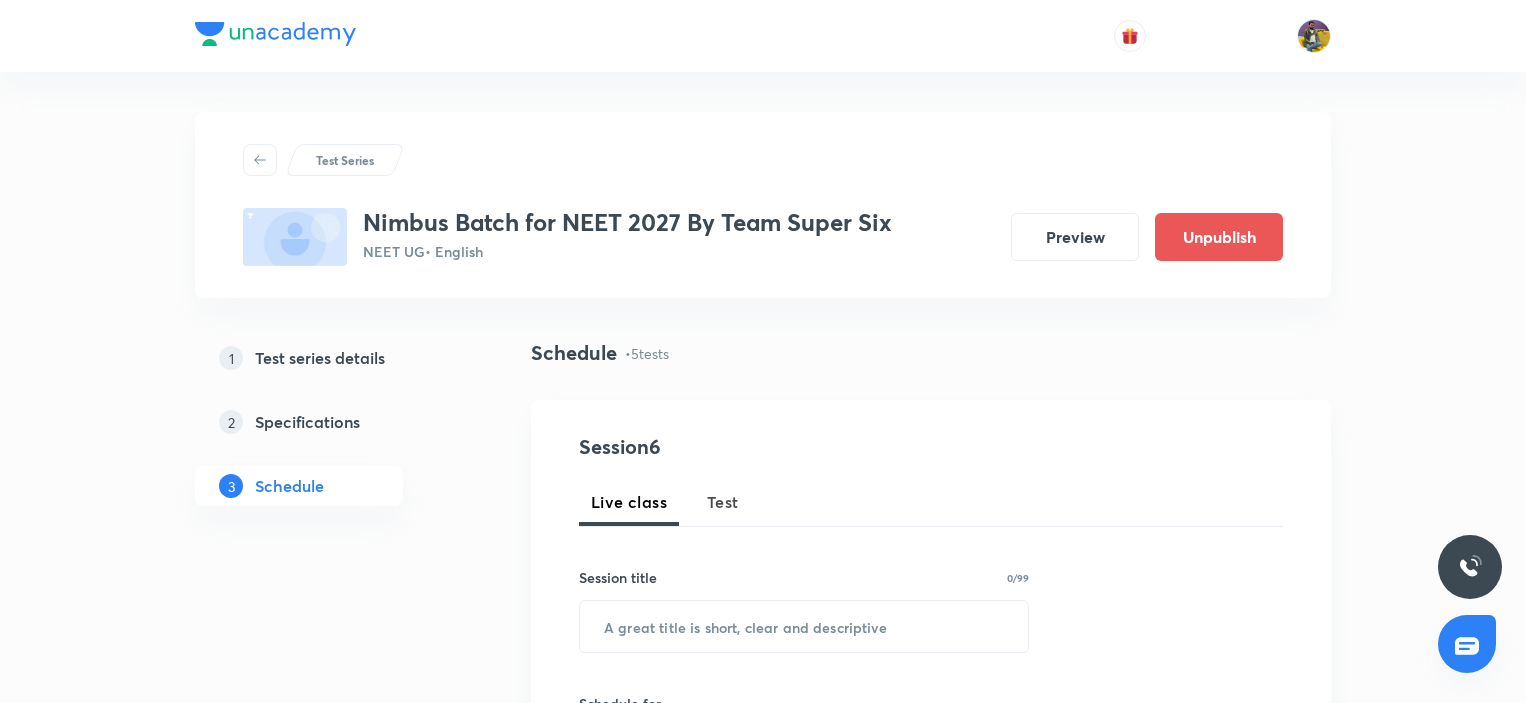 scroll, scrollTop: 0, scrollLeft: 0, axis: both 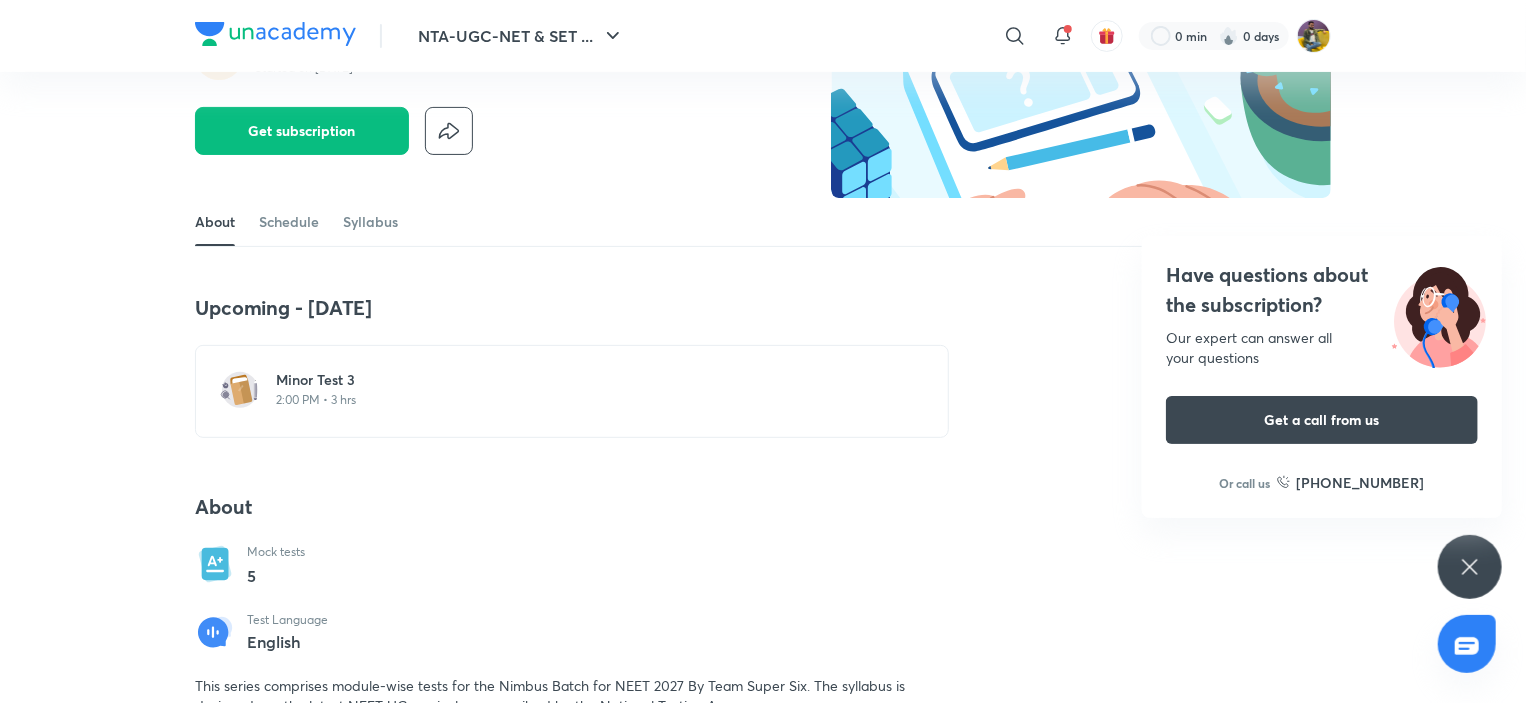 click on "Minor Test 3" at bounding box center [584, 380] 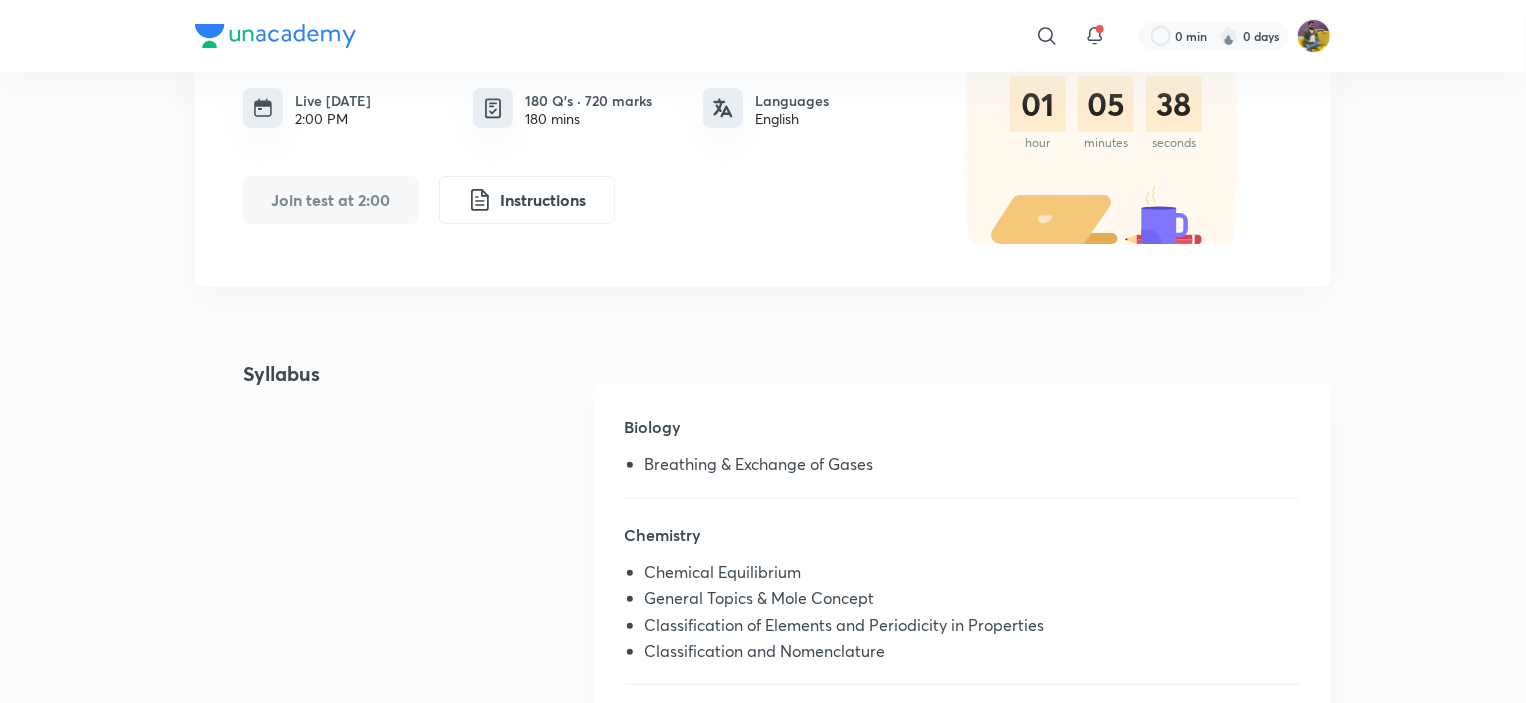 scroll, scrollTop: 0, scrollLeft: 0, axis: both 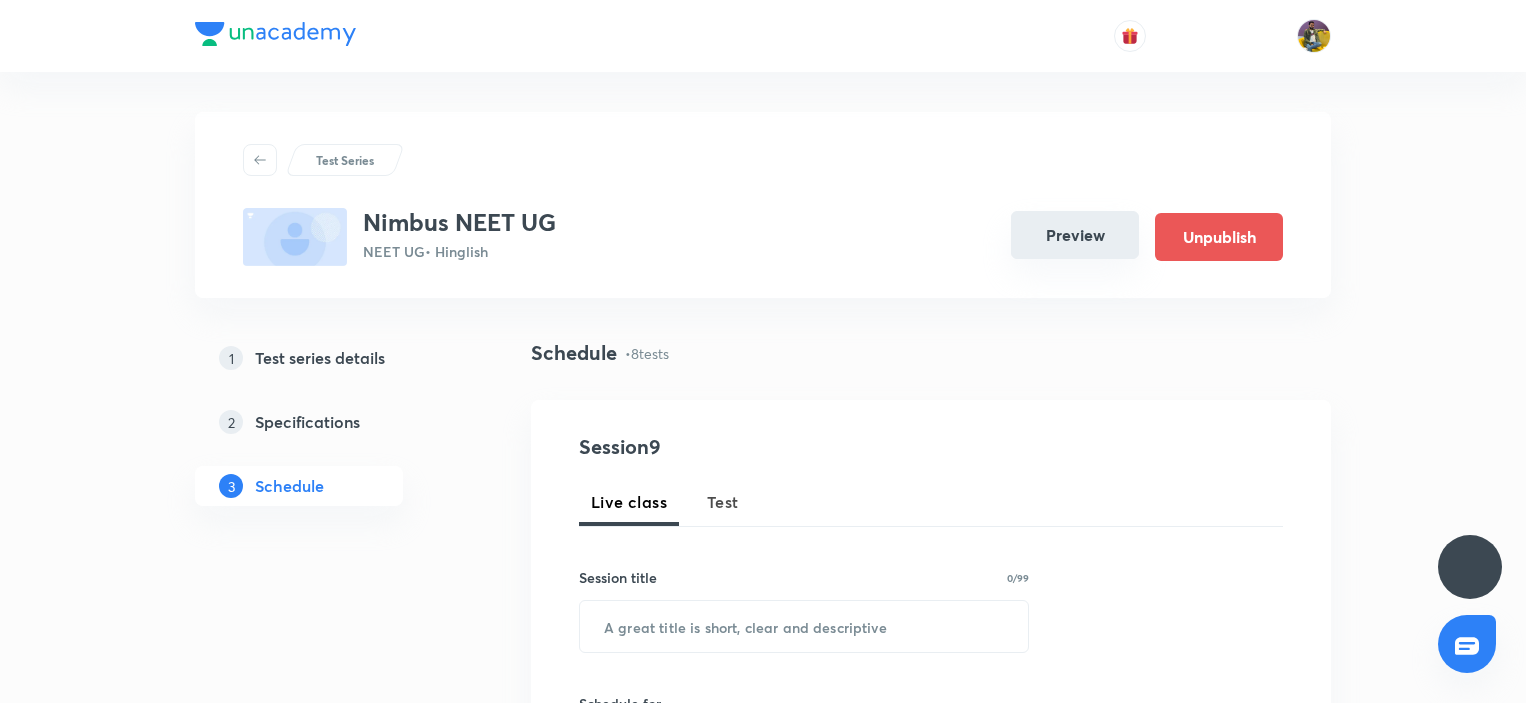 click on "Preview" at bounding box center [1075, 235] 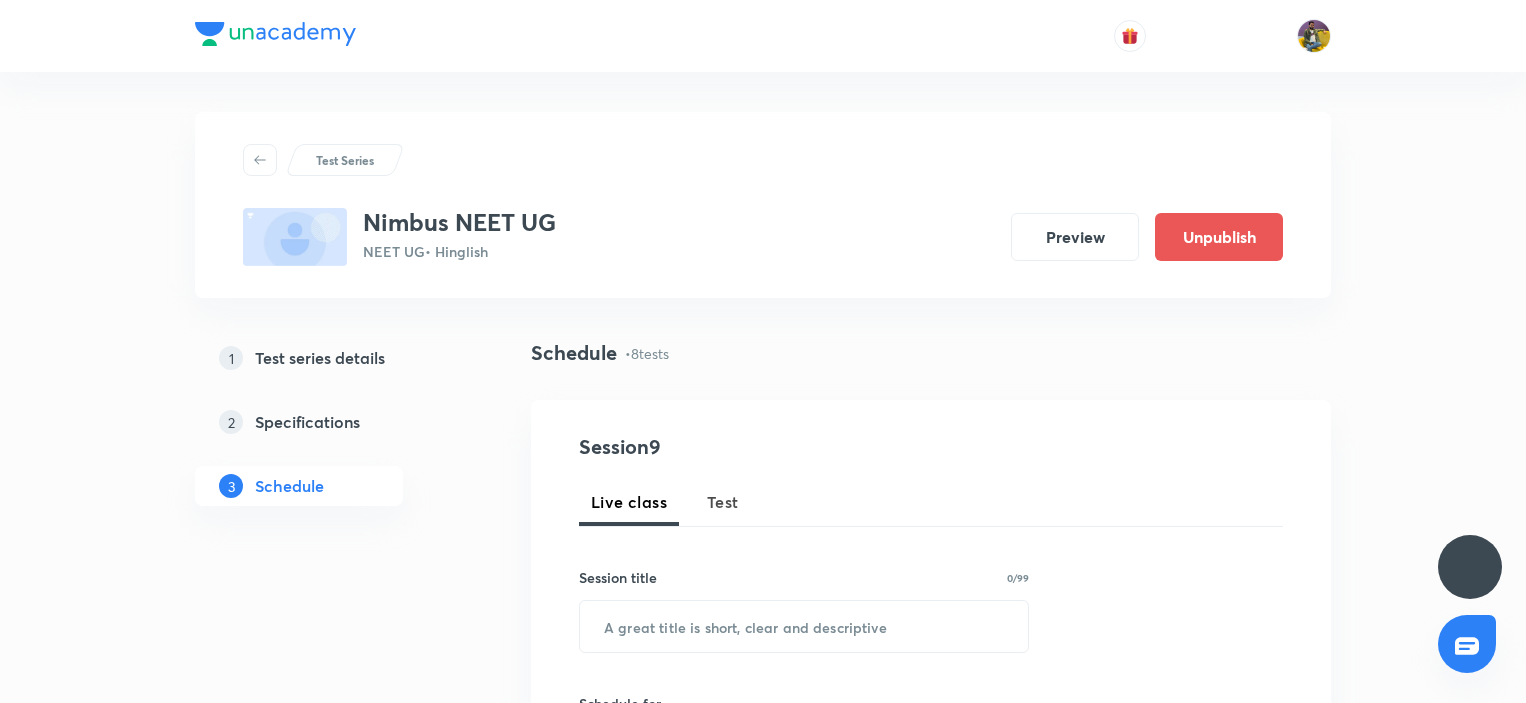 scroll, scrollTop: 0, scrollLeft: 0, axis: both 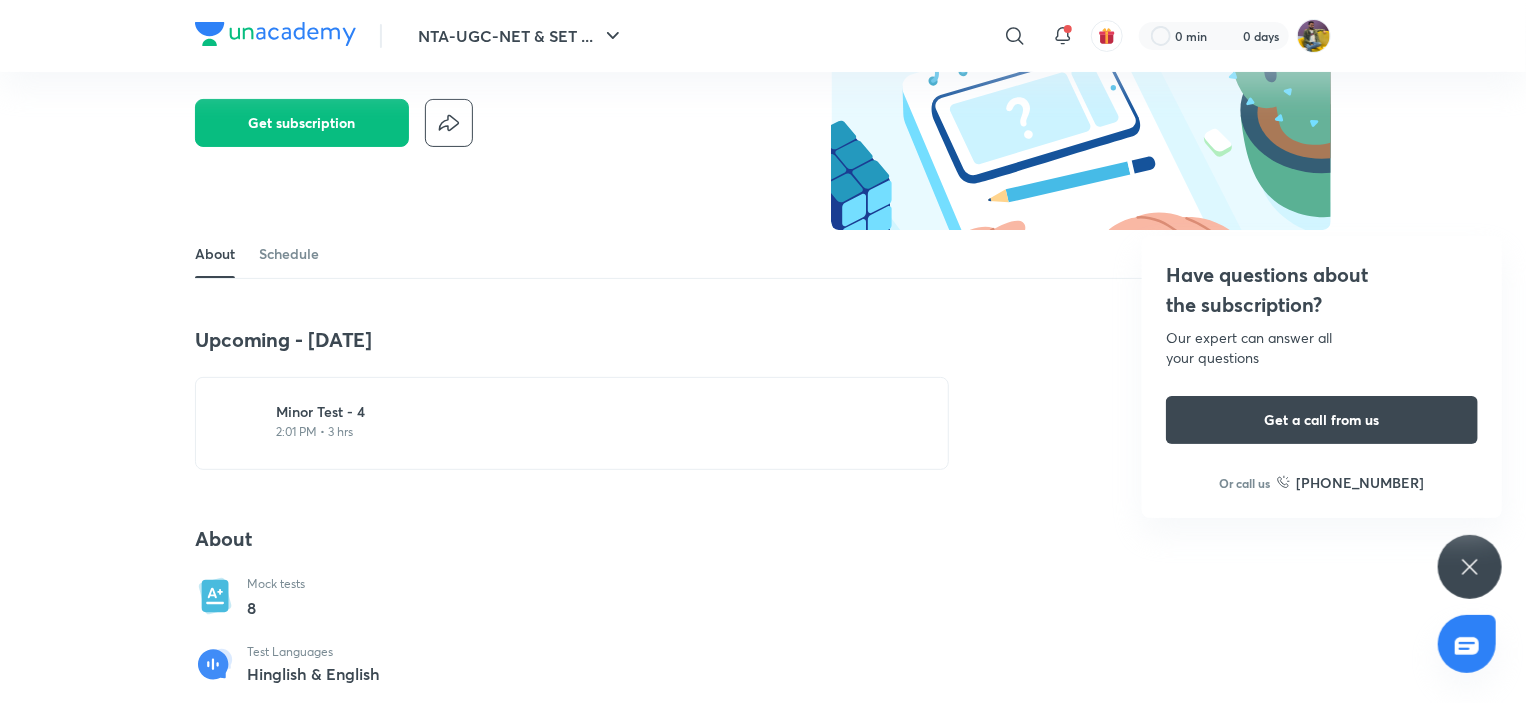click on "Minor Test - 4" at bounding box center [584, 412] 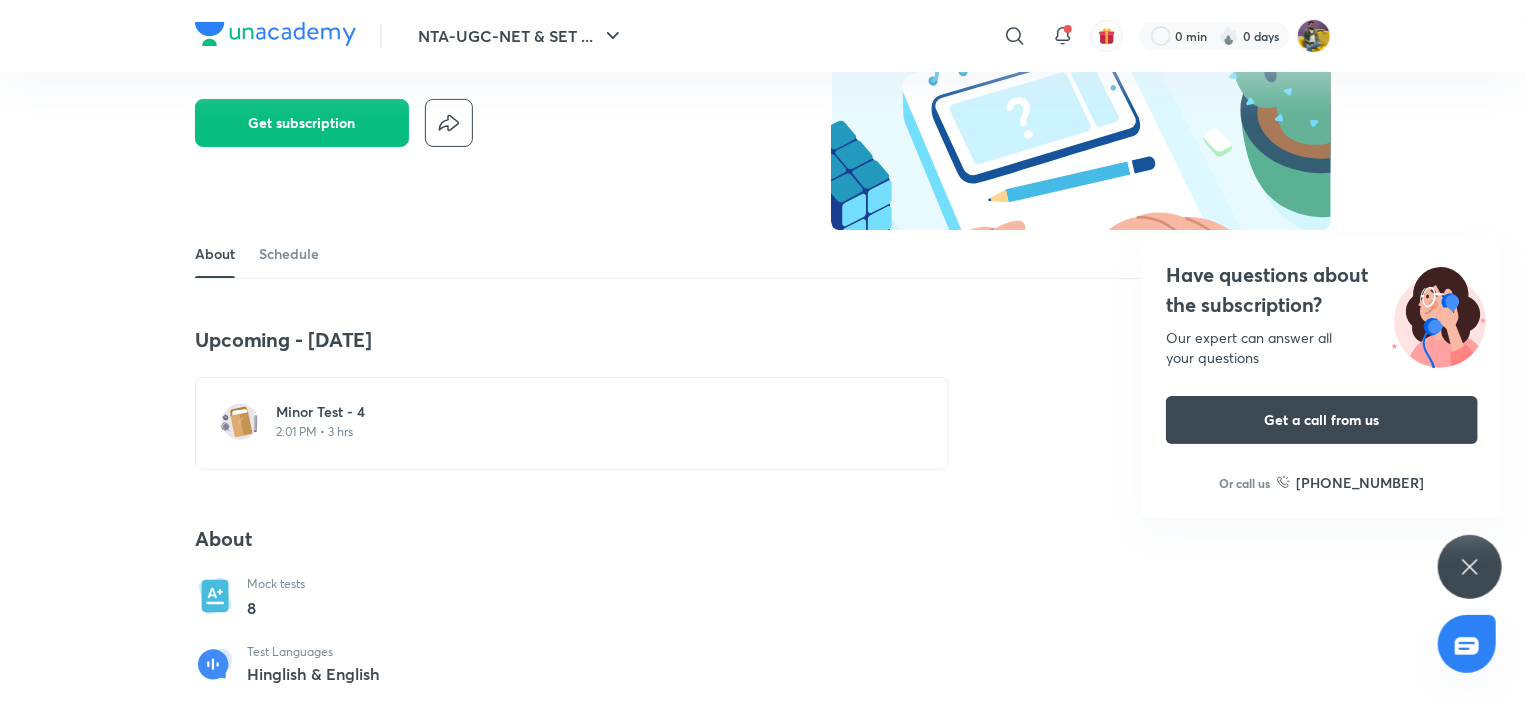 scroll, scrollTop: 200, scrollLeft: 0, axis: vertical 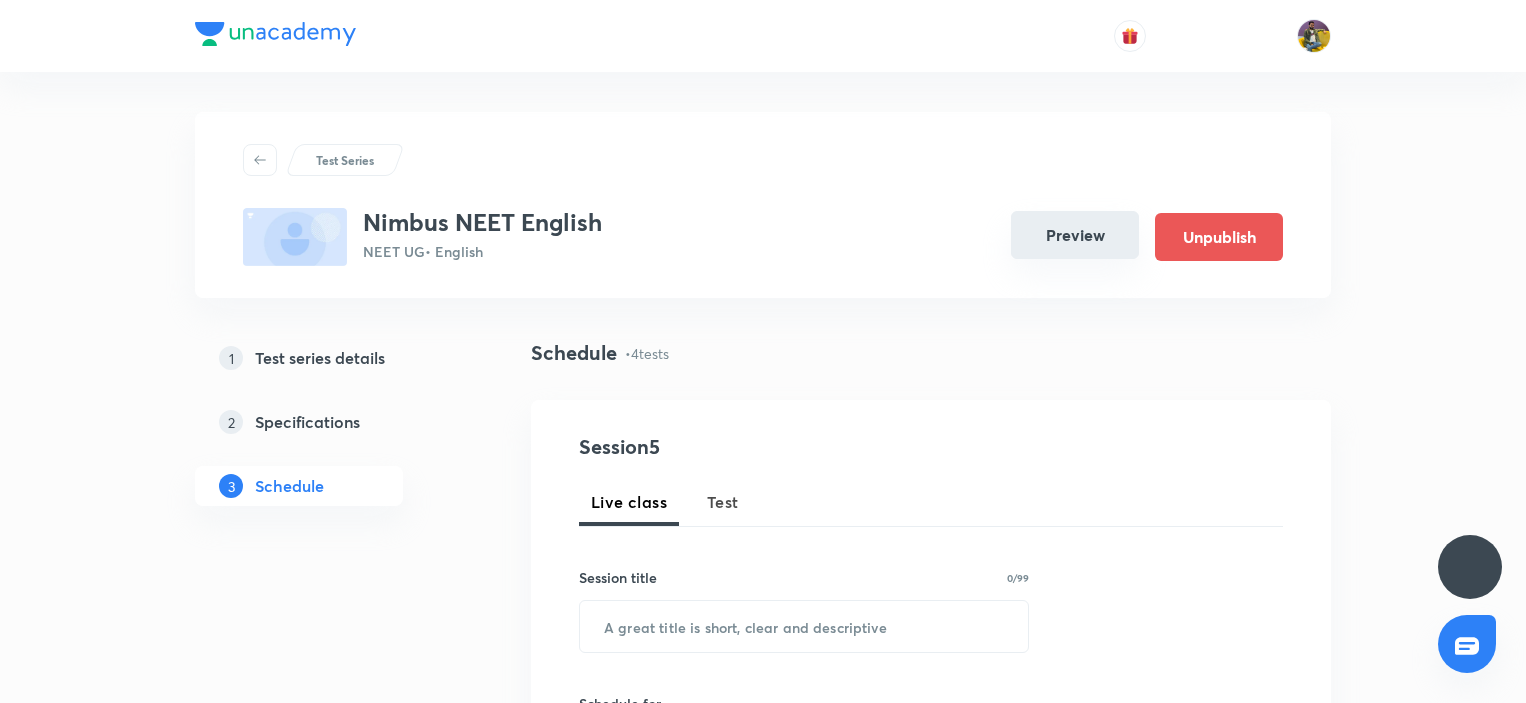 click on "Preview" at bounding box center [1075, 235] 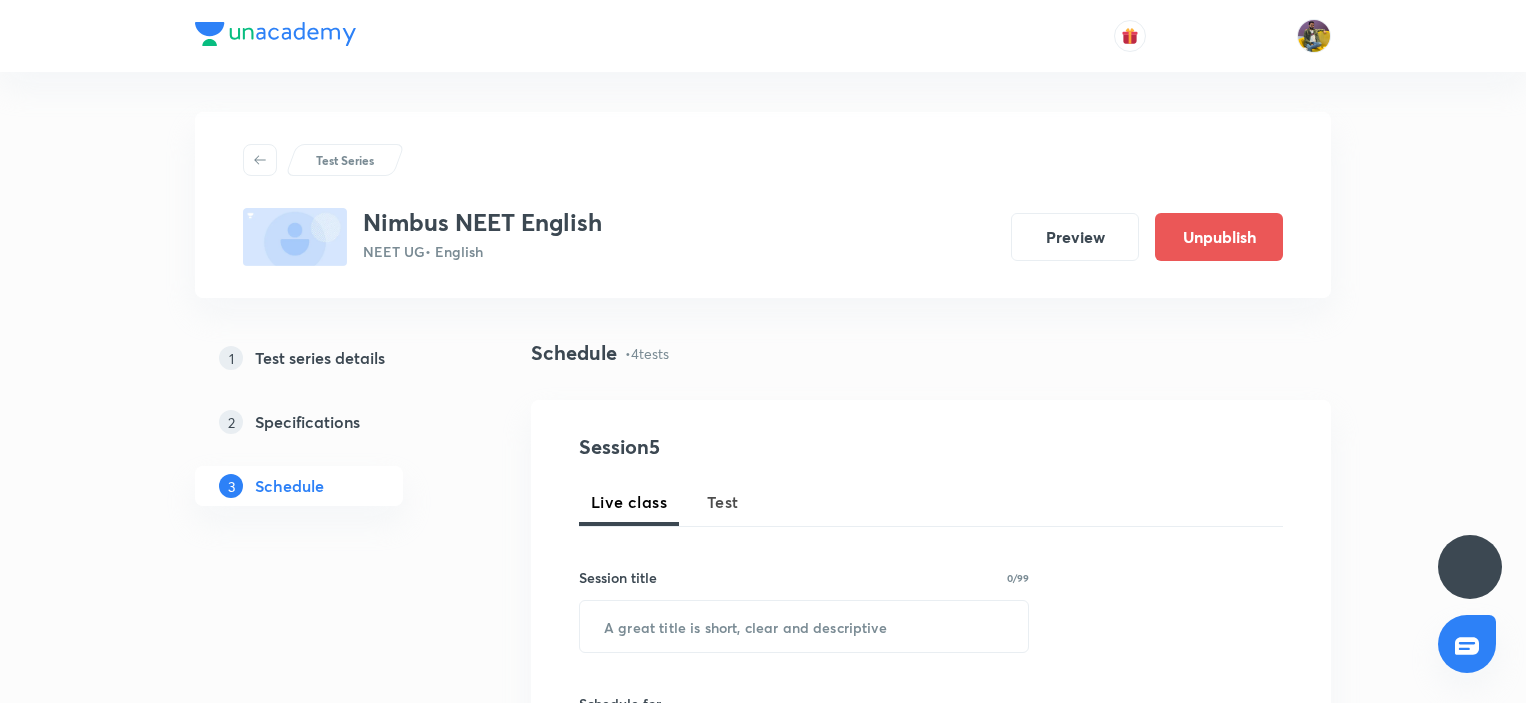 scroll, scrollTop: 0, scrollLeft: 0, axis: both 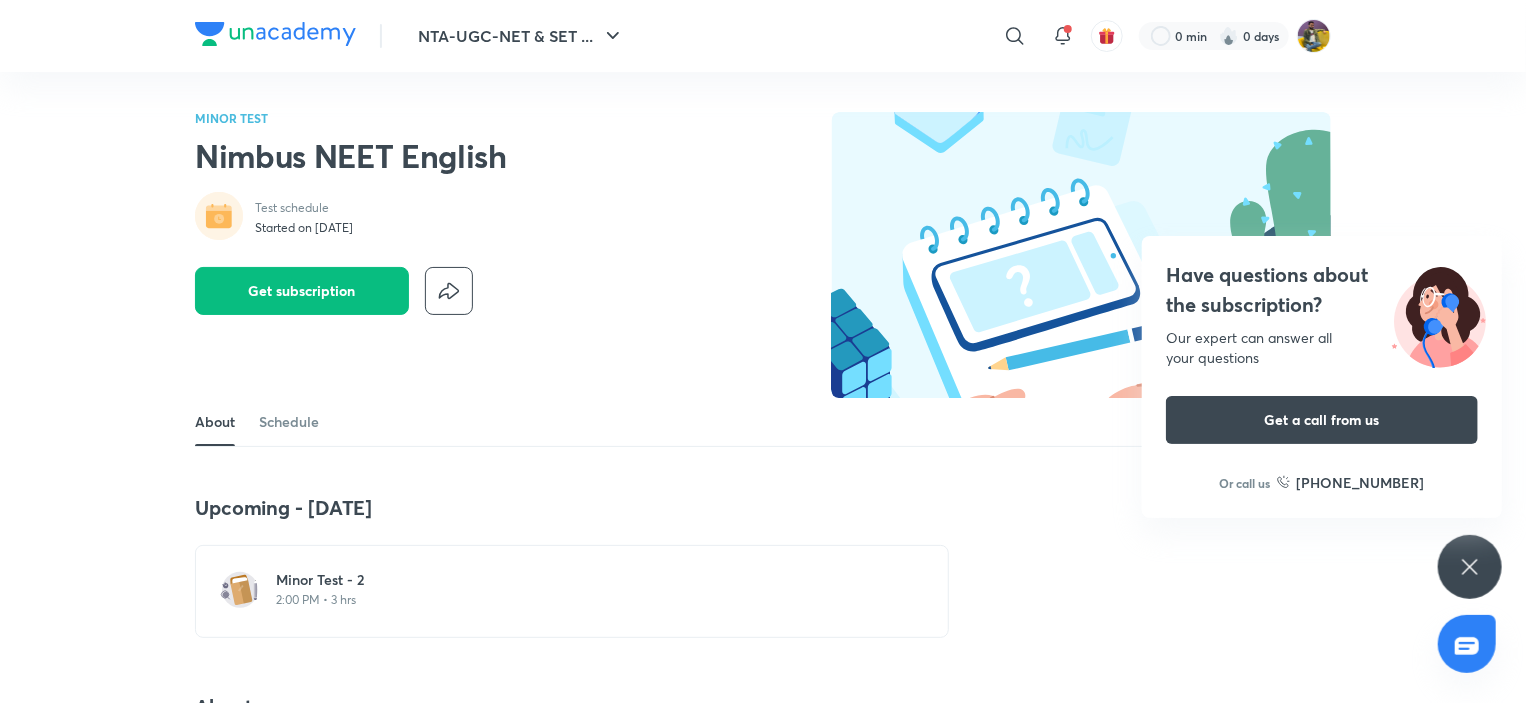 click on "2:00 PM • 3 hrs" at bounding box center [584, 600] 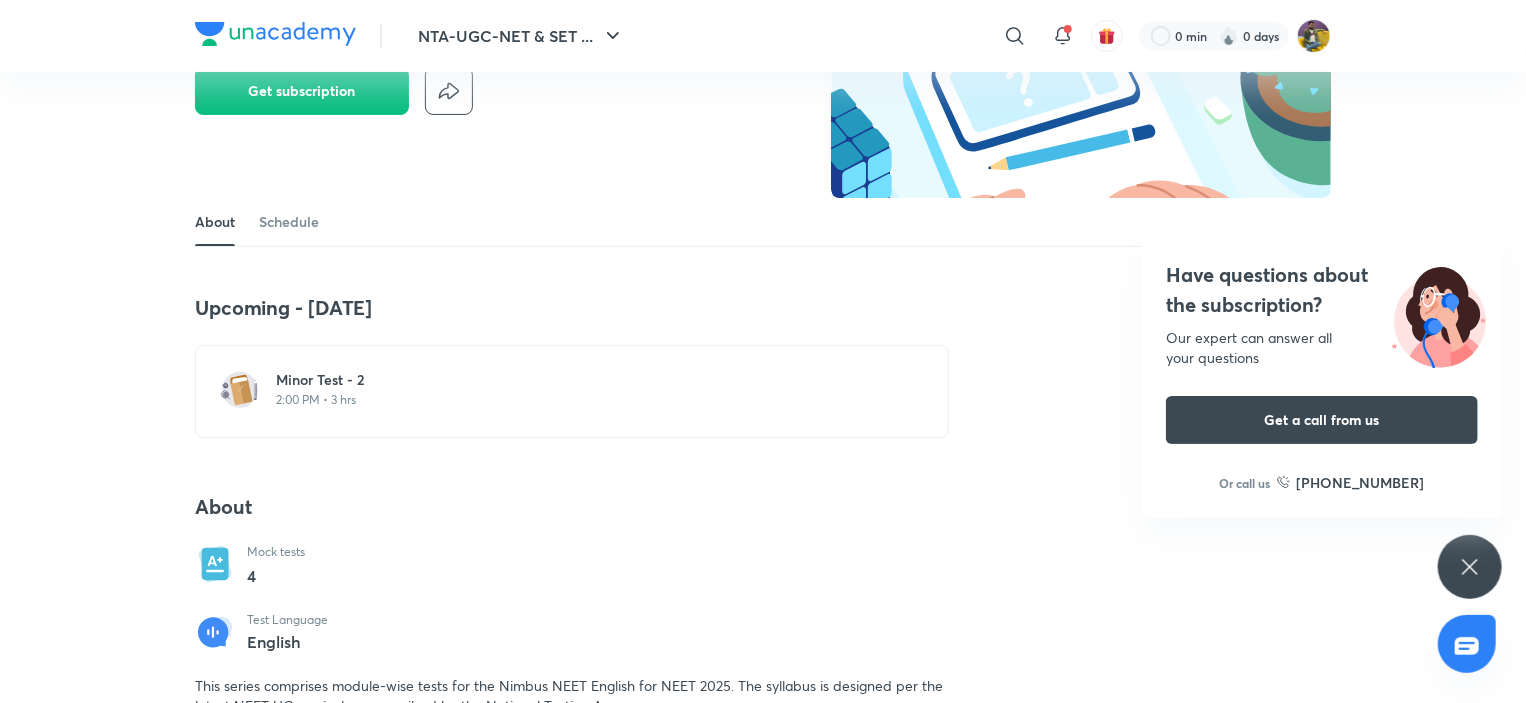 scroll, scrollTop: 0, scrollLeft: 0, axis: both 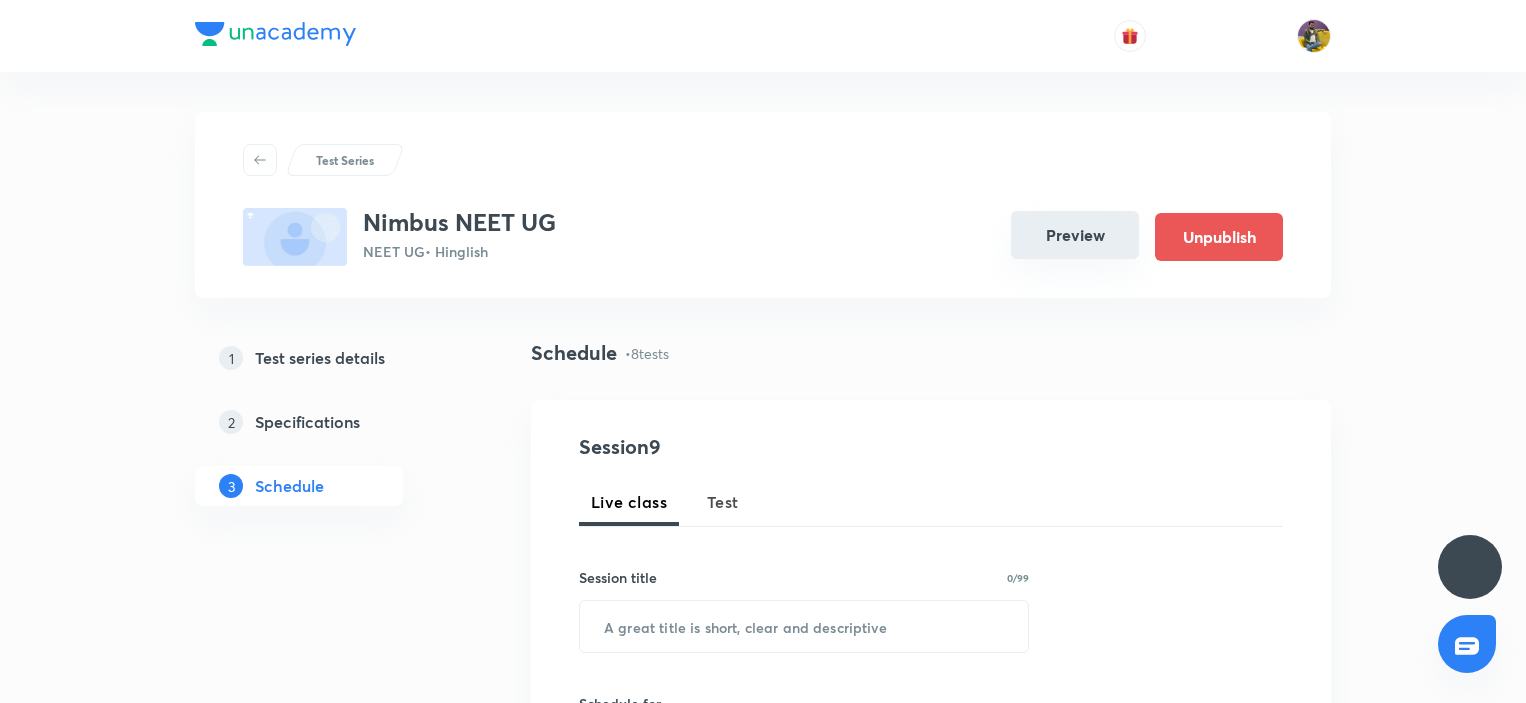 click on "Preview" at bounding box center (1075, 235) 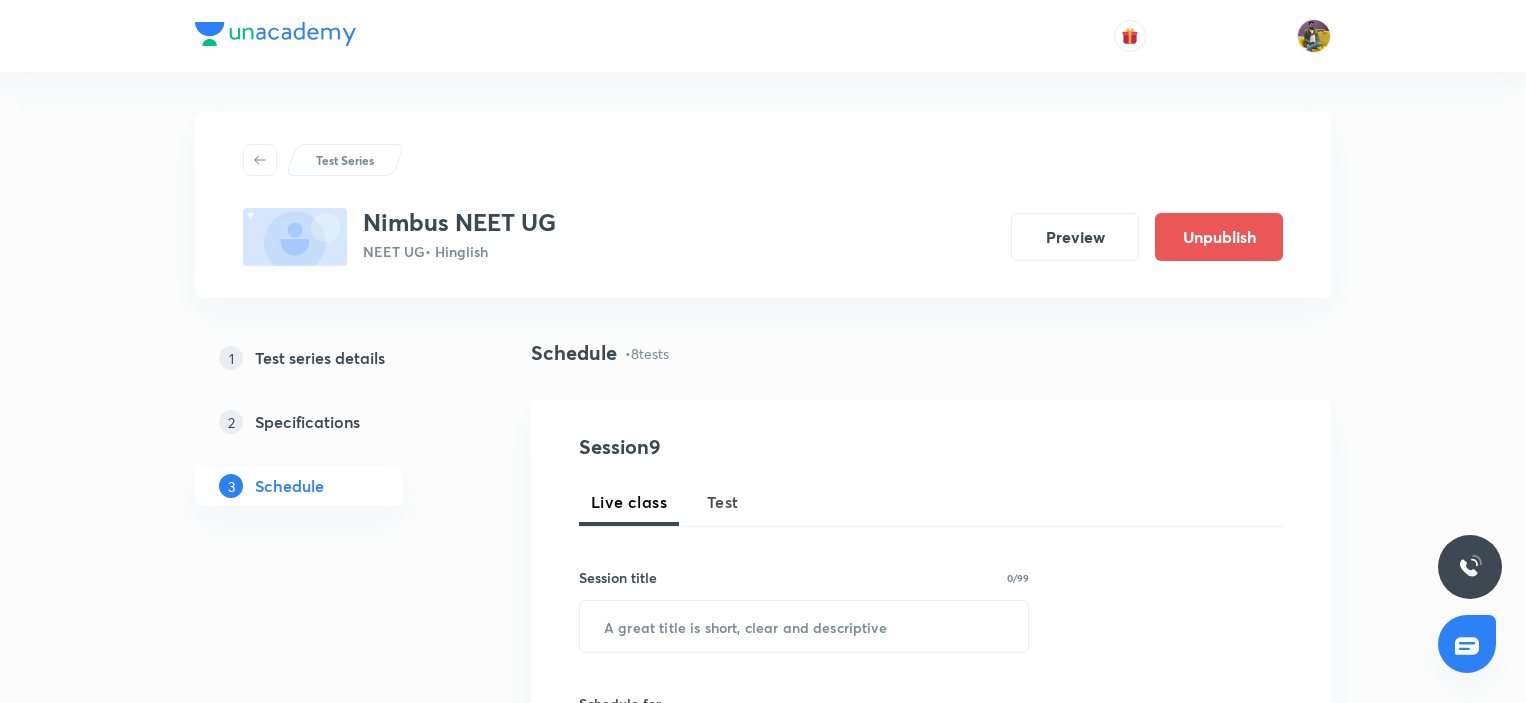 scroll, scrollTop: 0, scrollLeft: 0, axis: both 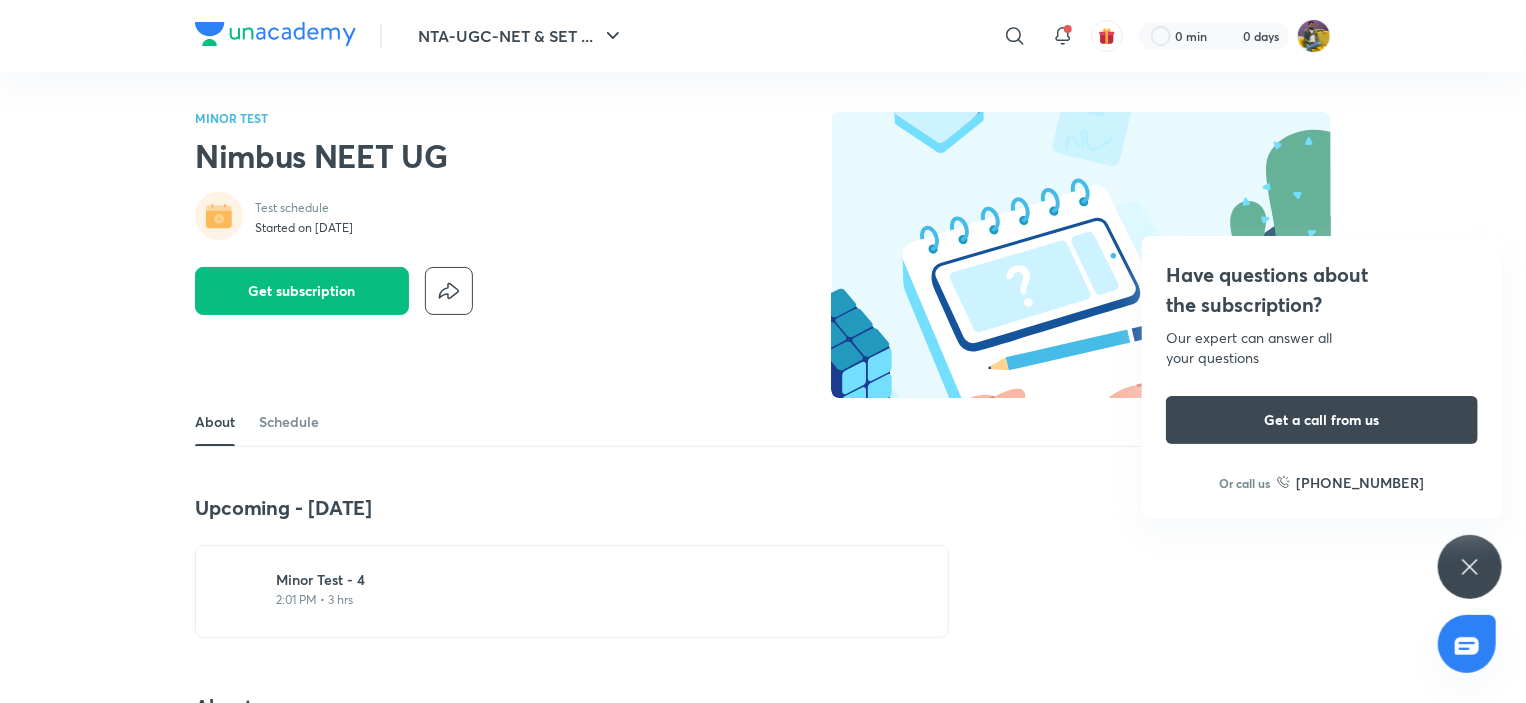 click on "[MEDICAL_DATA] Nimbus NEET UG Test schedule Started on [DATE] Get subscription" at bounding box center (763, 255) 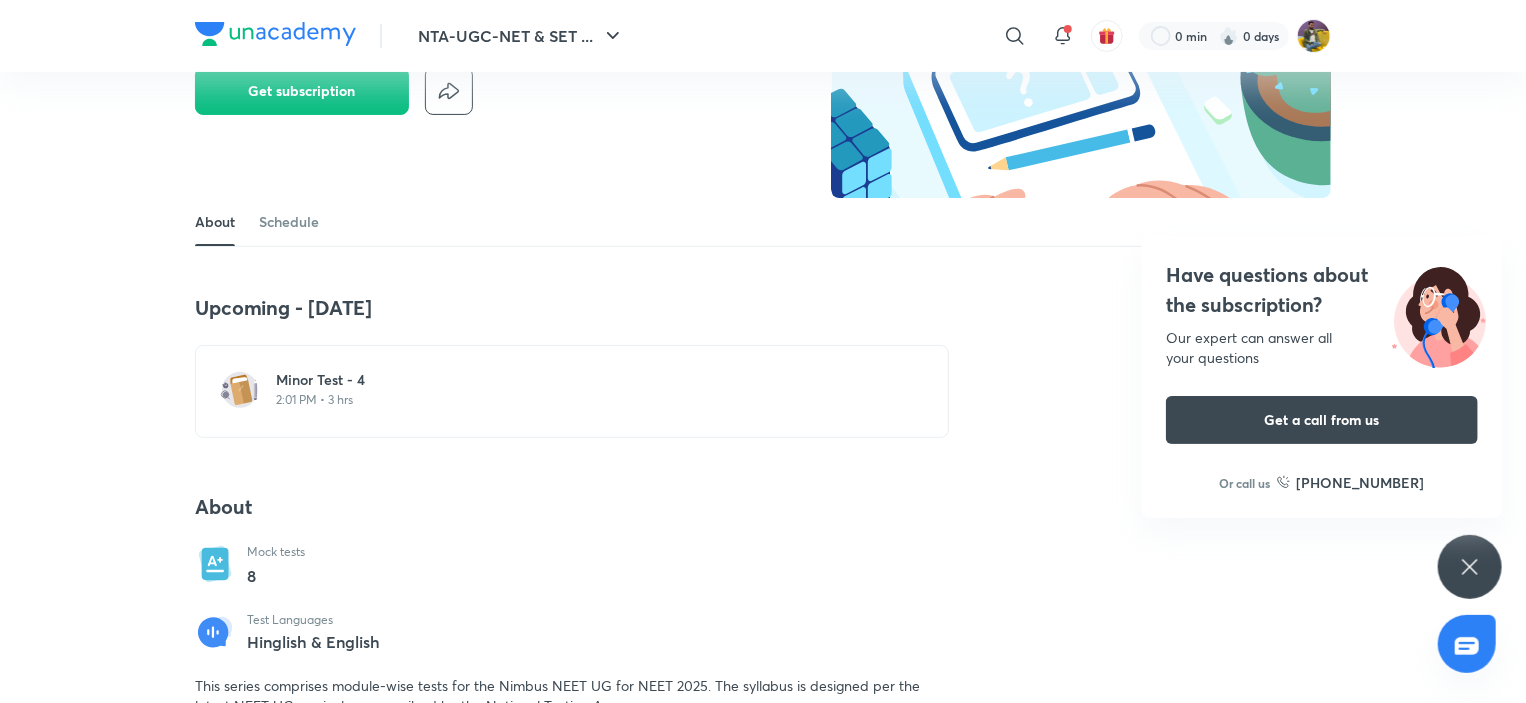 scroll, scrollTop: 0, scrollLeft: 0, axis: both 